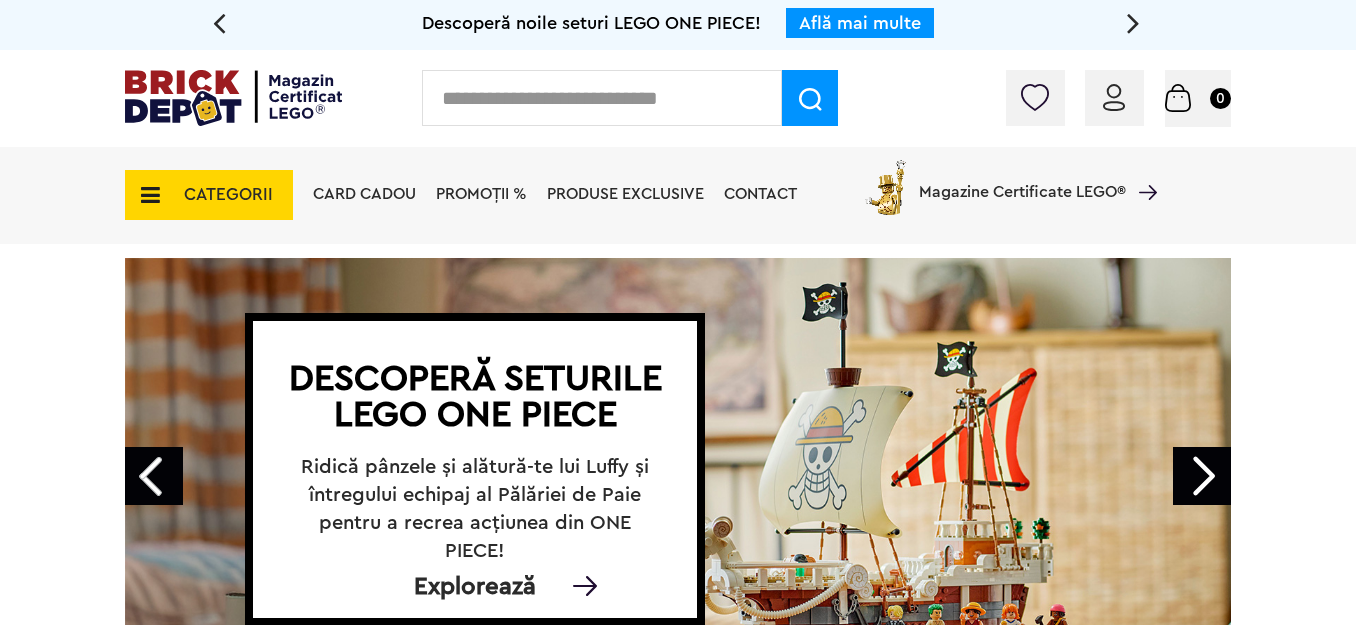 scroll, scrollTop: 0, scrollLeft: 0, axis: both 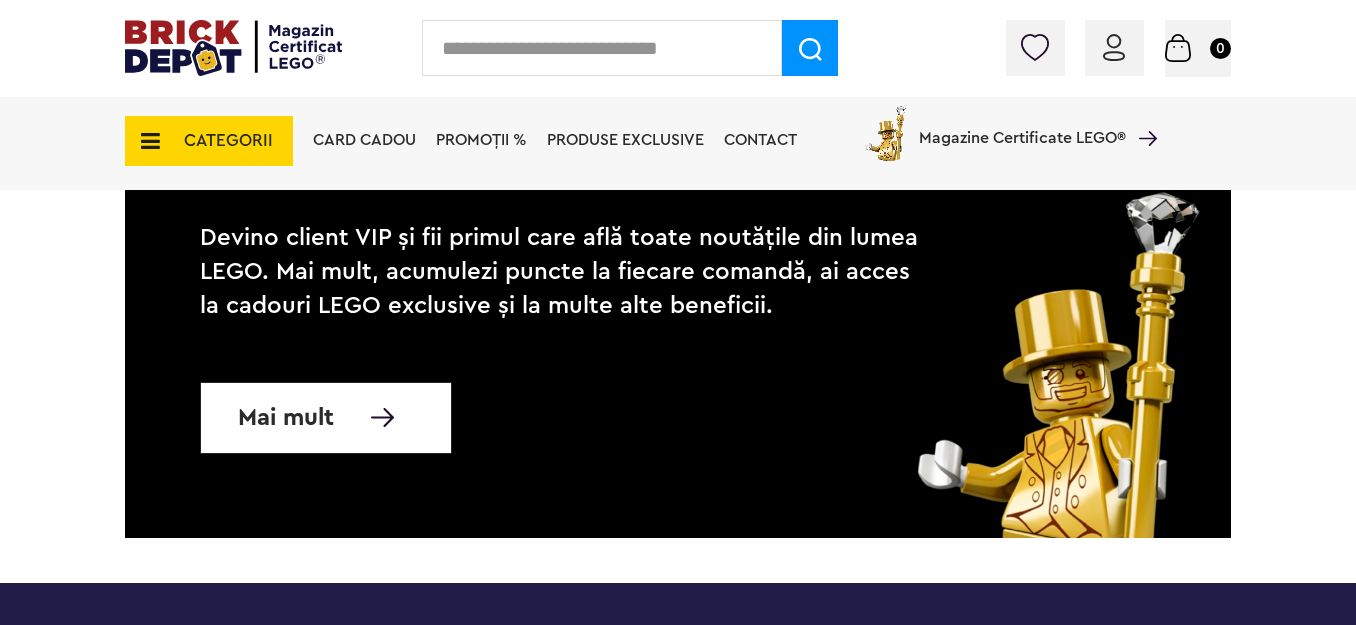click on "Mai mult" at bounding box center [286, 418] 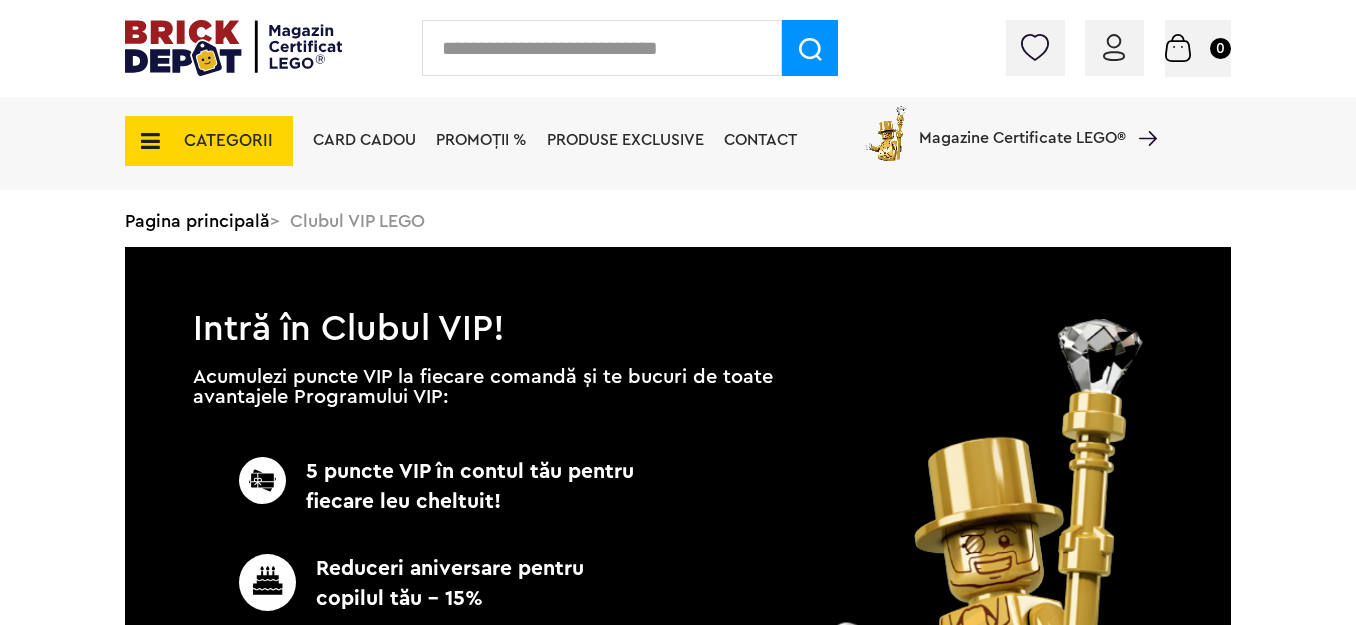 scroll, scrollTop: 280, scrollLeft: 0, axis: vertical 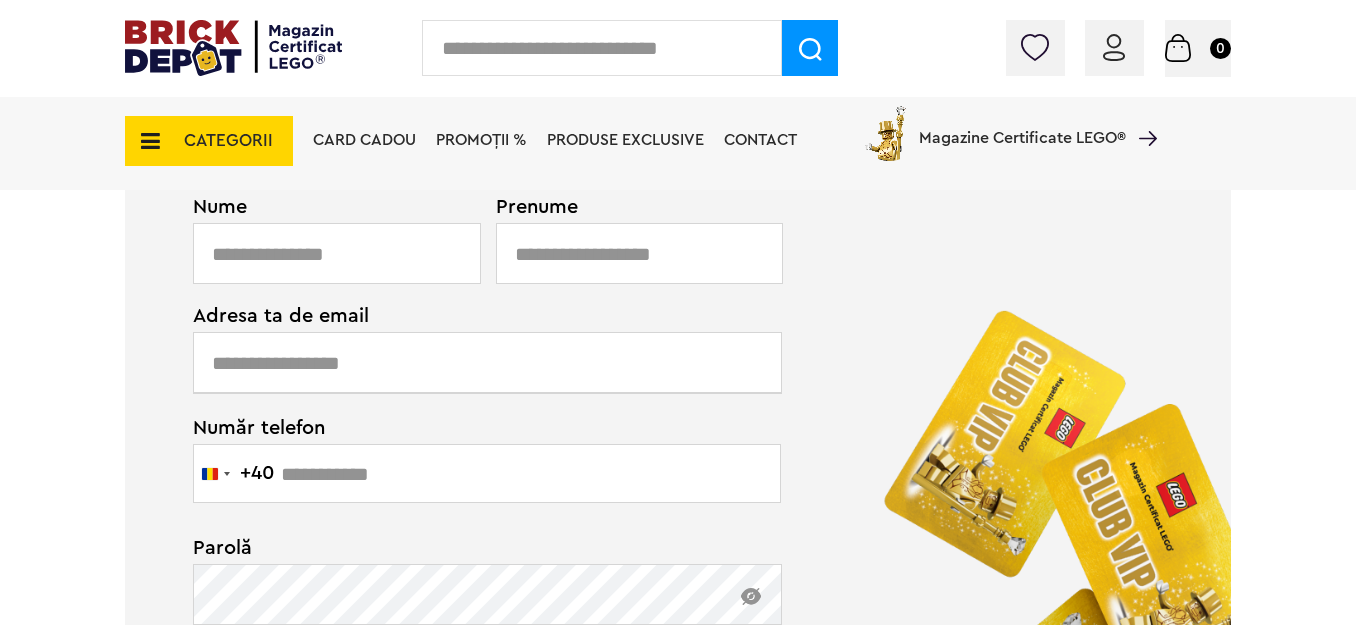 click on "CATEGORII
Jucării LEGO
Card Cadou LEGO Animal Crossing Nou Architecture Nou Art Bluey Brickheadz Nou City Classic Colecția Botanică Nou Creator Nou DC Super Heroes Nou Disney DOTS DREAMZzz DUPLO Education Festivaluri Tradiţionale Chinezesti Fortnite Nou Friends Gabby s Dollhouse Nou Harry Potter Icons (Creator Expert) Nou Ideas Indiana Jones Jurassic World Marvel Super Heroes Nou Minecraft Minifigurine Minions Monkie Kid NIKE Nou Ninjago One Piece Nou Sonic the Hedgehog Nou Speed Champions Nou Star Wars Nou Super Mario Nou Technic Nou The Legend of Zelda Wednesday Nou Wicked Vezi Toate >> Card Cadou LEGO
Piese LEGO
Accesorii Nou Animale Autocolante Caramizi Nou Caramizi cu panta Nou Caramizi curbate Nou Caramizi rotunde Caramizi speciale Nou Componente Figurine actiune Minifigurine Nou Minifigurine - Accesorii Nou Minifigurine - Parti componente Piese decorate Nou Placi Nou Placi cu unghiuri ascutite Nou Placi netede Nou Placi netede modificate Nou Placi rotunde" at bounding box center (678, 142) 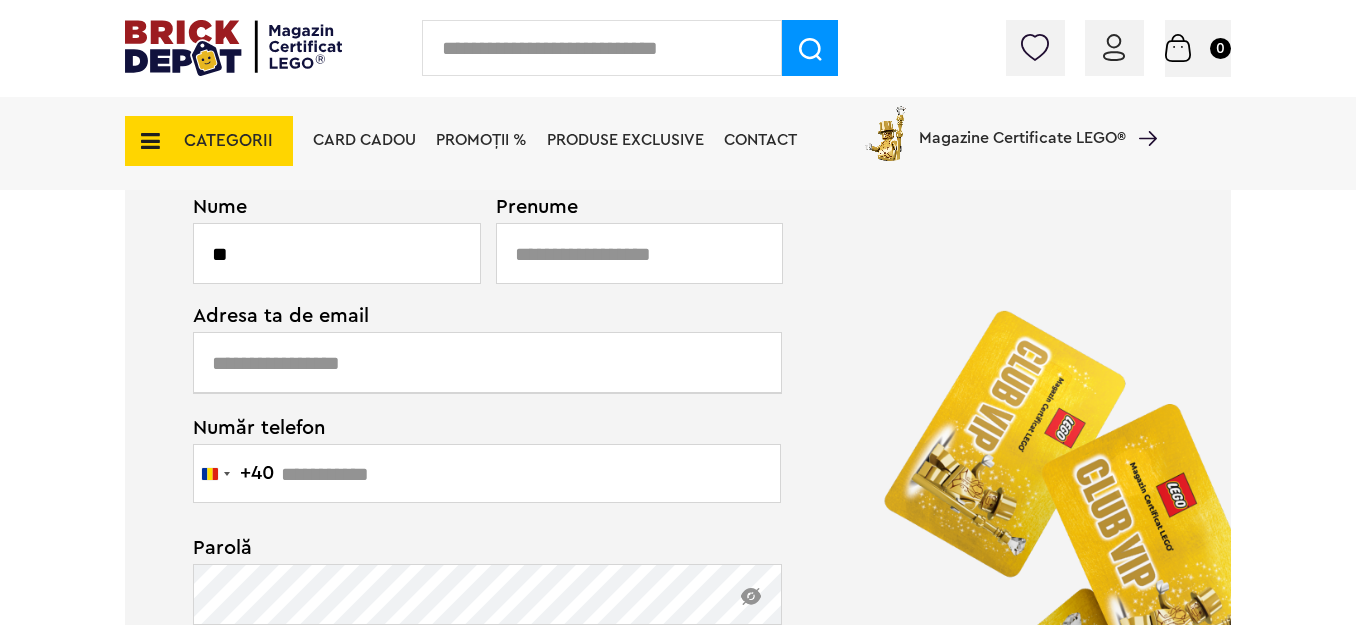 type on "*" 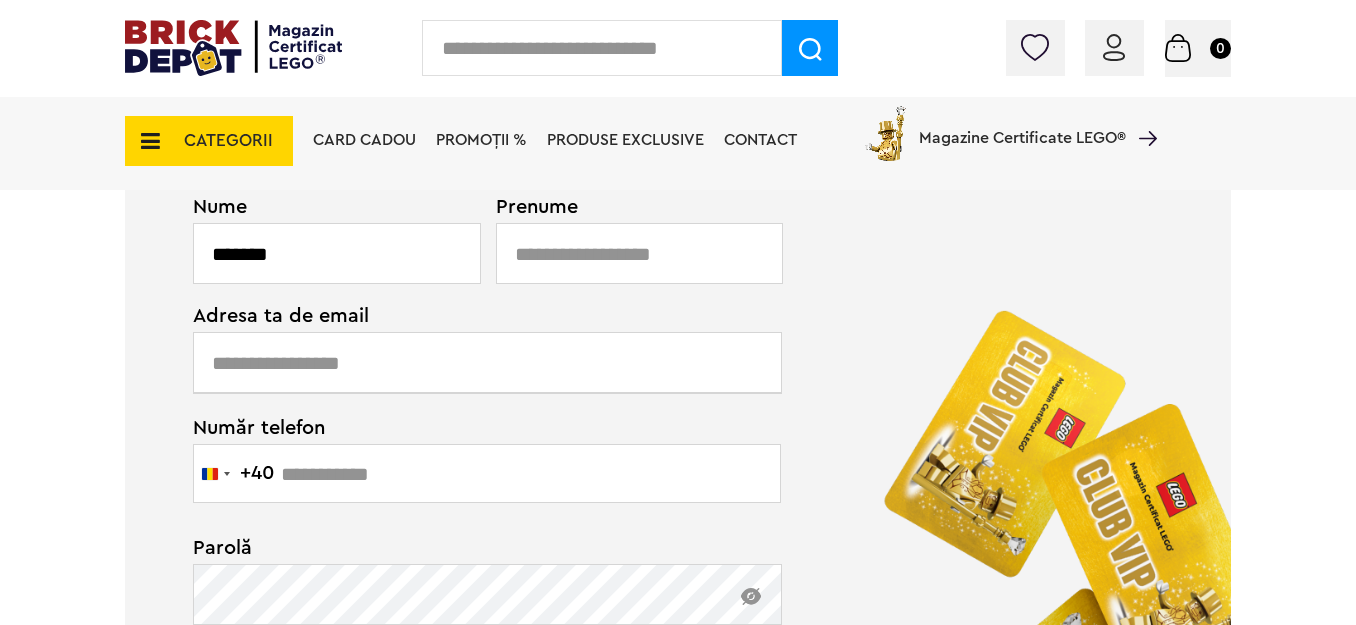 type on "*******" 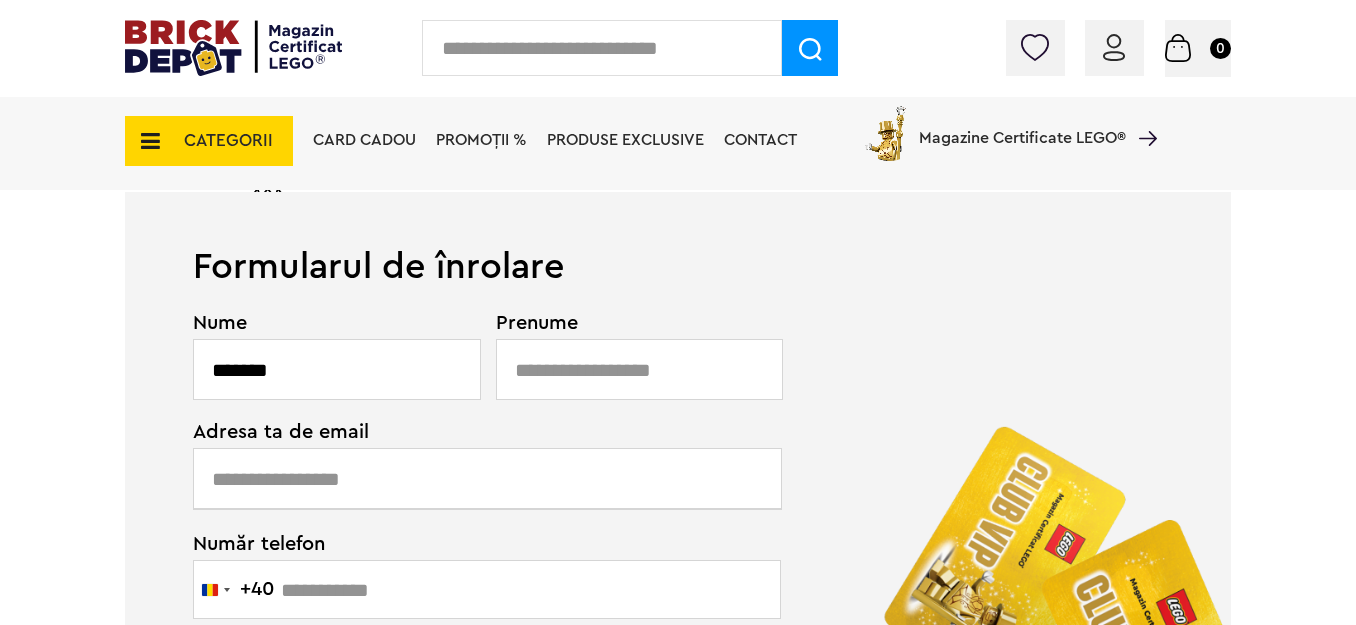 scroll, scrollTop: 746, scrollLeft: 0, axis: vertical 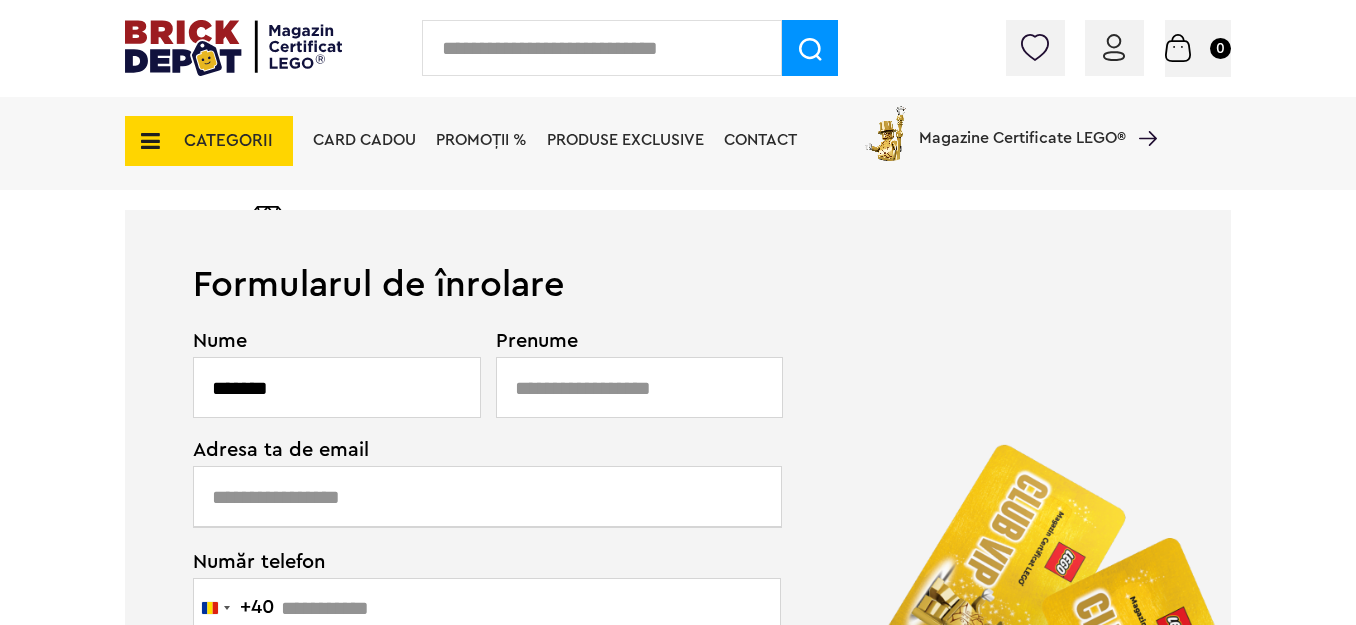 click at bounding box center (640, 387) 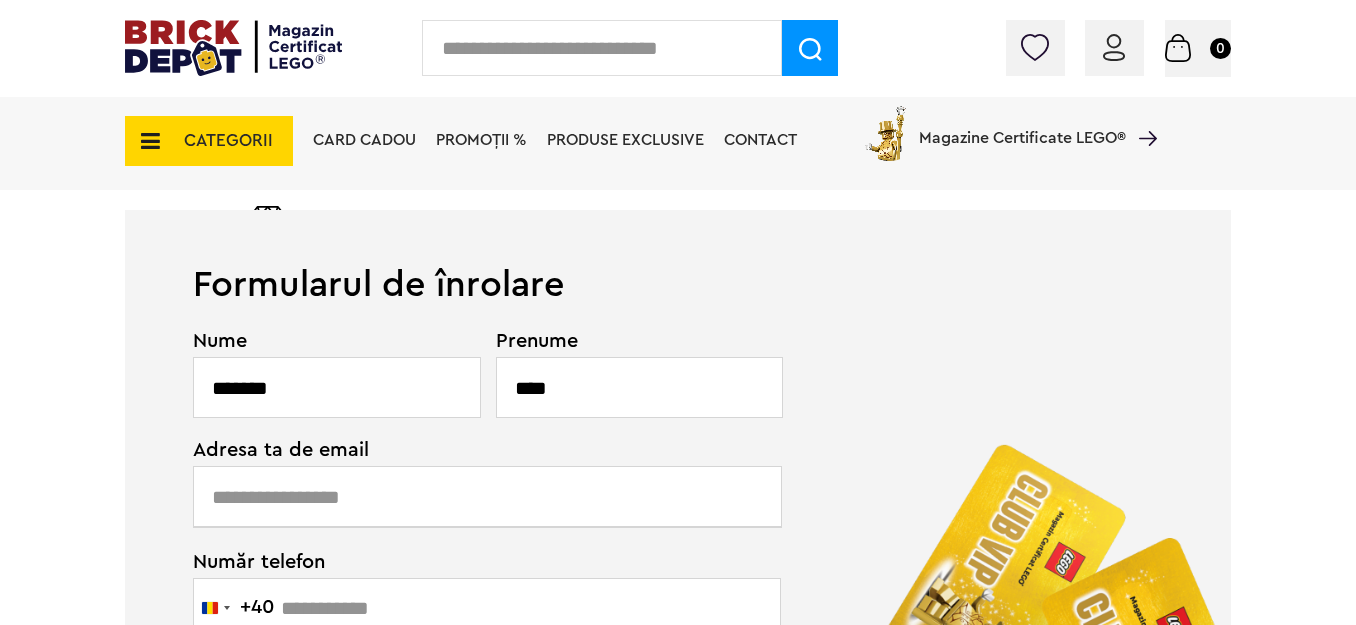 type on "****" 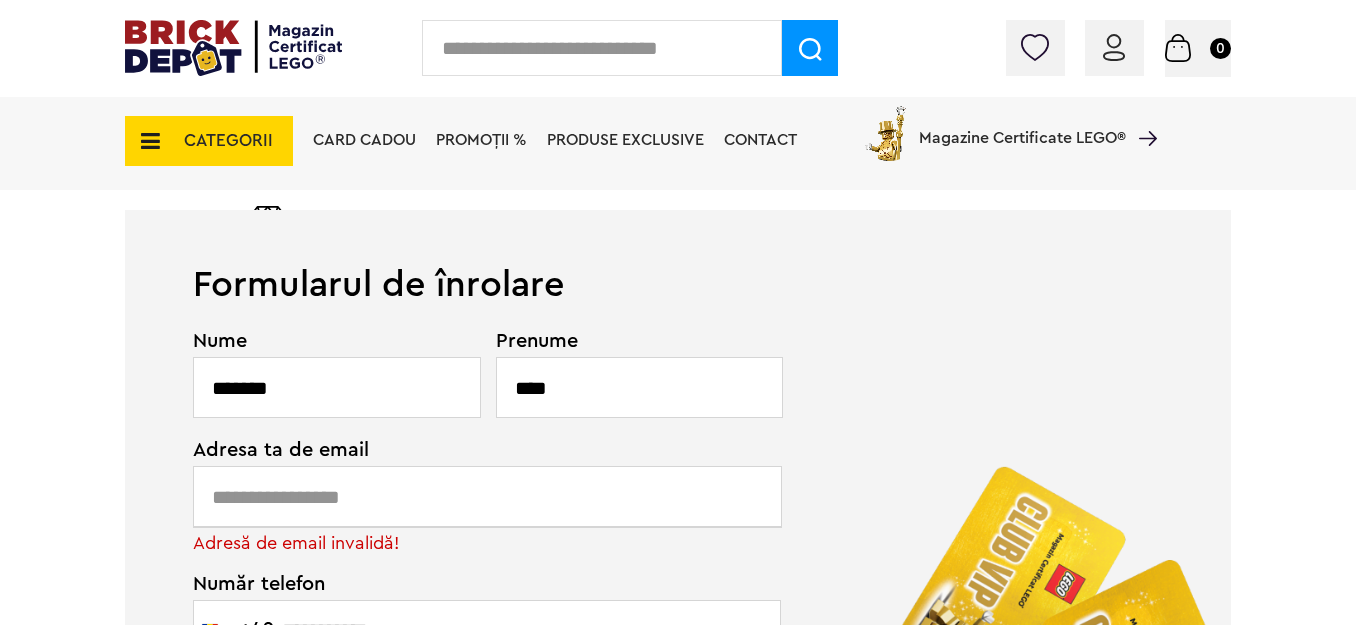 click on "Conectare
Coș   0
Coș Nu ai nimic în coș Conectare Descoperă noutățile" at bounding box center (678, 48) 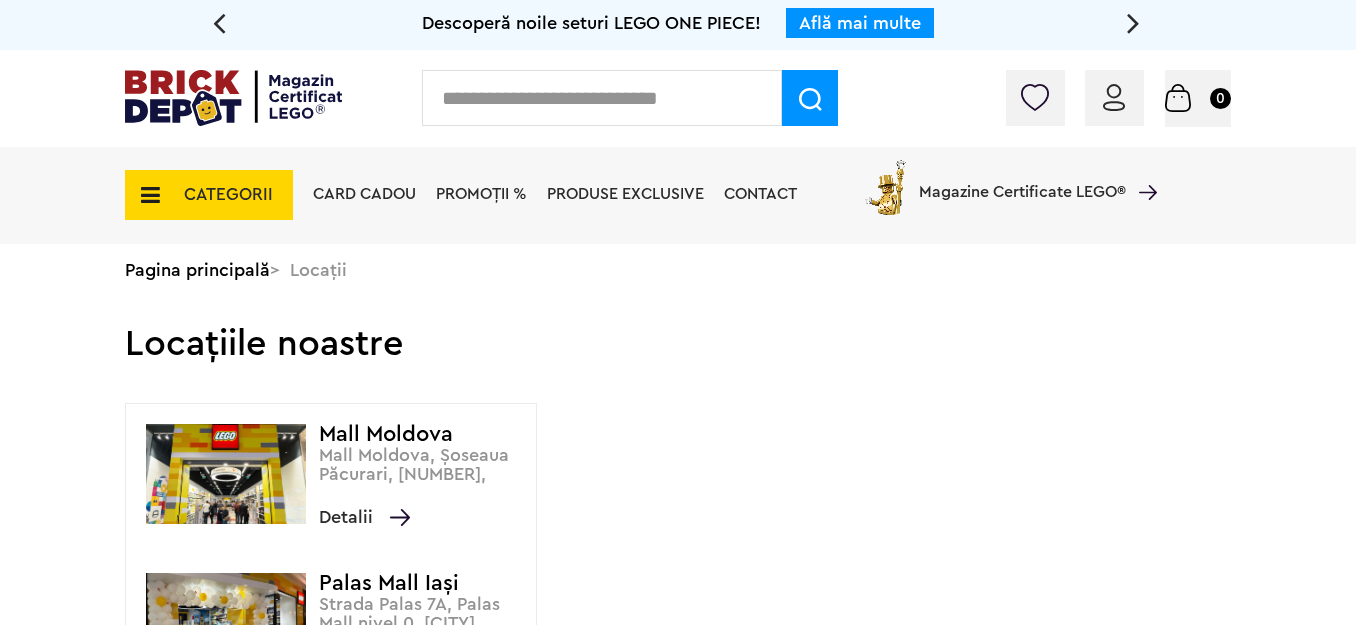scroll, scrollTop: 0, scrollLeft: 0, axis: both 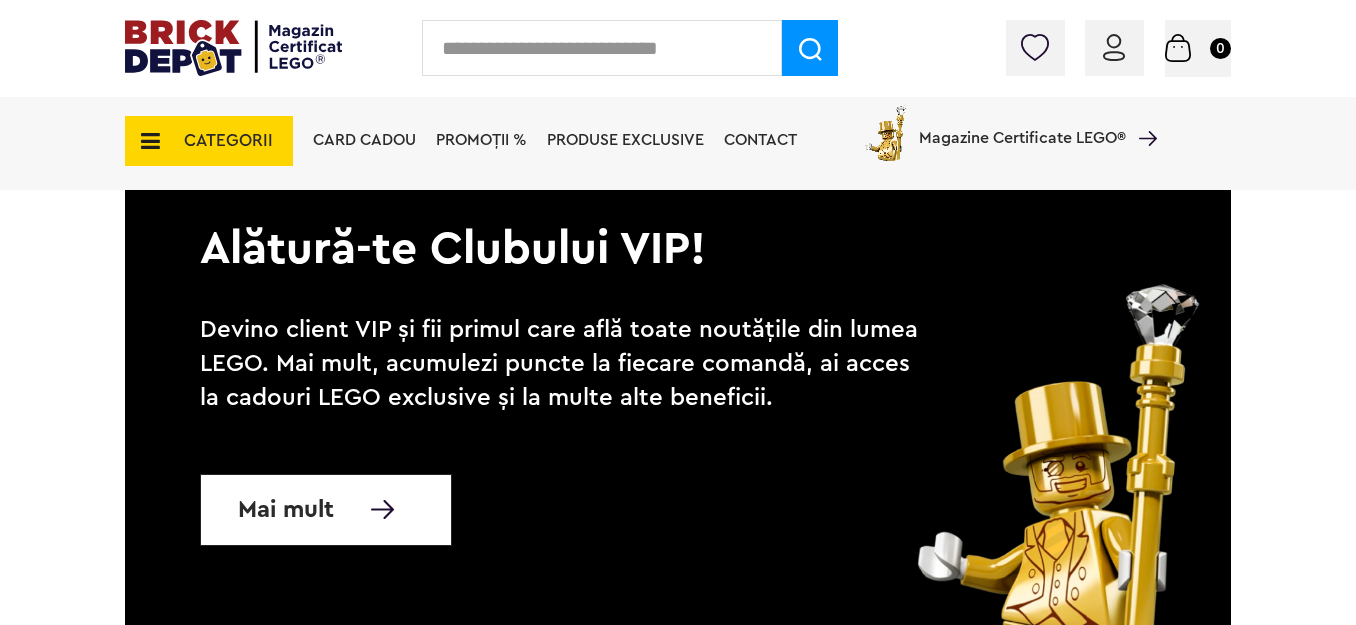 click on "Mai mult" at bounding box center (326, 510) 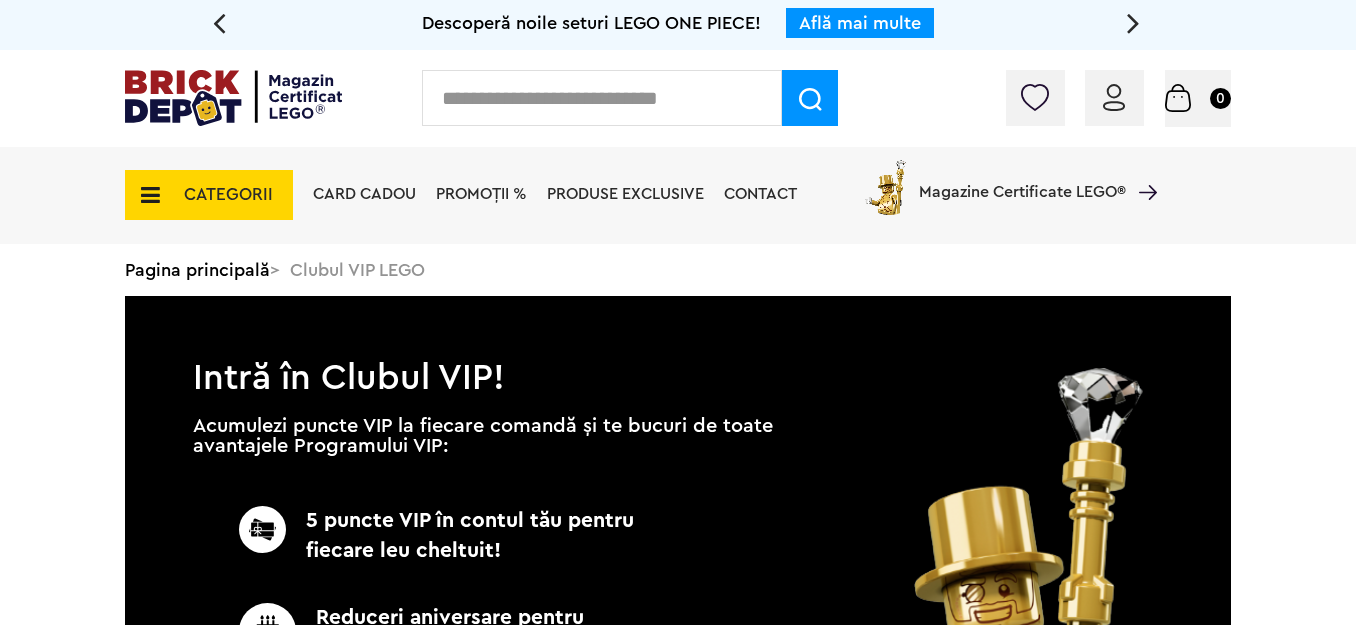 scroll, scrollTop: 0, scrollLeft: 0, axis: both 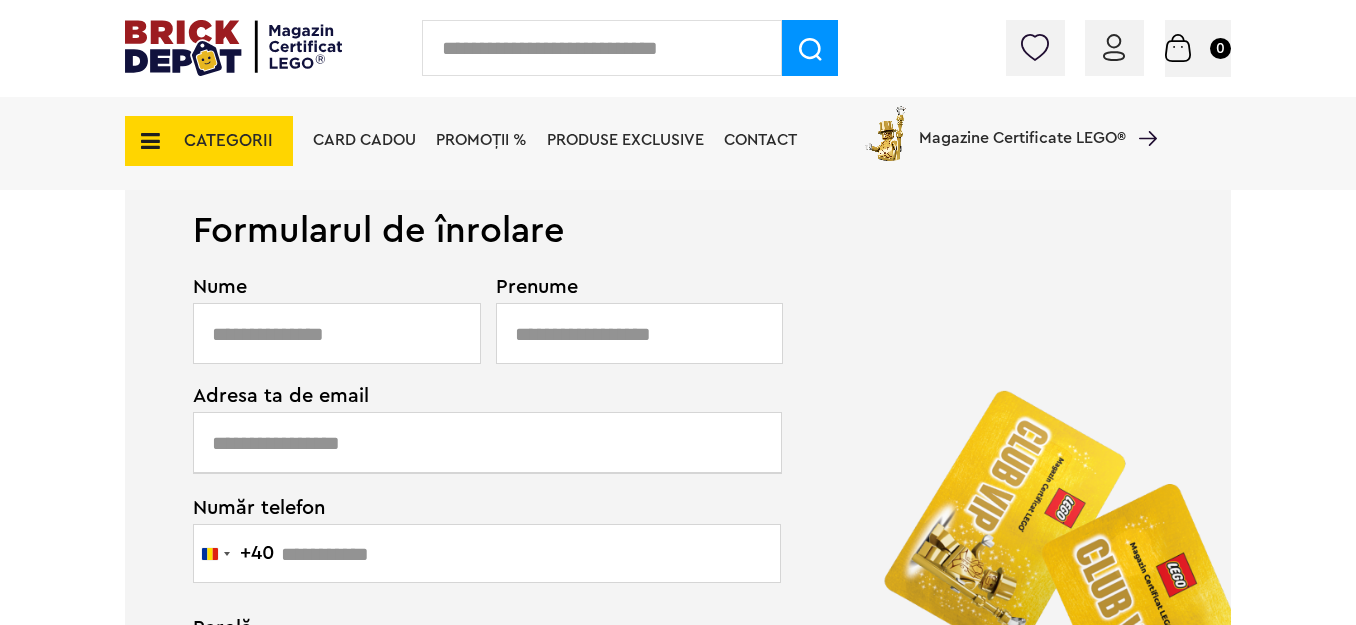 click at bounding box center [337, 333] 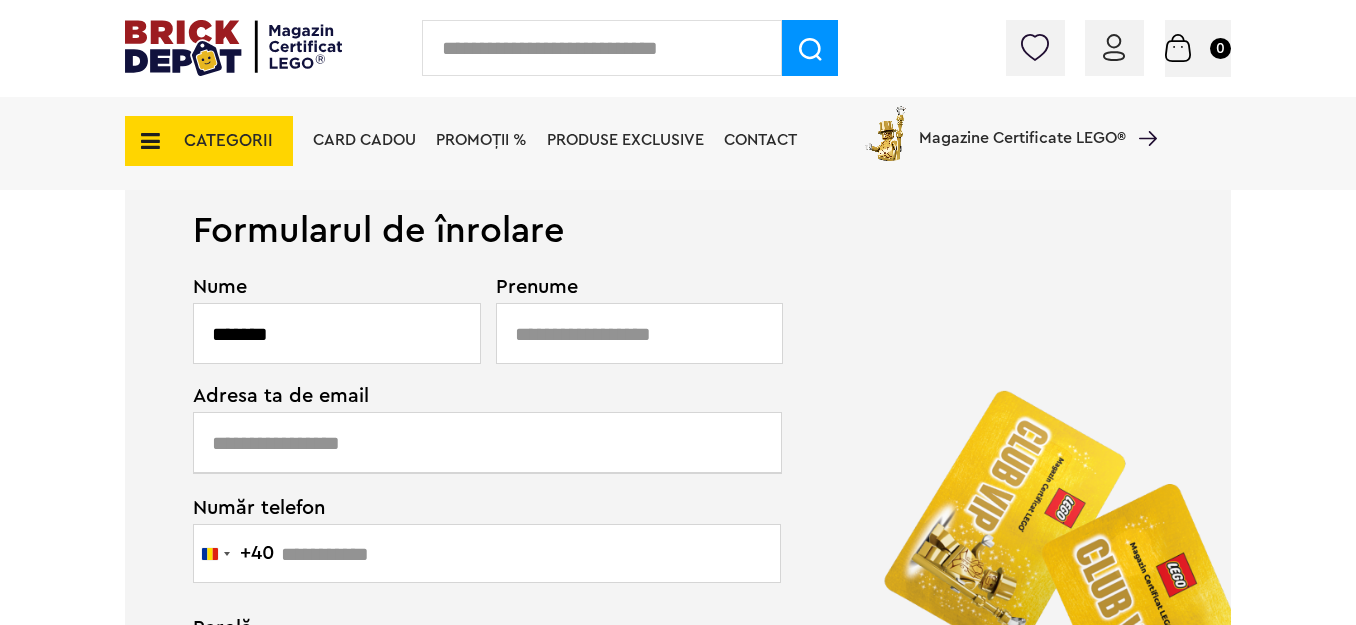 type on "*******" 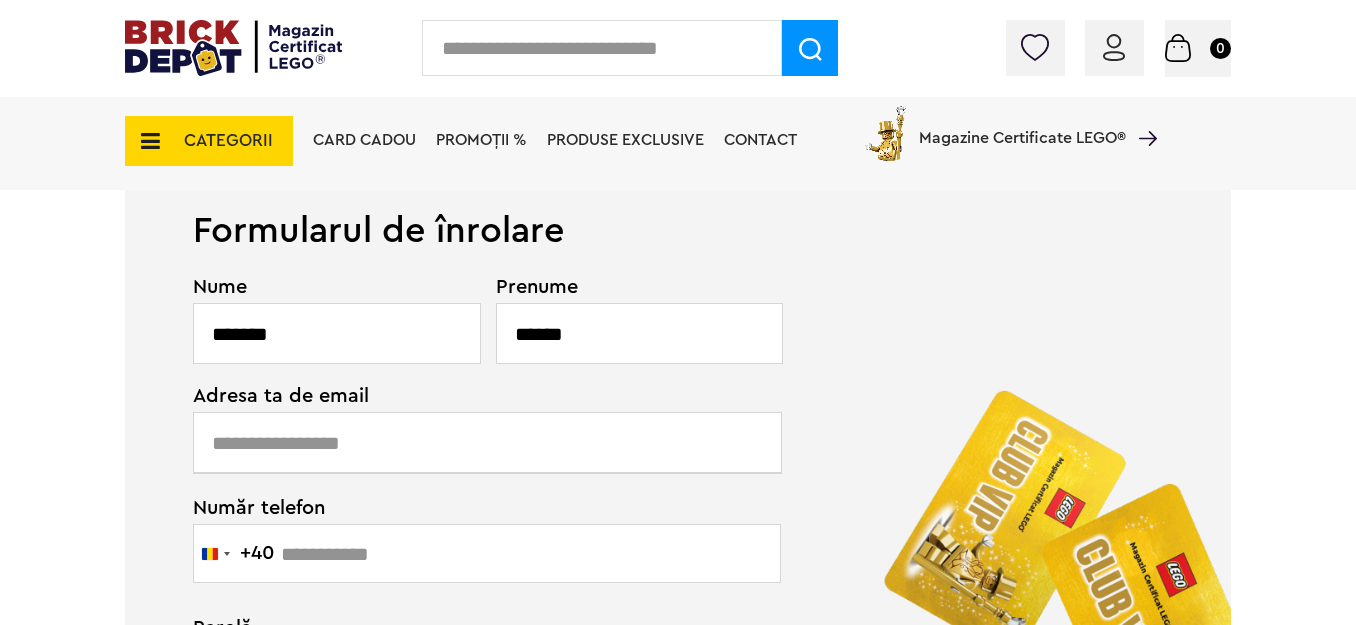 type on "******" 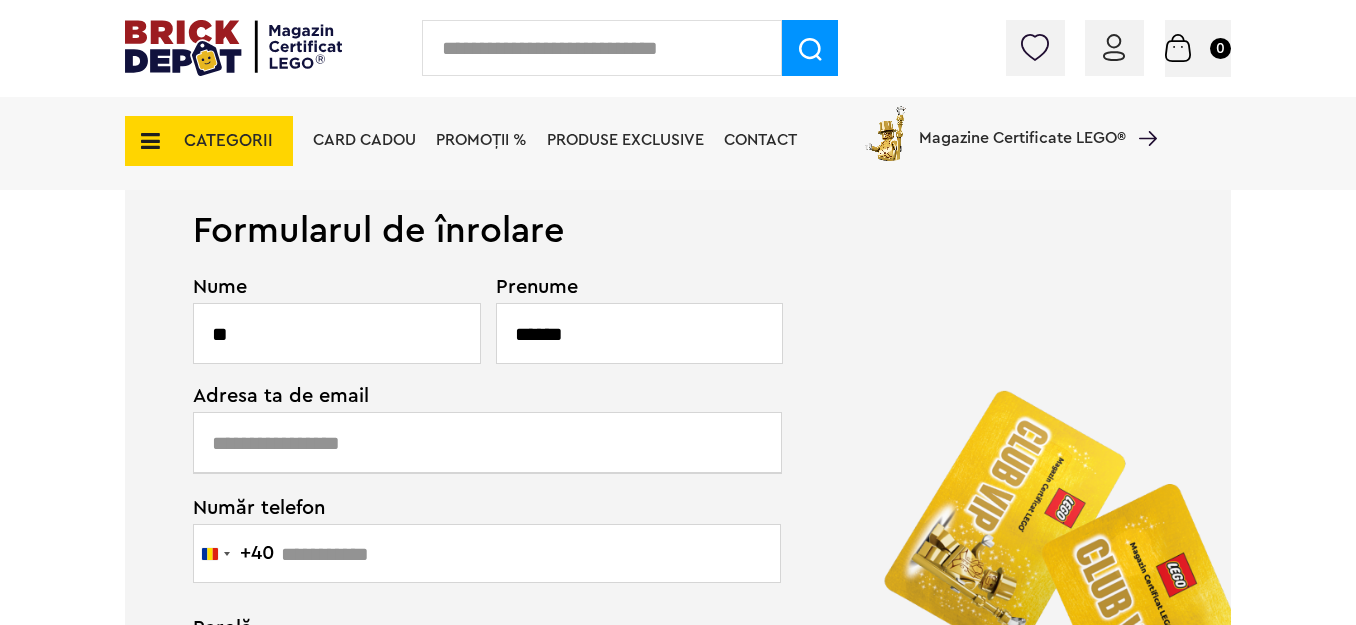 type on "*" 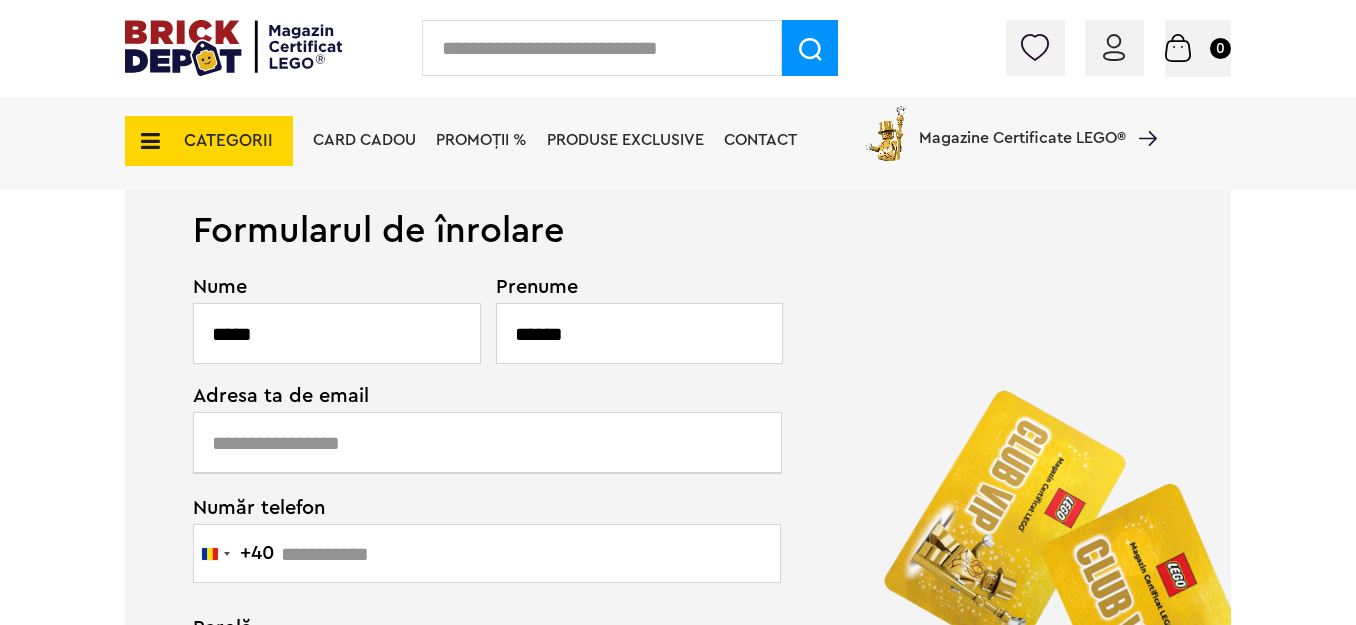 click on "*****" at bounding box center [337, 333] 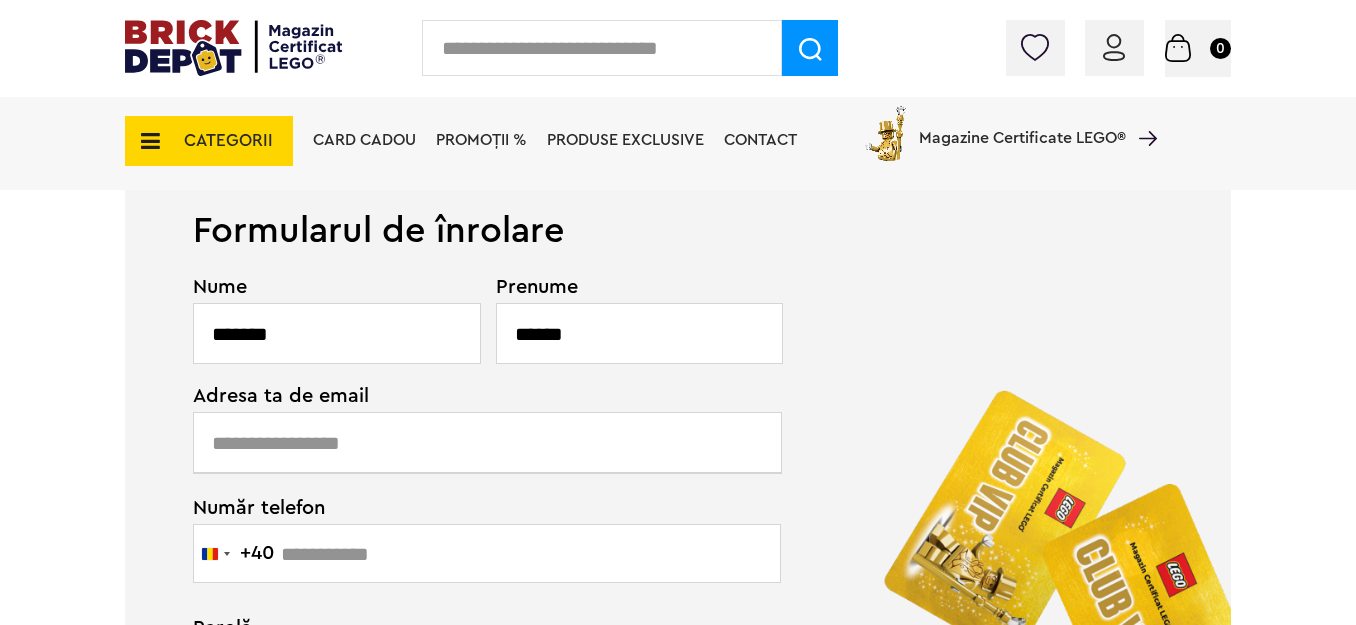 type on "*******" 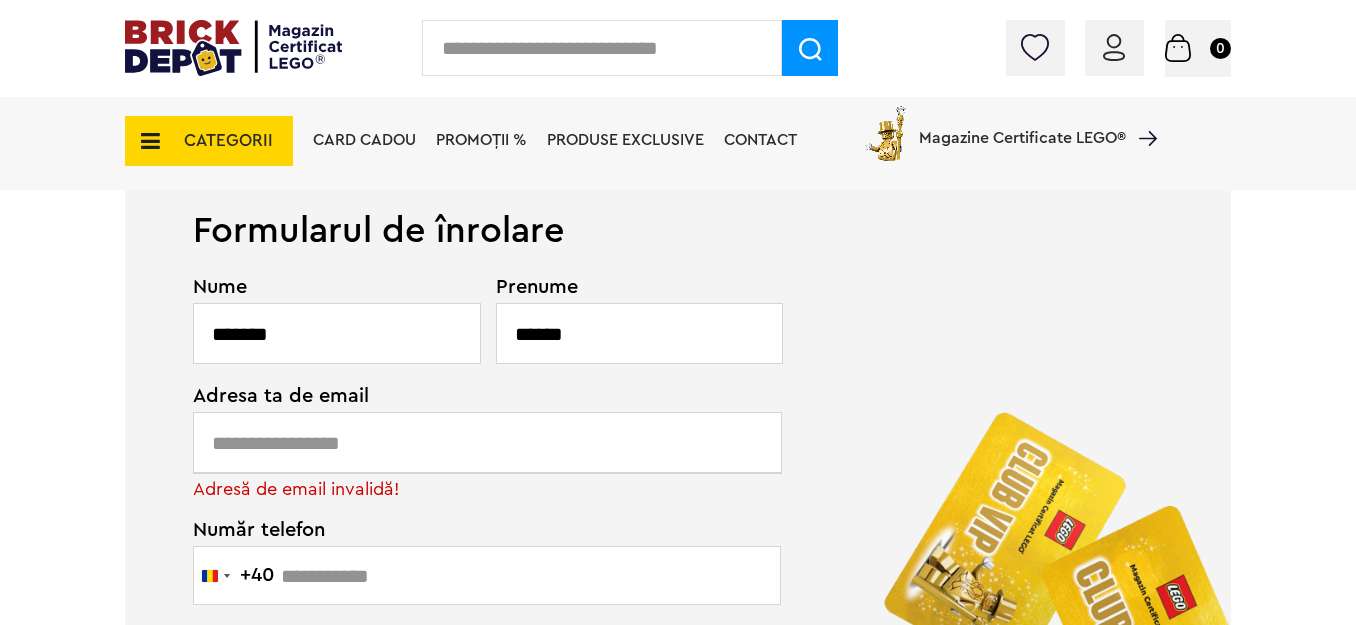 click at bounding box center (487, 442) 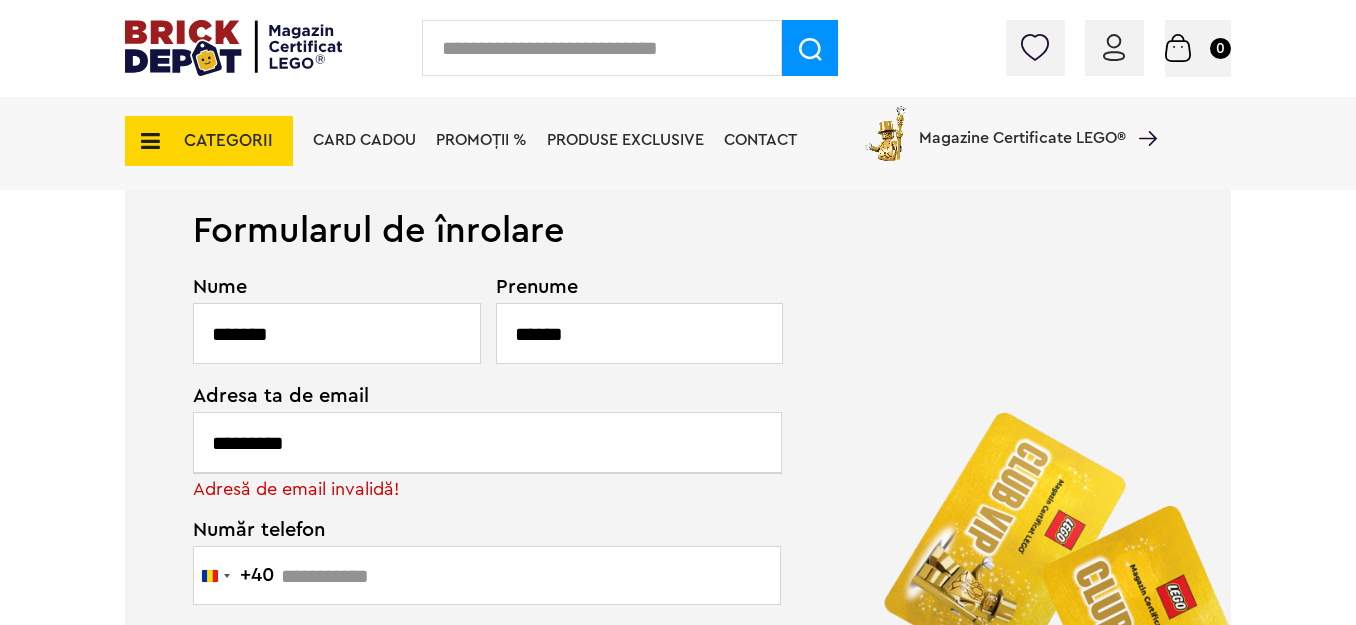 click on "*********" at bounding box center (487, 442) 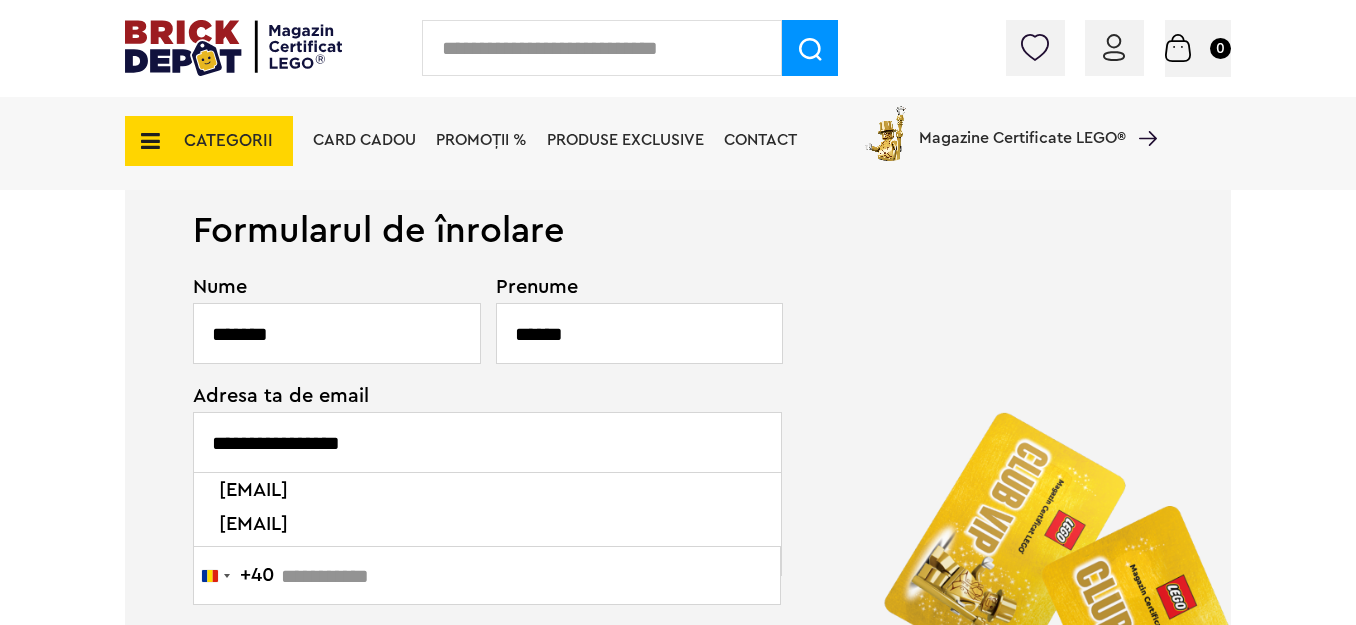 click on "vero.2011scoala@gmail.com" at bounding box center (488, 524) 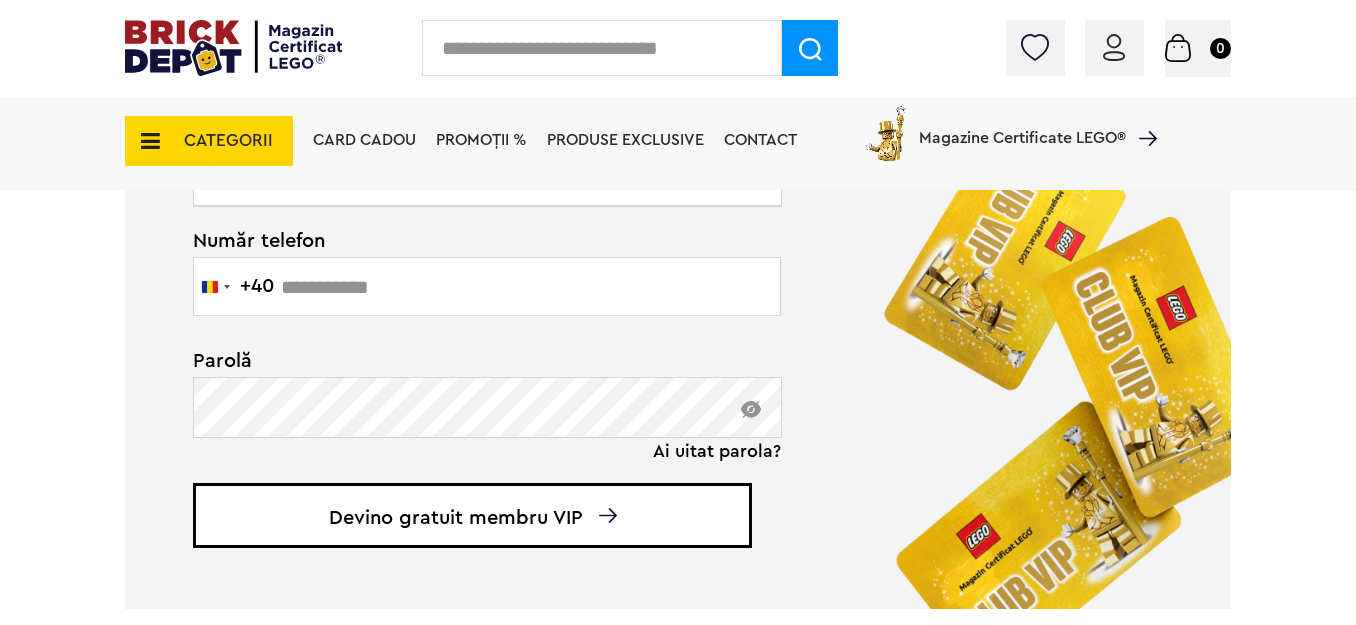 scroll, scrollTop: 1057, scrollLeft: 0, axis: vertical 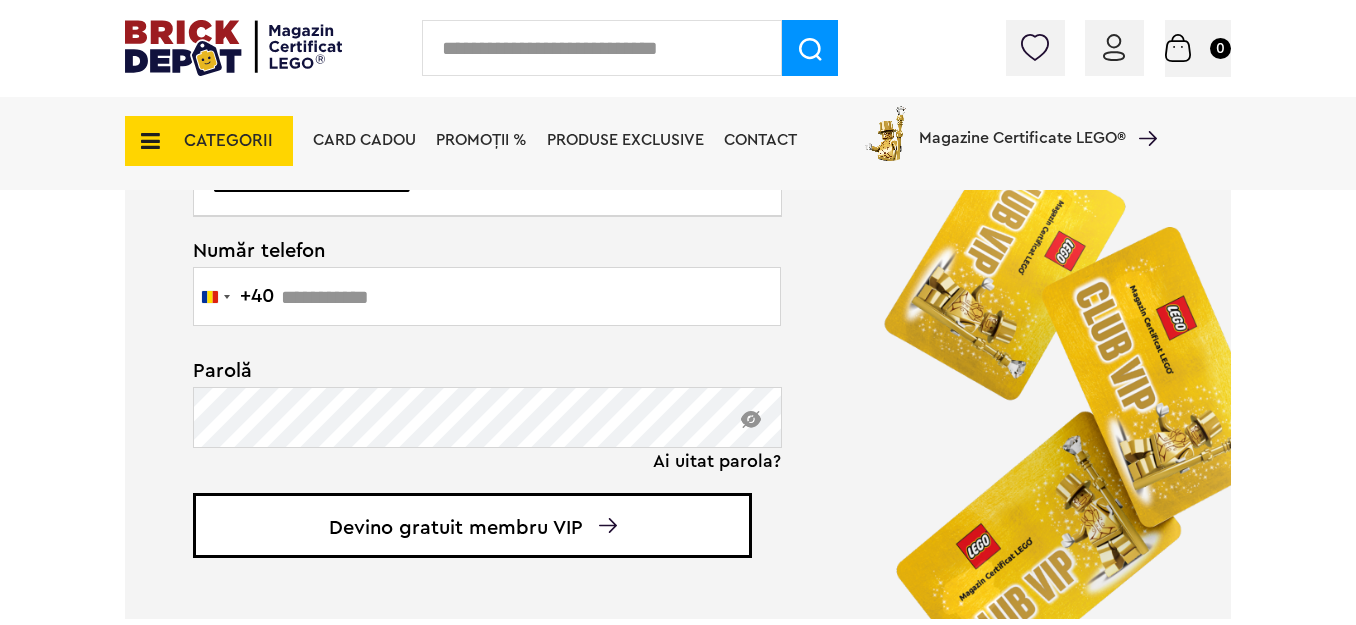 click at bounding box center (487, 296) 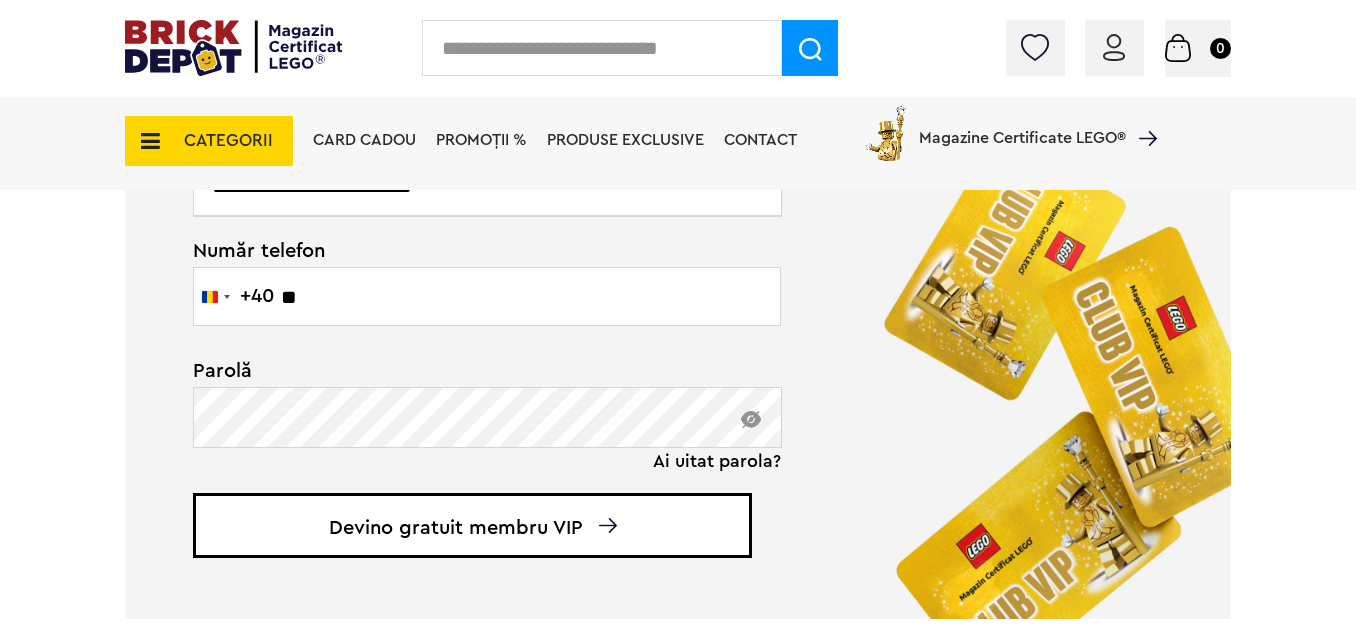 type on "*" 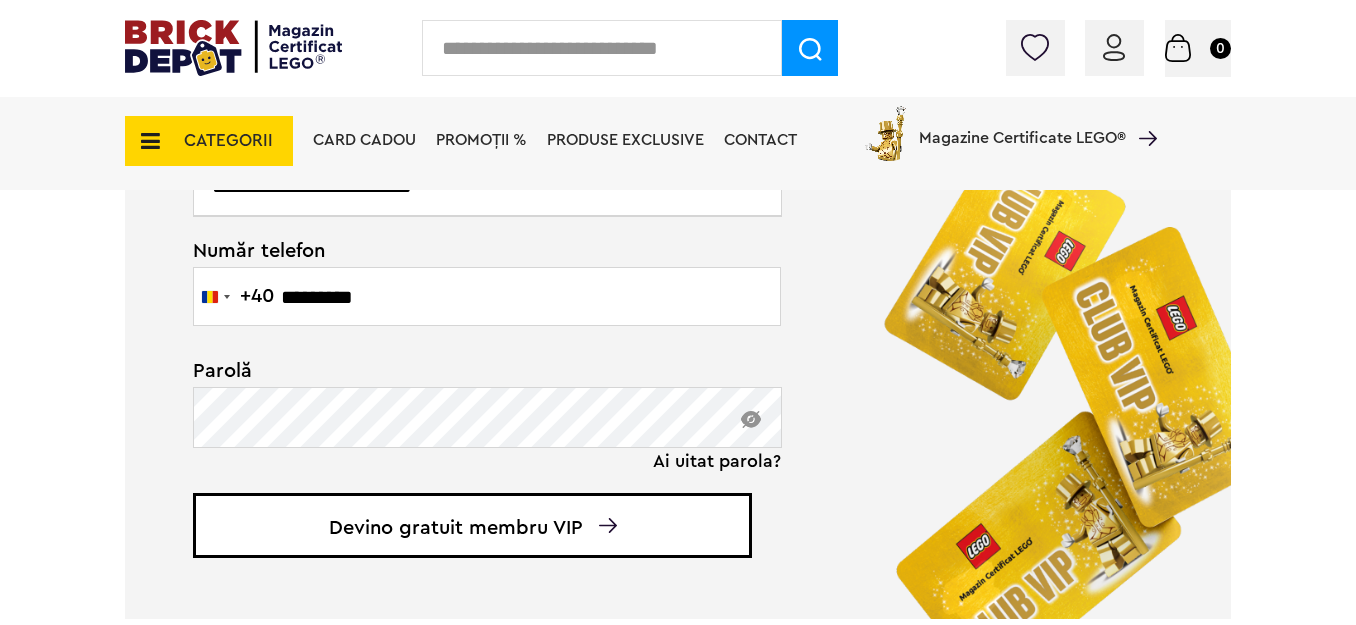 type on "*********" 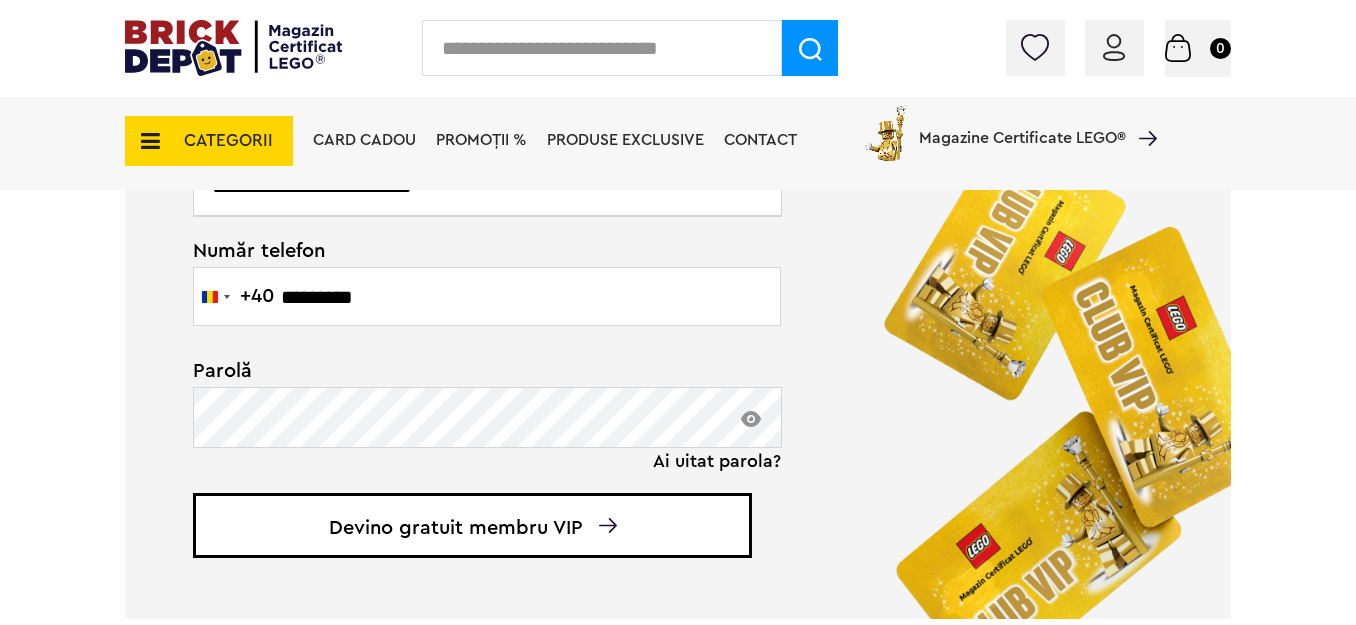 click on "Devino gratuit membru VIP" at bounding box center (472, 525) 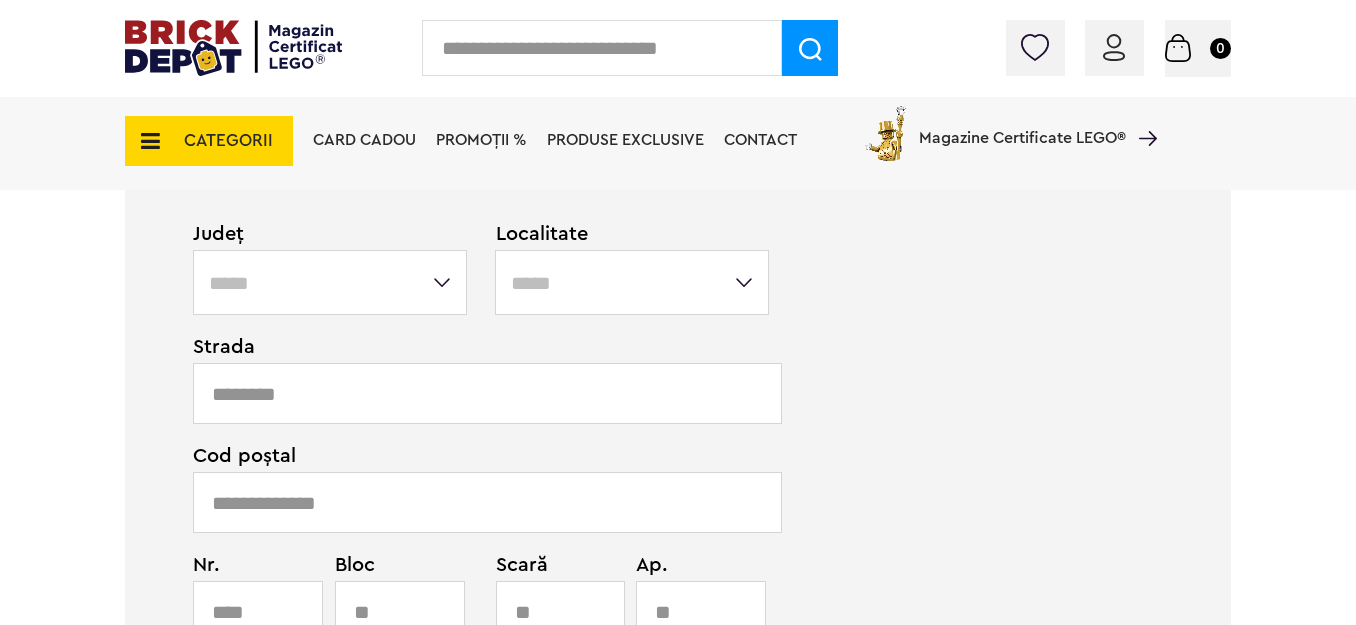 scroll, scrollTop: 906, scrollLeft: 0, axis: vertical 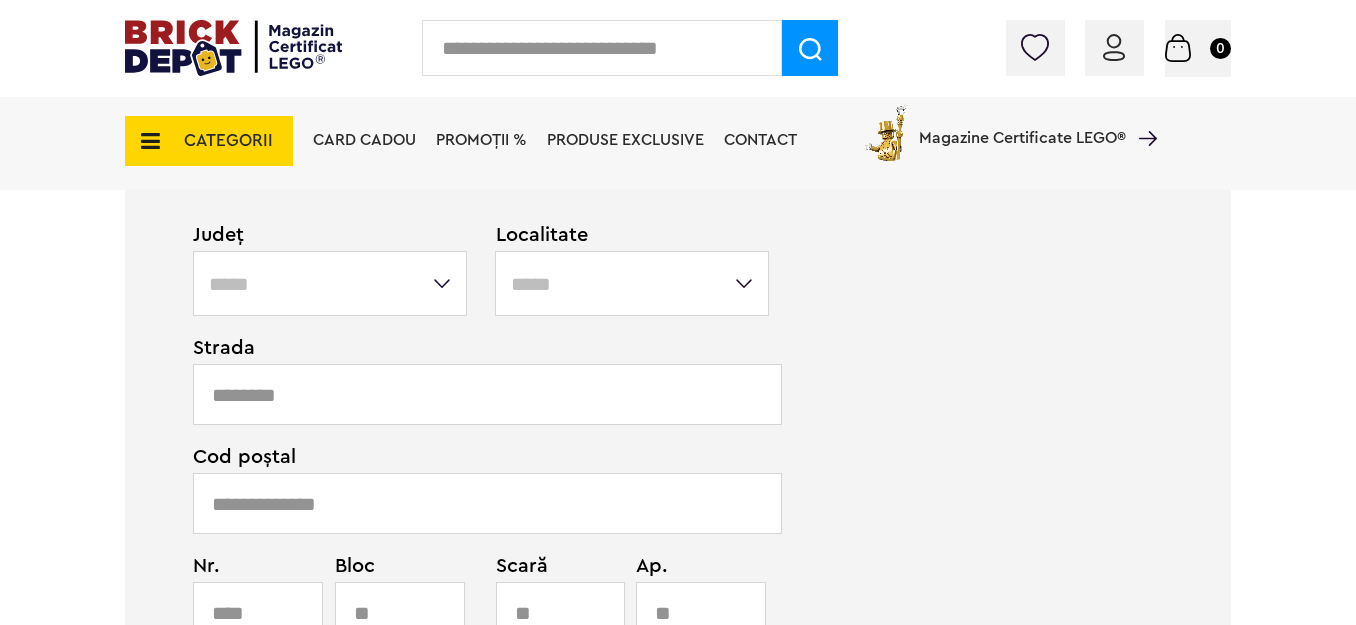 click on "**********" at bounding box center [330, 283] 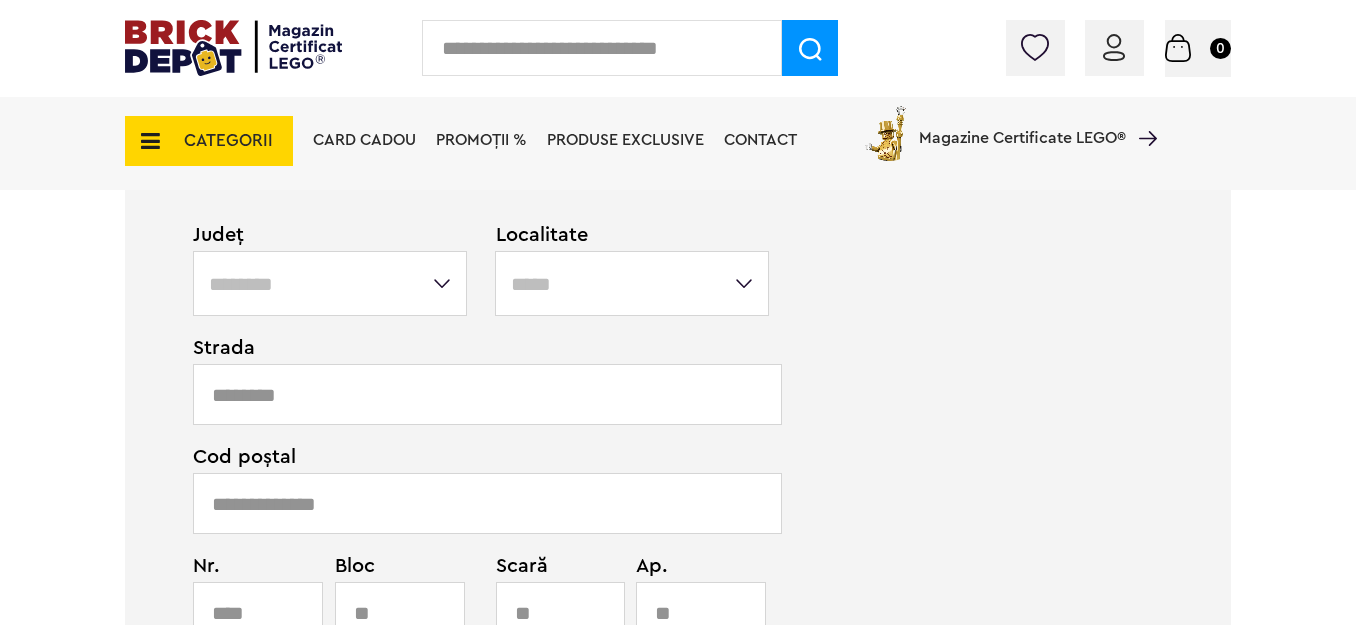 click on "**********" at bounding box center (330, 283) 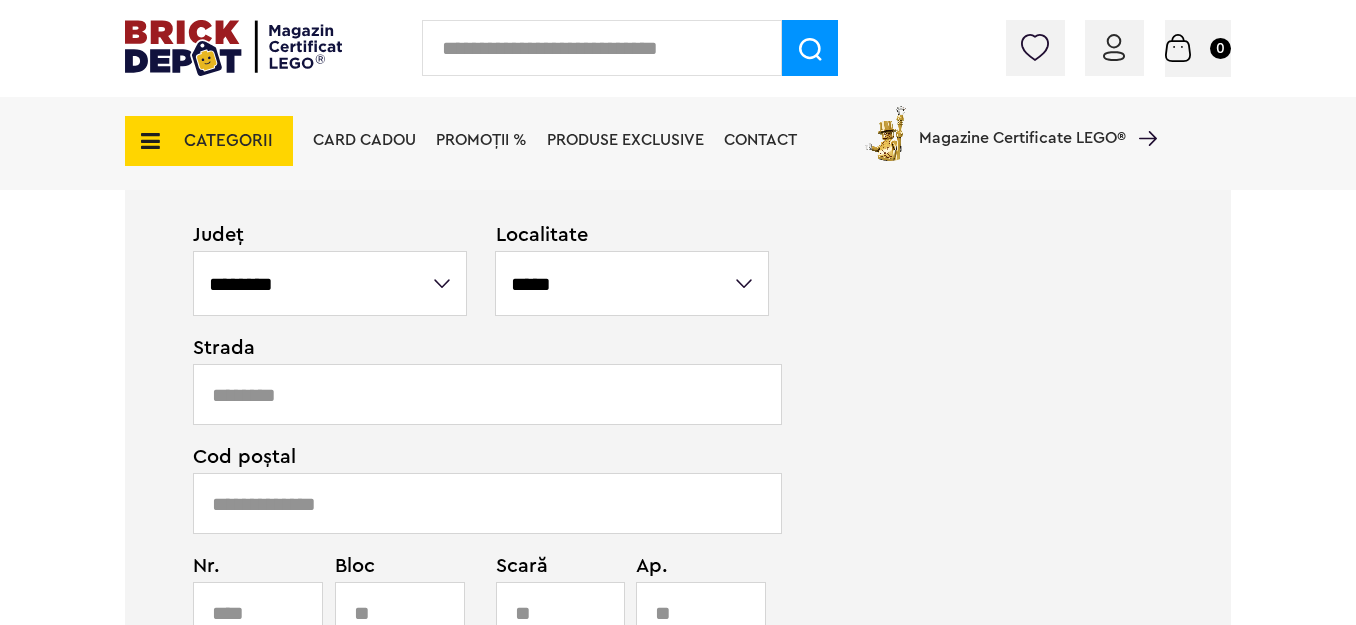 click on "**********" at bounding box center [632, 283] 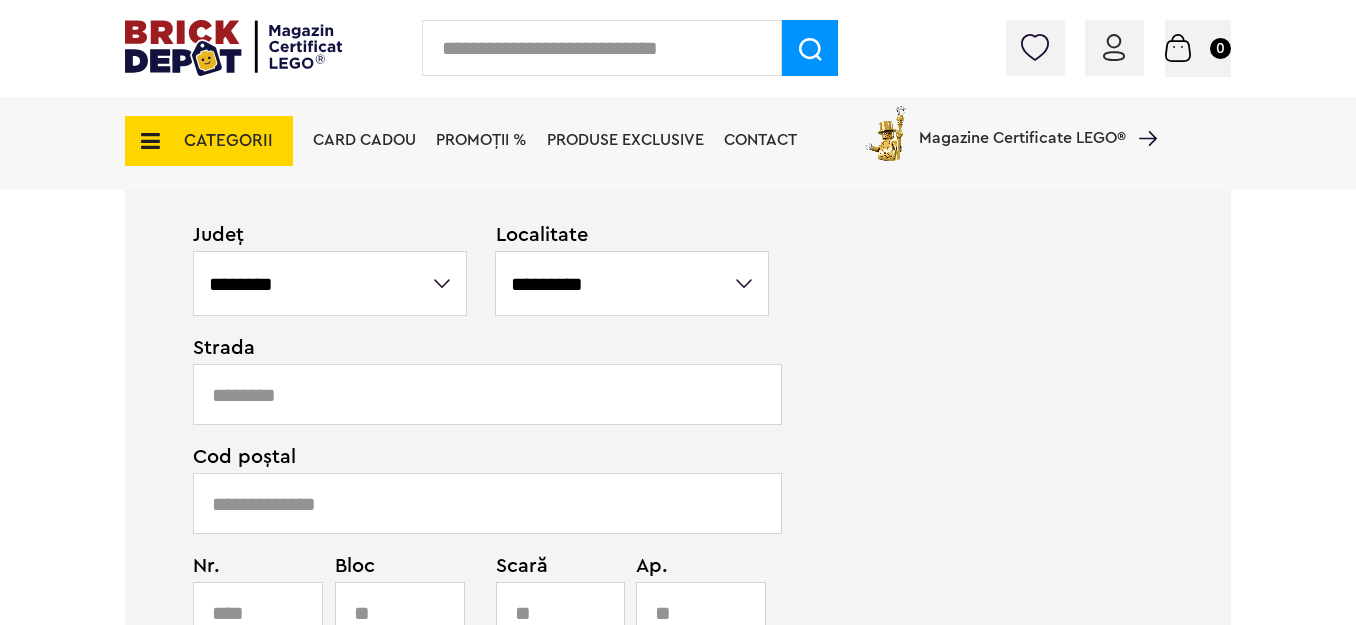 click on "**********" at bounding box center [632, 283] 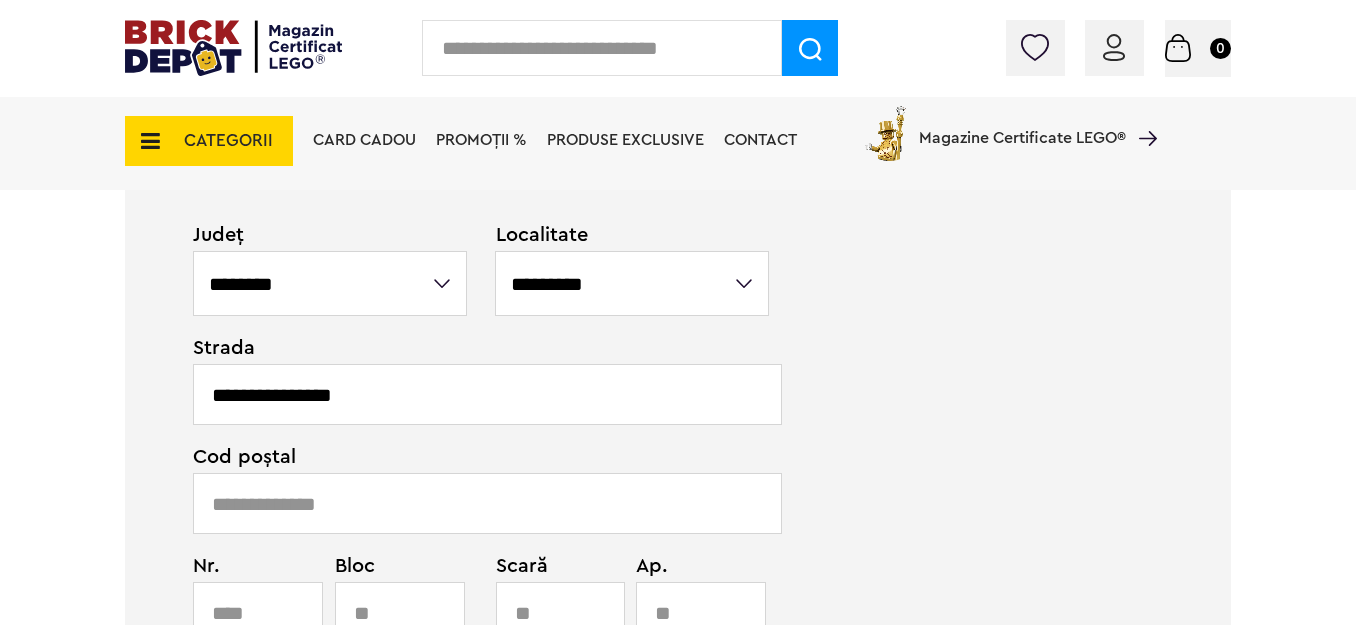 type on "**********" 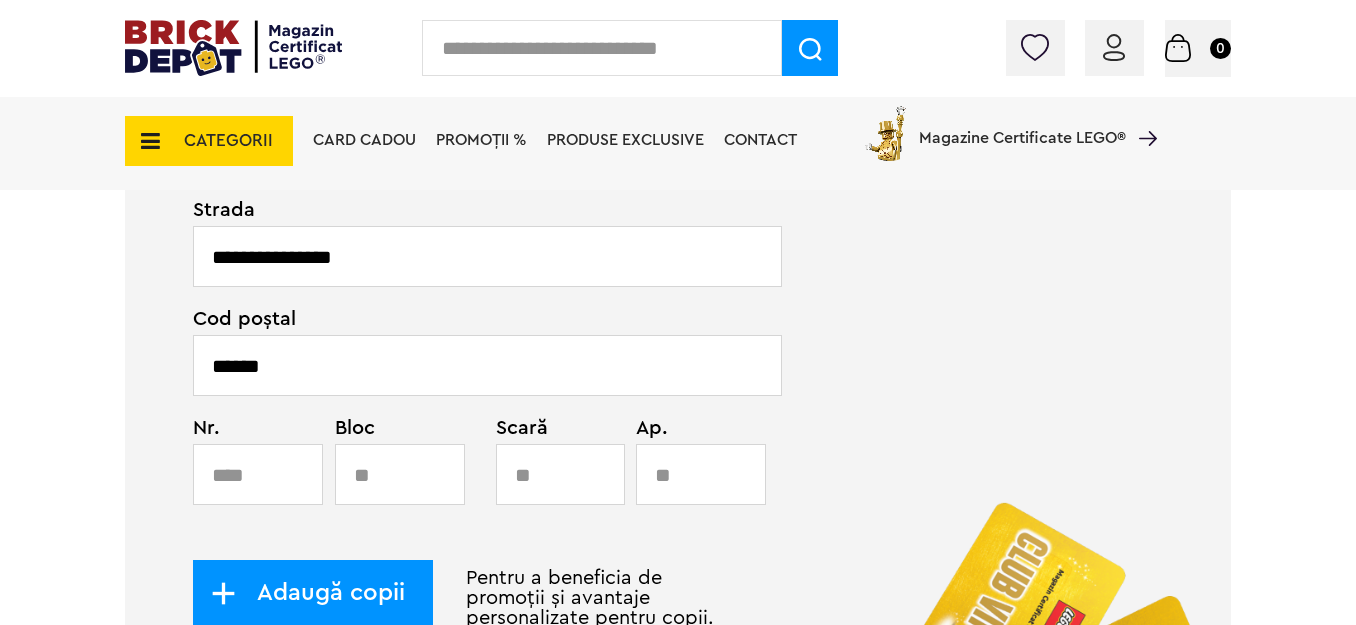 scroll, scrollTop: 1062, scrollLeft: 0, axis: vertical 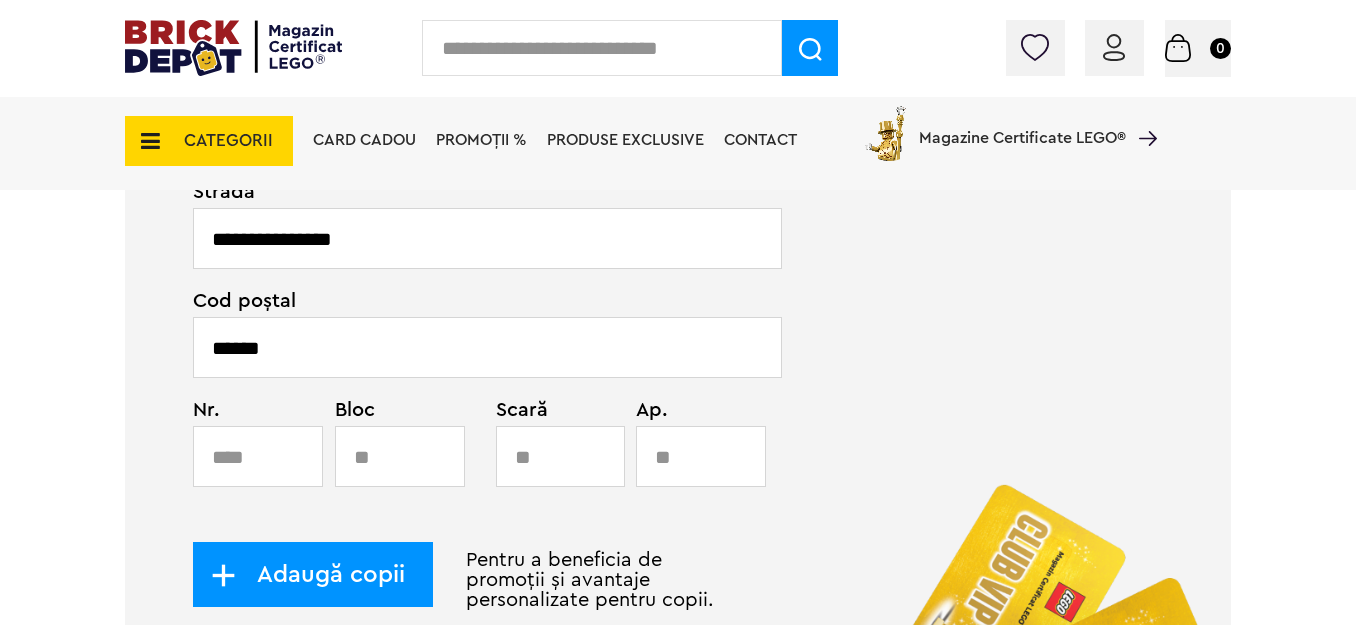 type on "******" 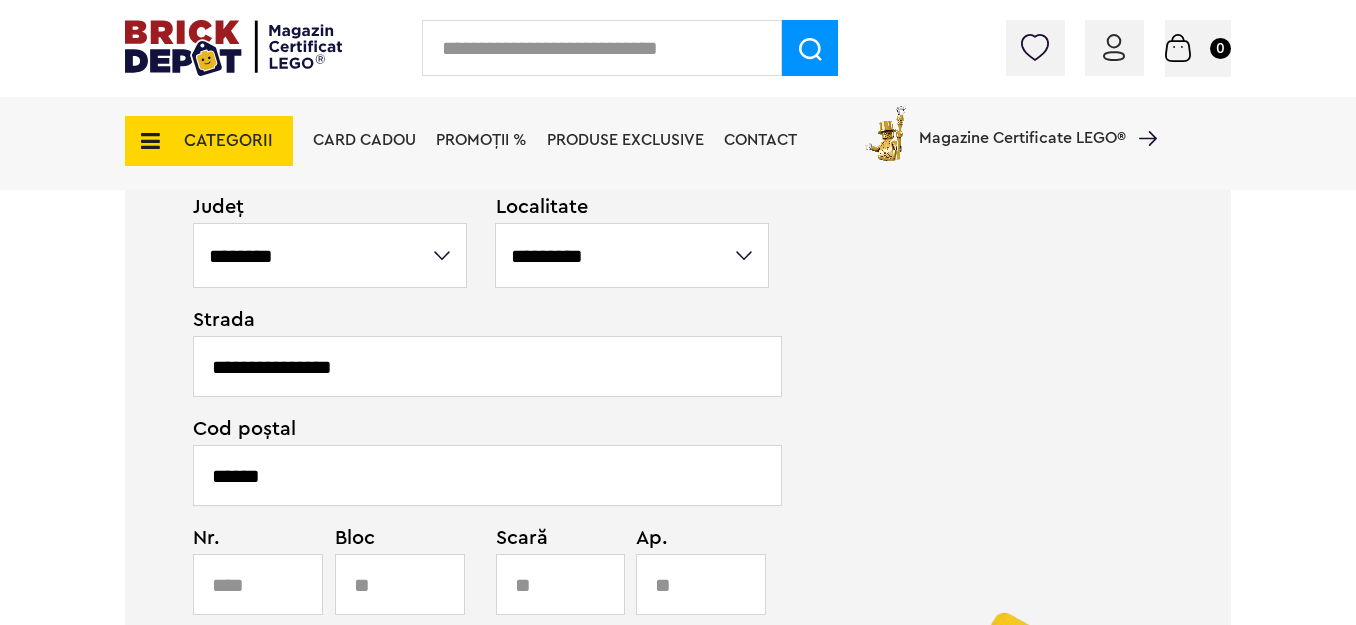 scroll, scrollTop: 916, scrollLeft: 0, axis: vertical 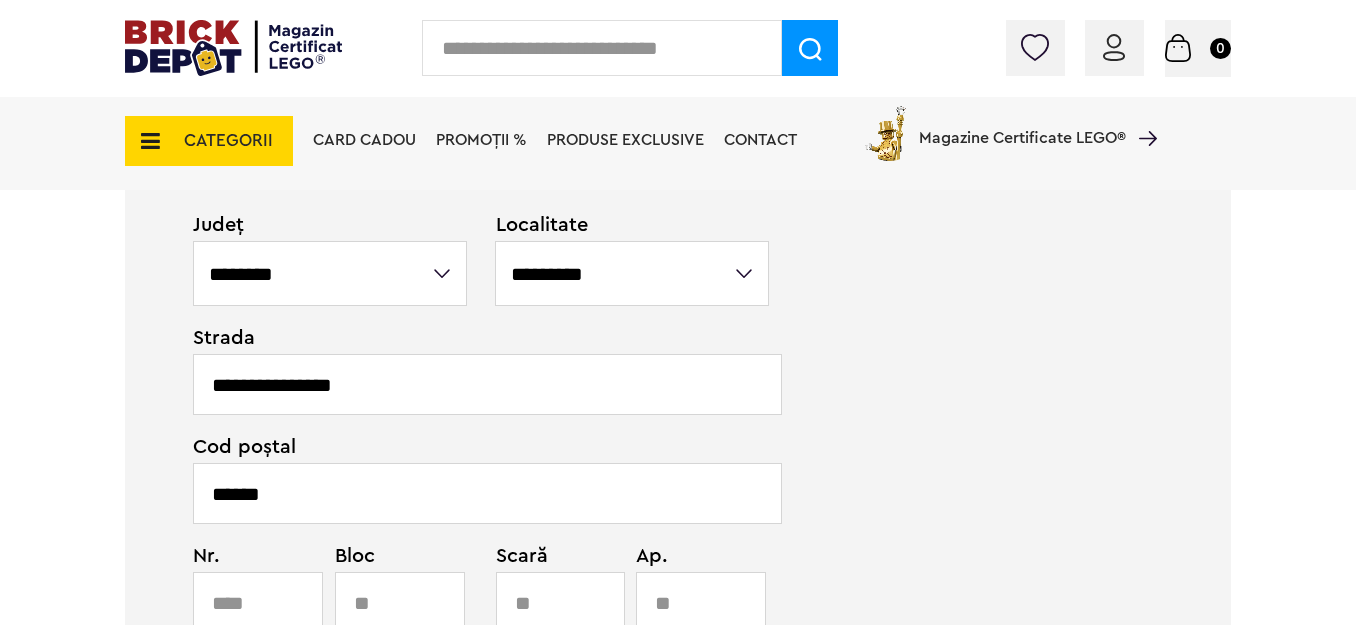 click on "**********" at bounding box center (487, 384) 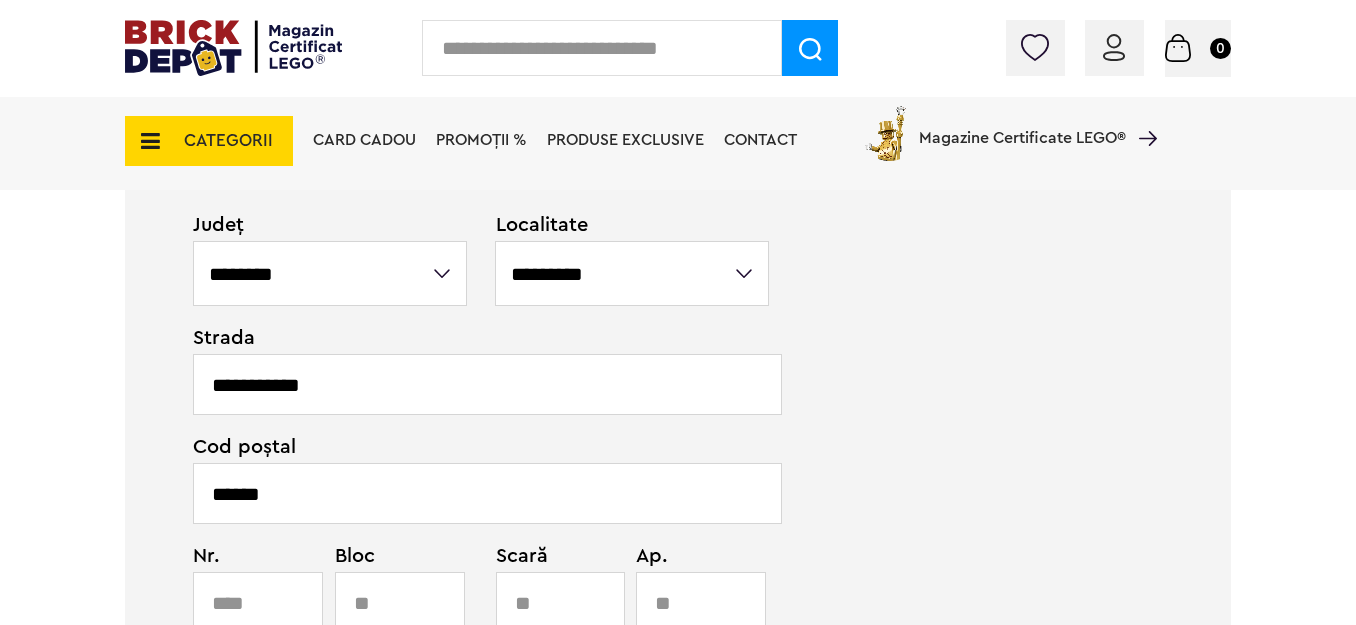 type on "**********" 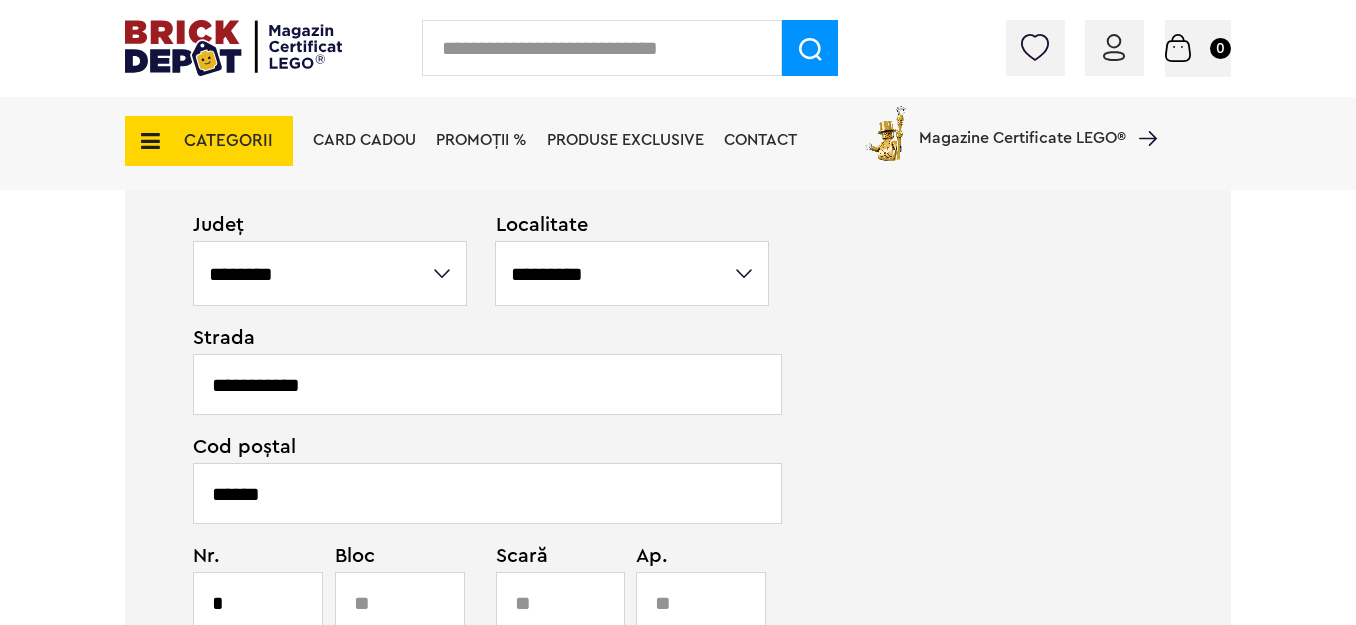 type on "*" 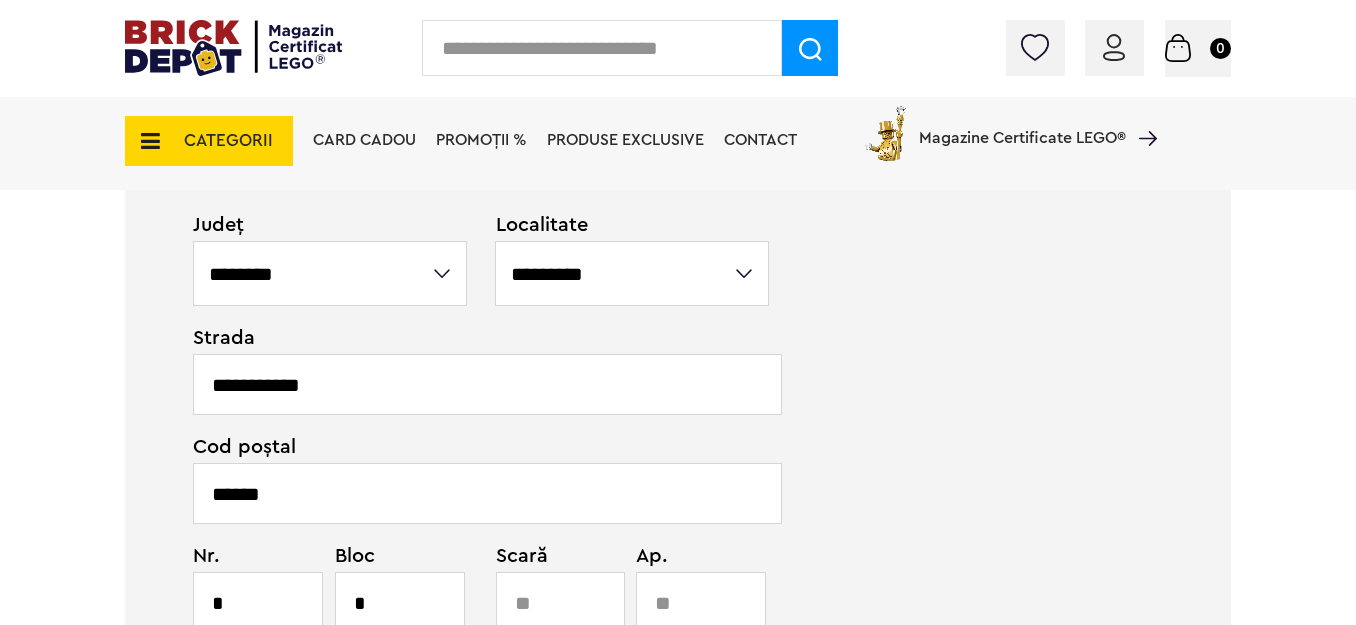 type on "*" 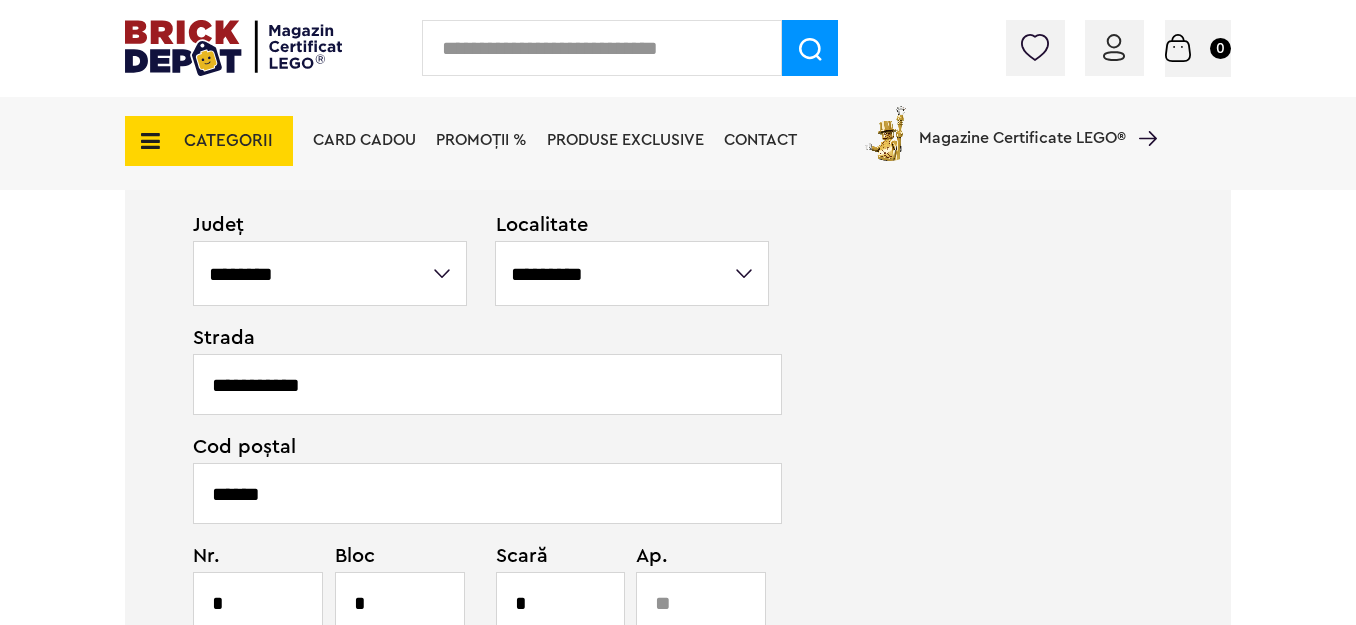 type on "*" 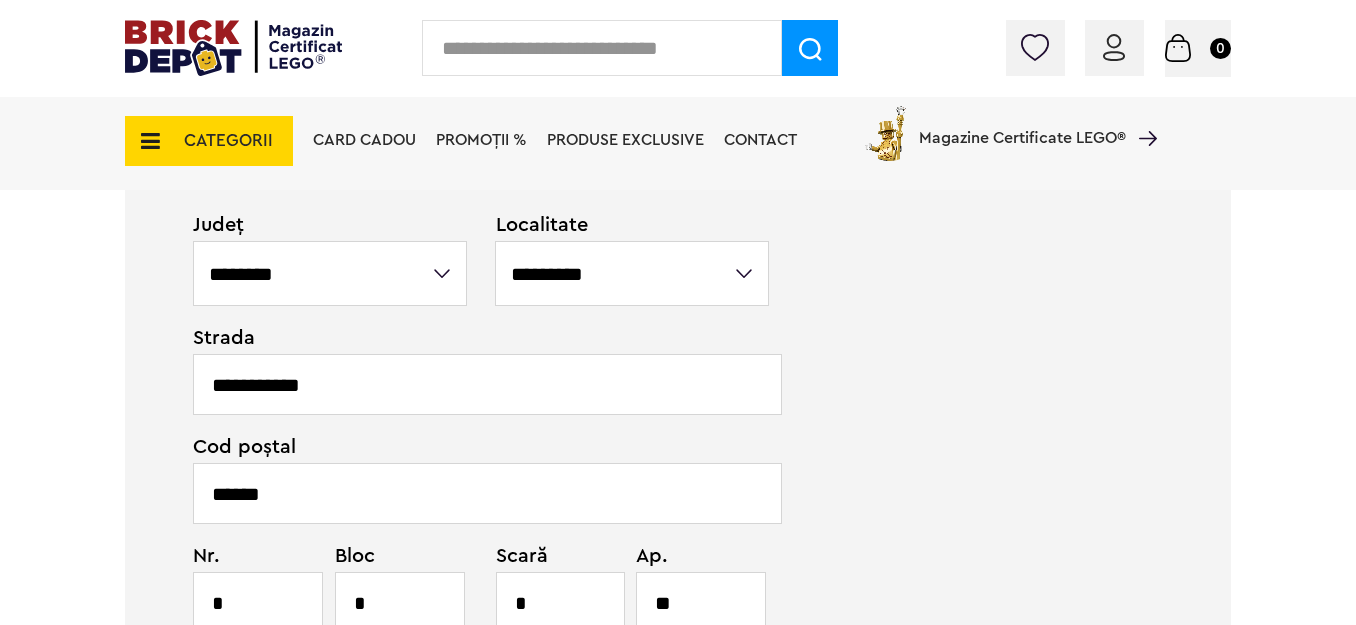 scroll, scrollTop: 1463, scrollLeft: 0, axis: vertical 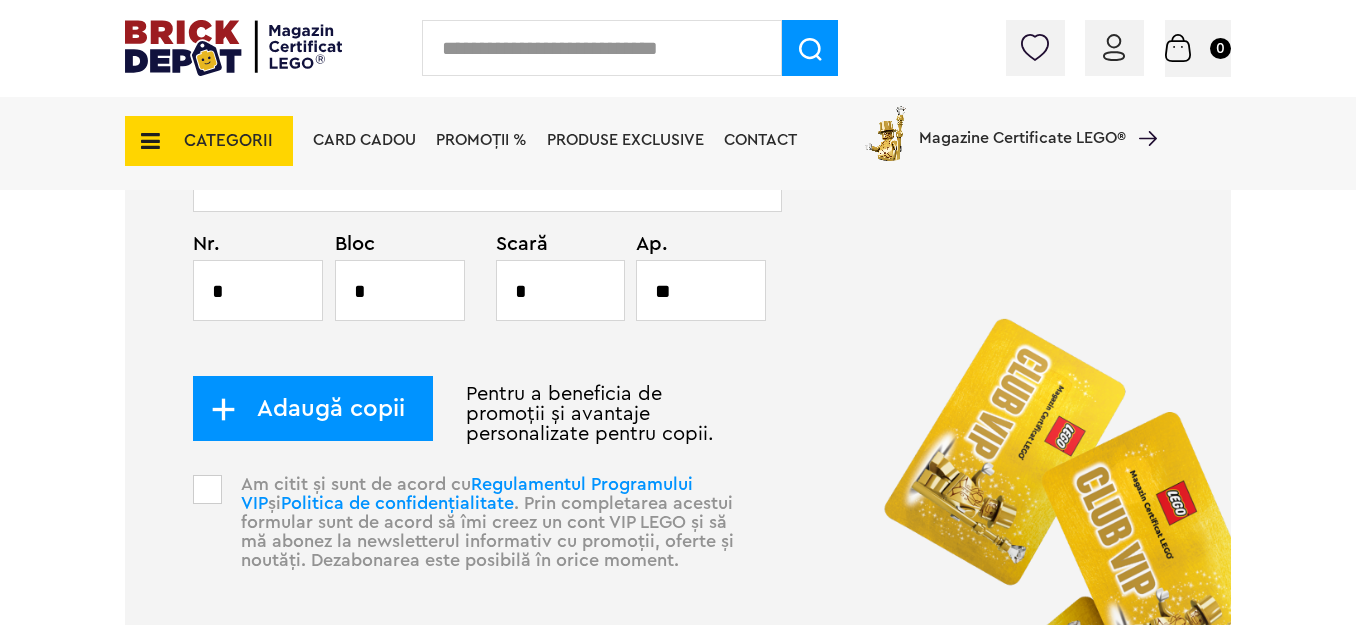 type on "**" 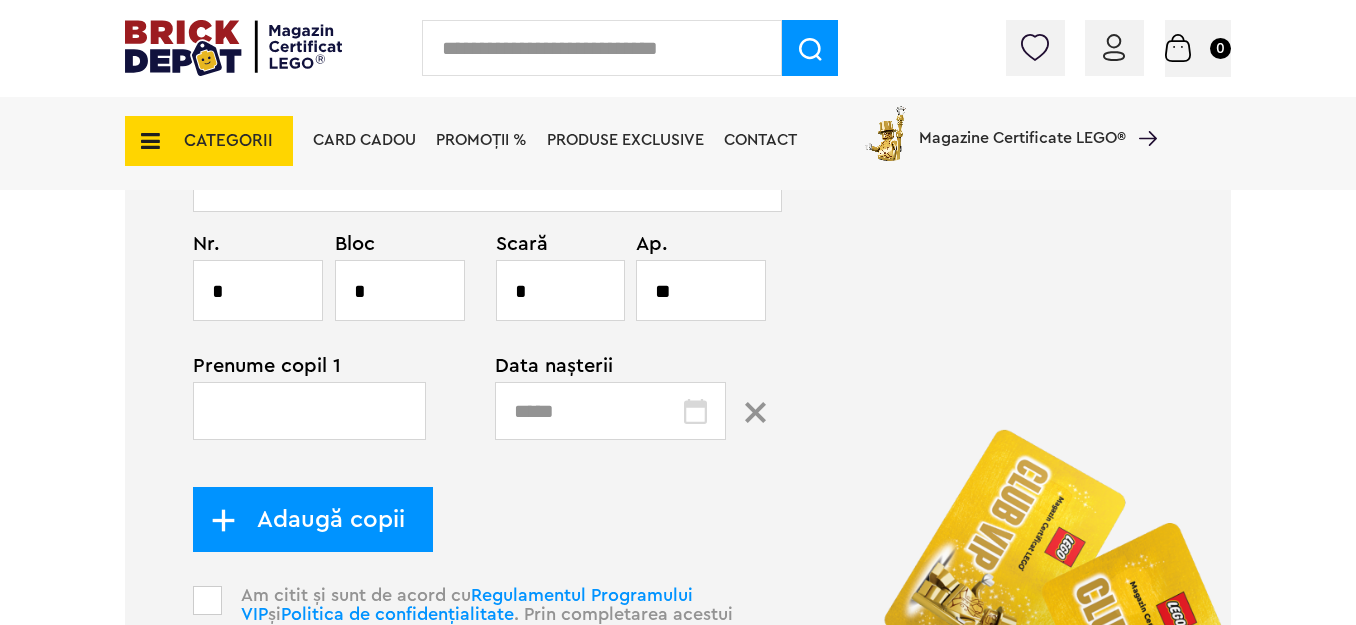 click at bounding box center [309, 411] 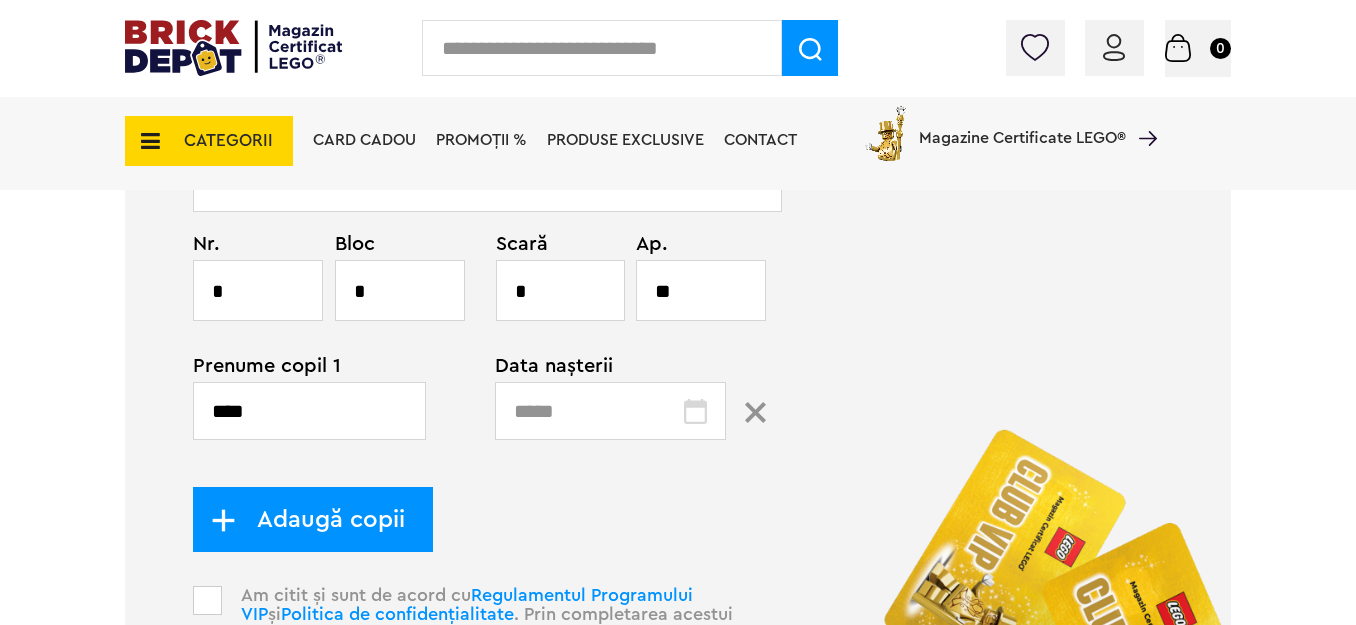 type on "****" 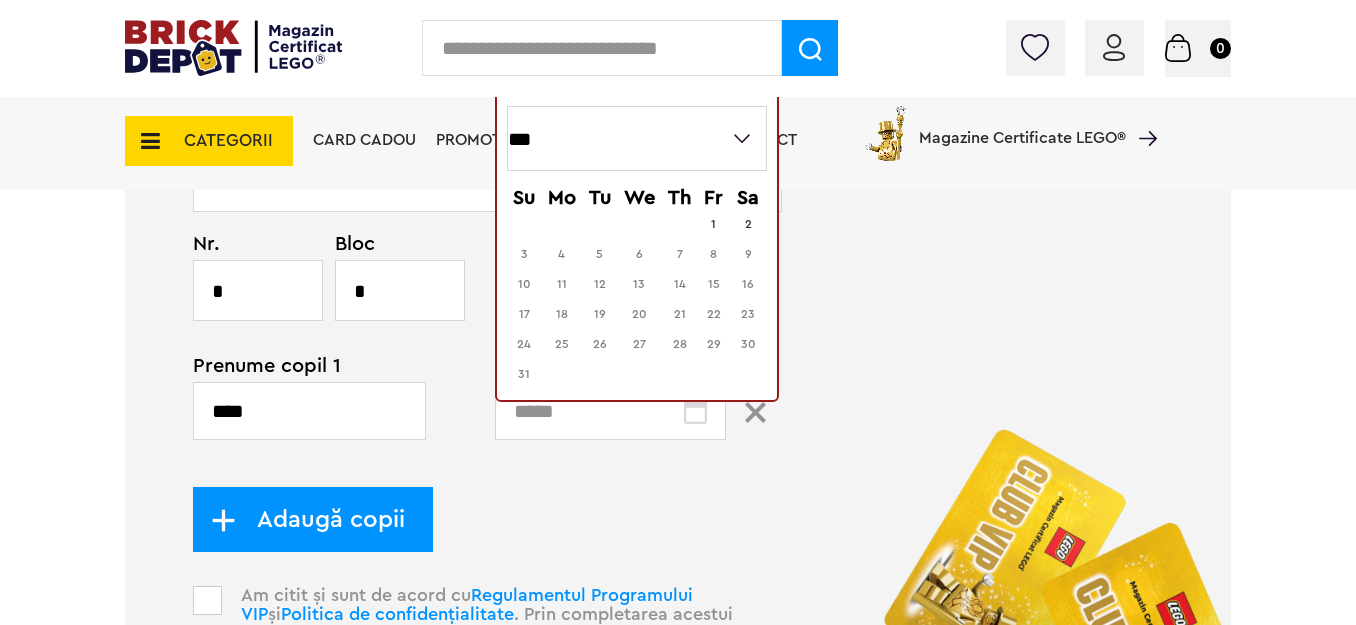 click on "*** *** *** *** *** *** *** ***" at bounding box center [637, 138] 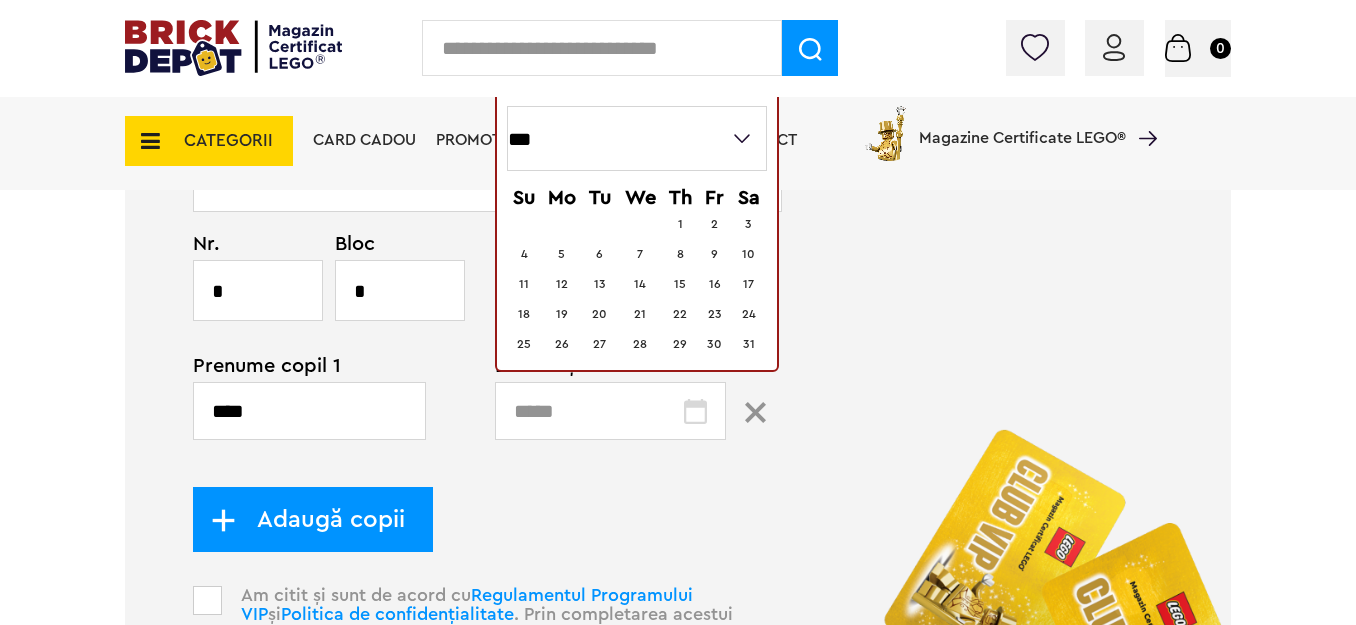 click on "We" at bounding box center (640, 198) 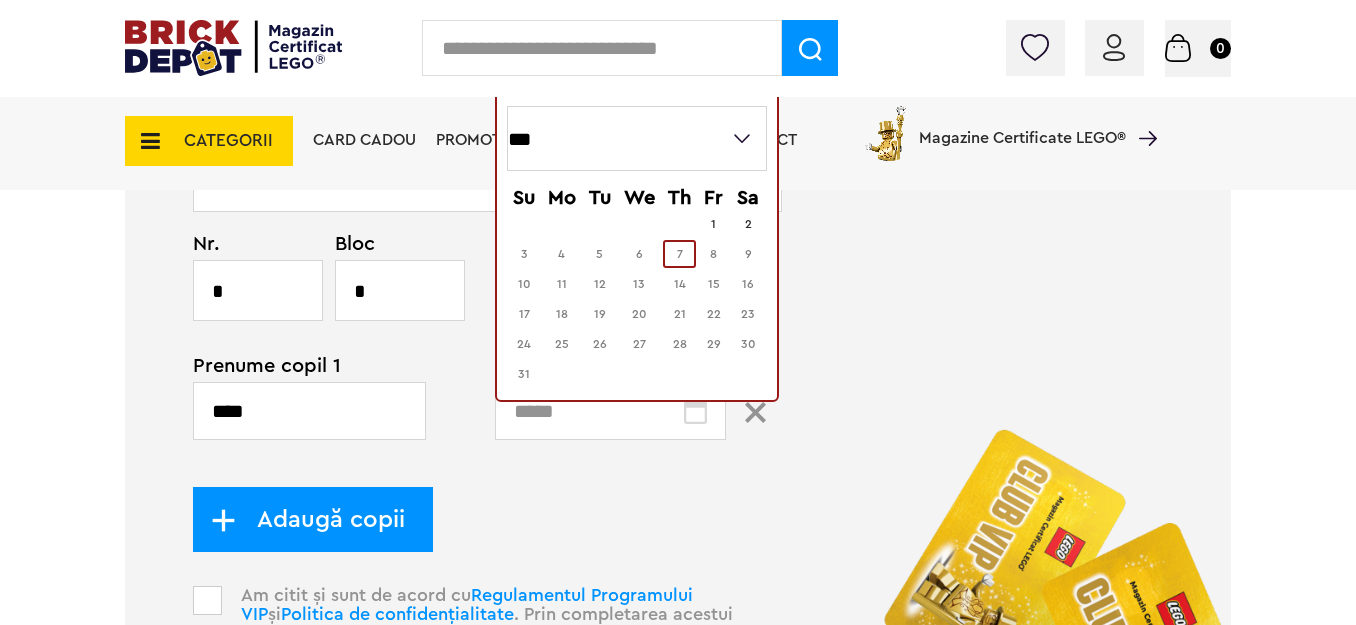 click on "7" at bounding box center (679, 254) 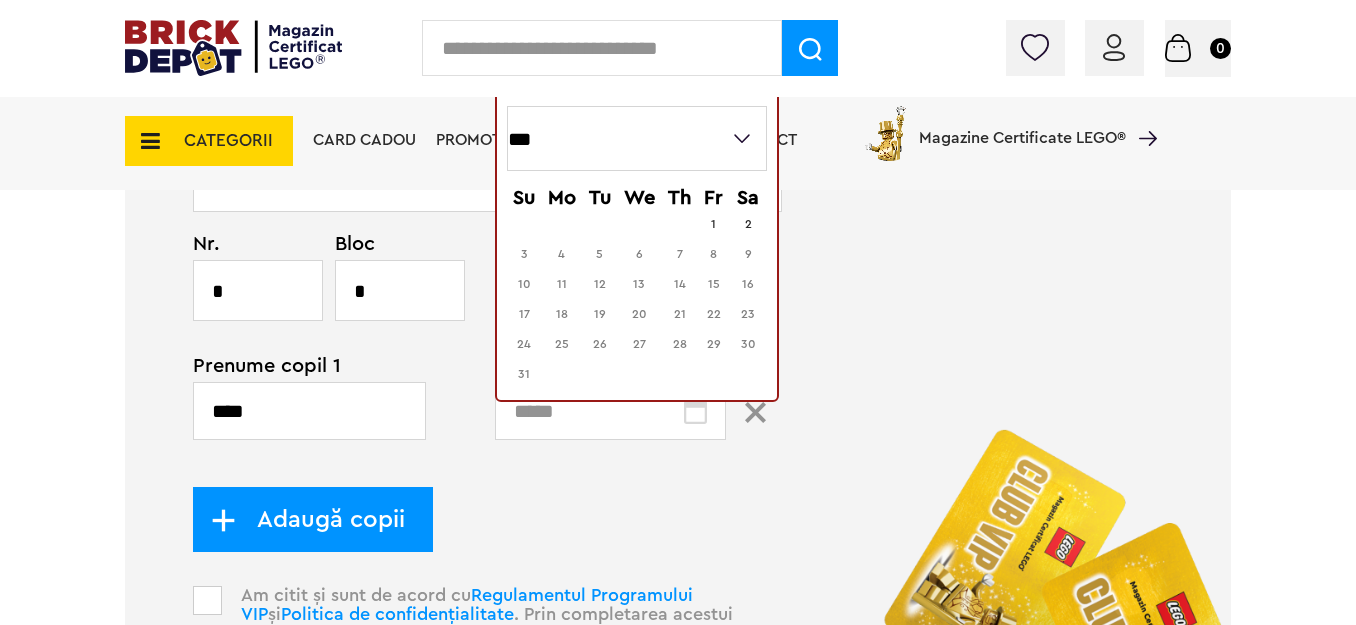 click on "*** *** *** *** *** *** *** ***" at bounding box center (637, 138) 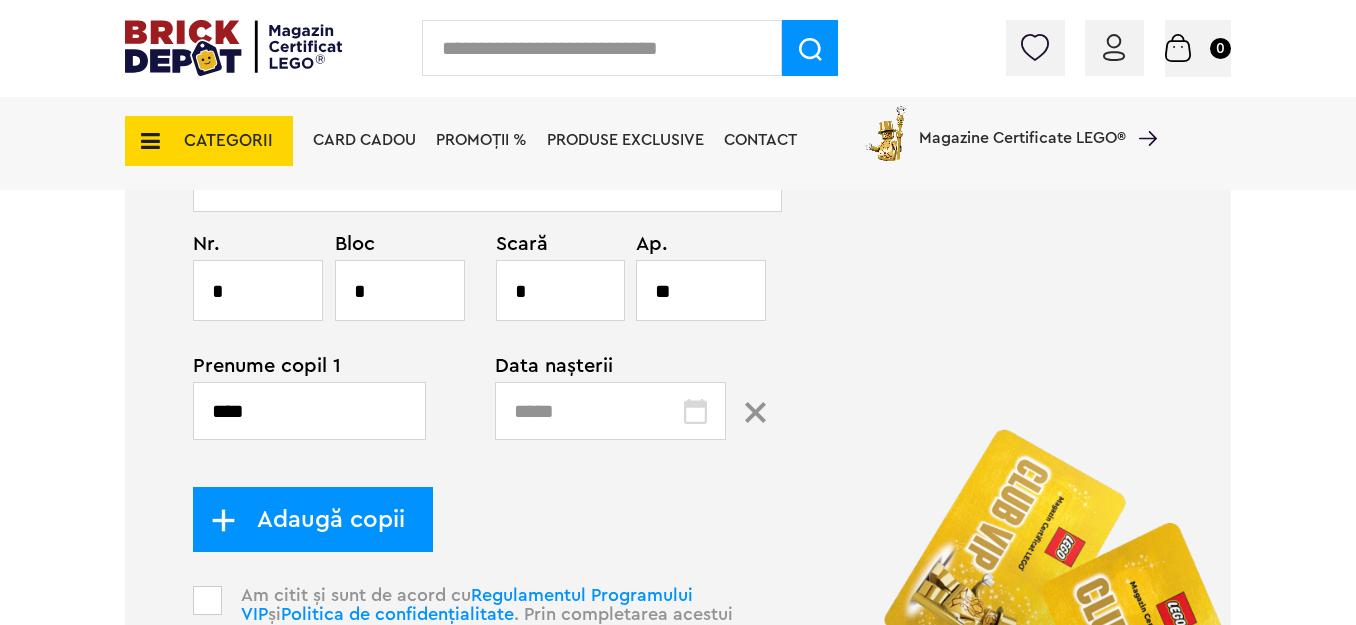click at bounding box center [611, 411] 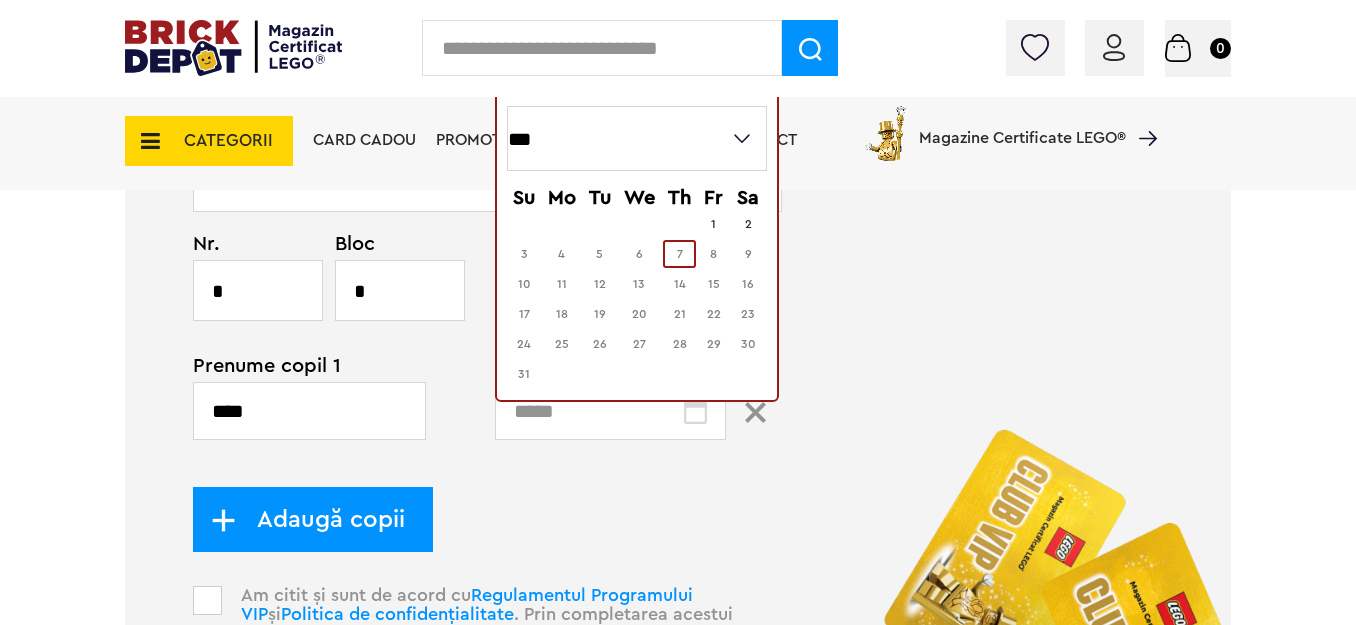 click on "7" at bounding box center (679, 254) 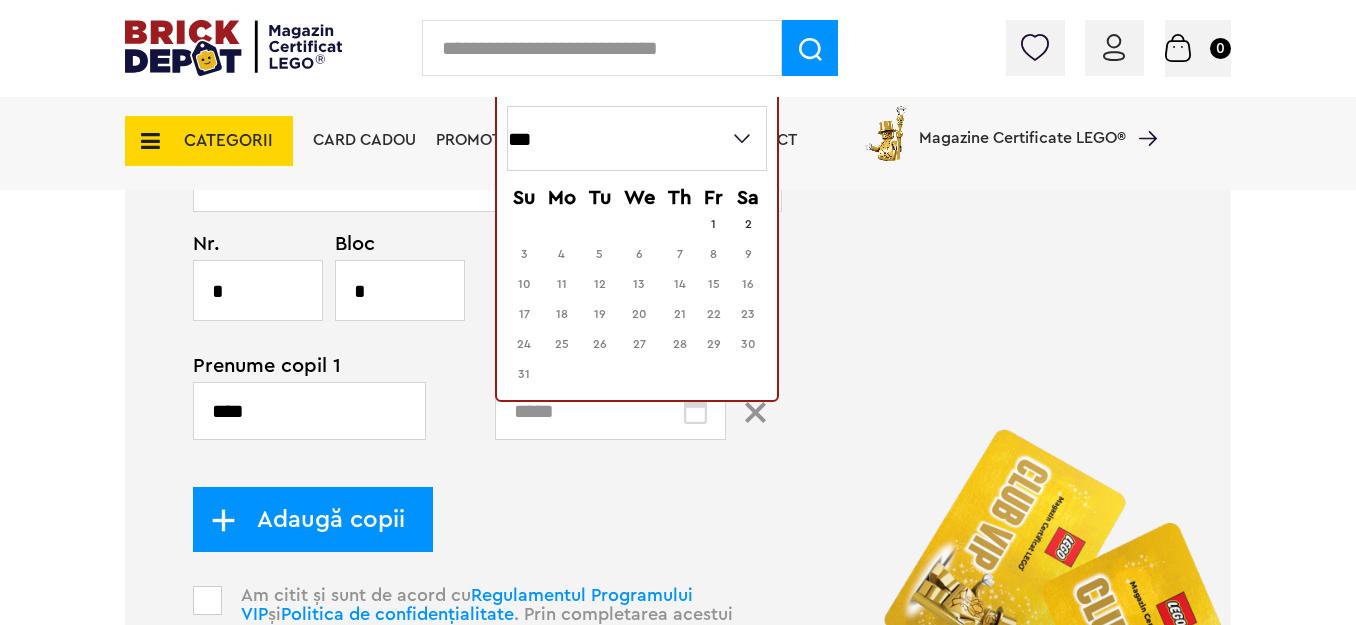 click on "*** *** *** *** *** *** *** ***" at bounding box center [637, 138] 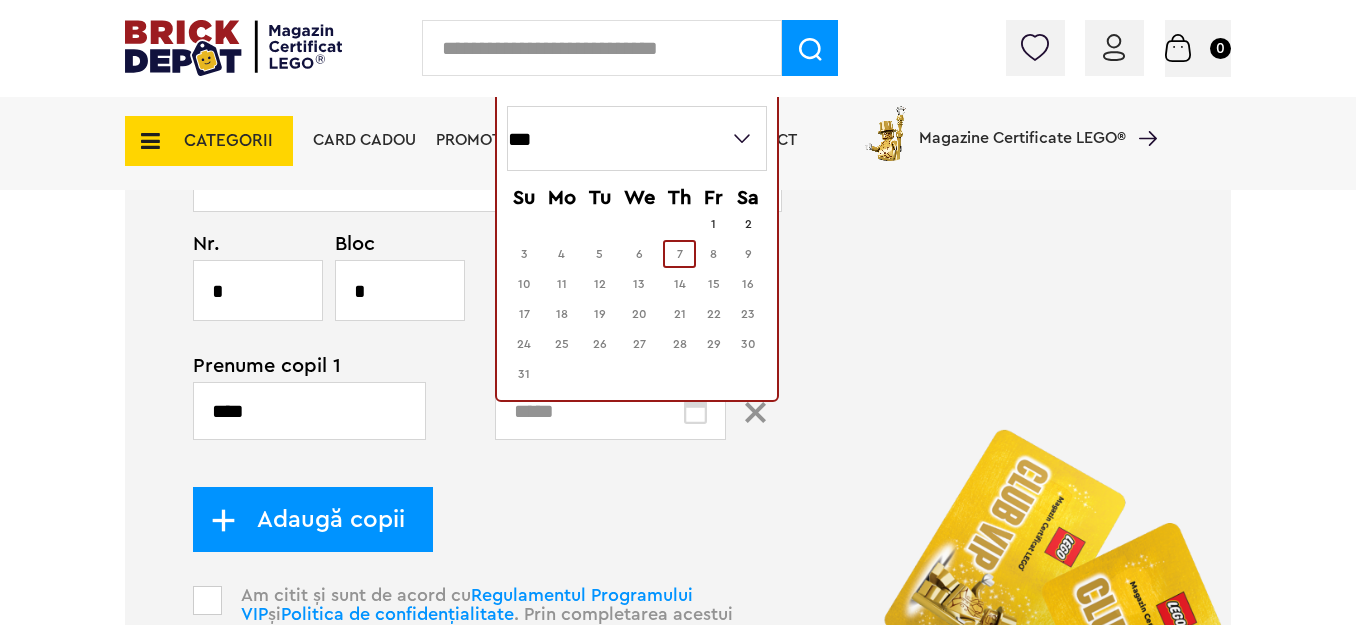 click on "7" at bounding box center (679, 254) 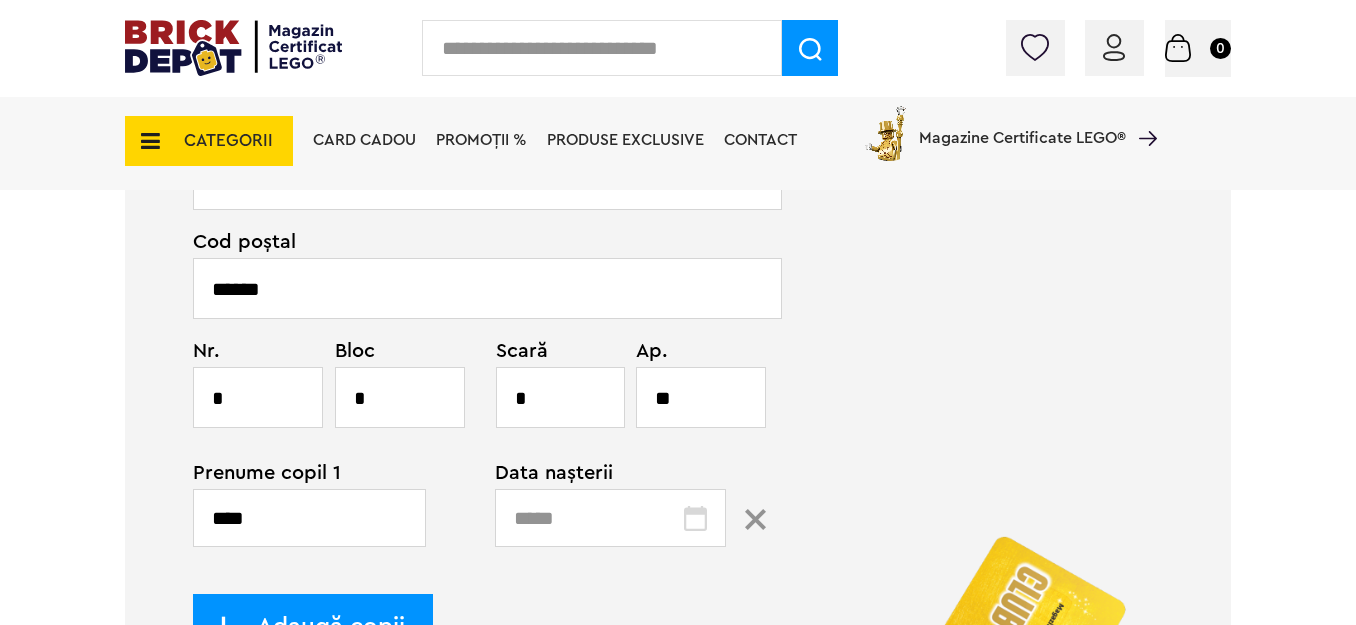 scroll, scrollTop: 1159, scrollLeft: 0, axis: vertical 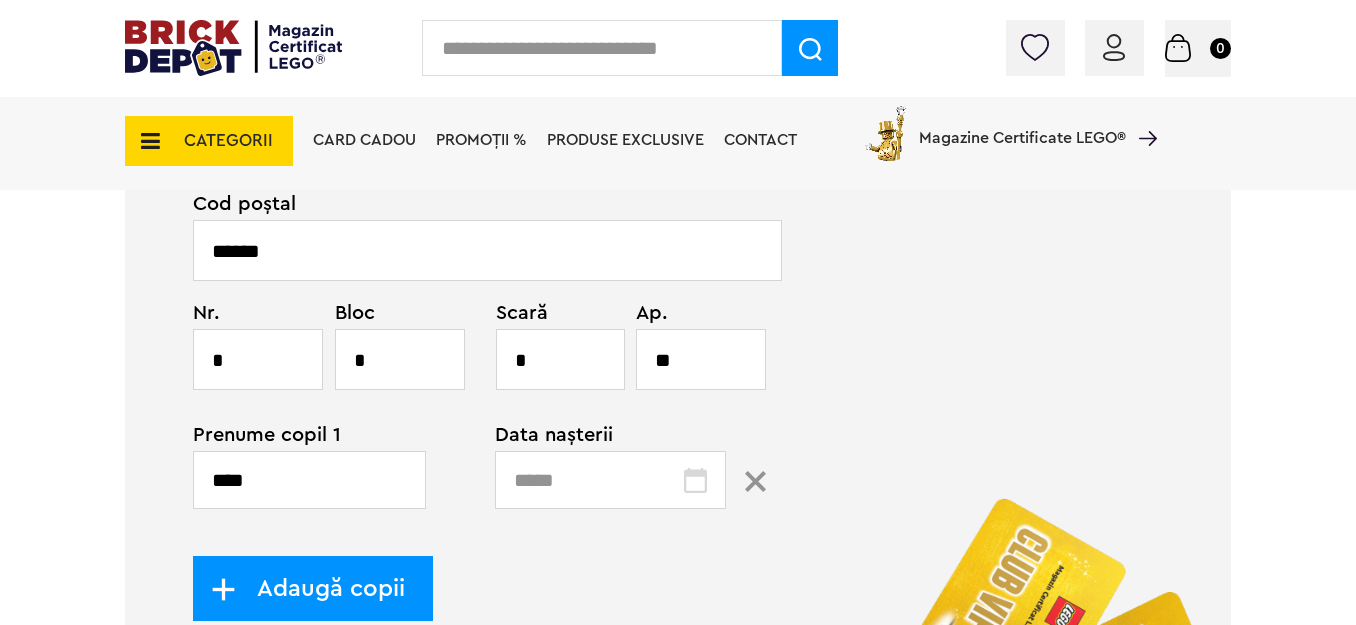 click at bounding box center (611, 480) 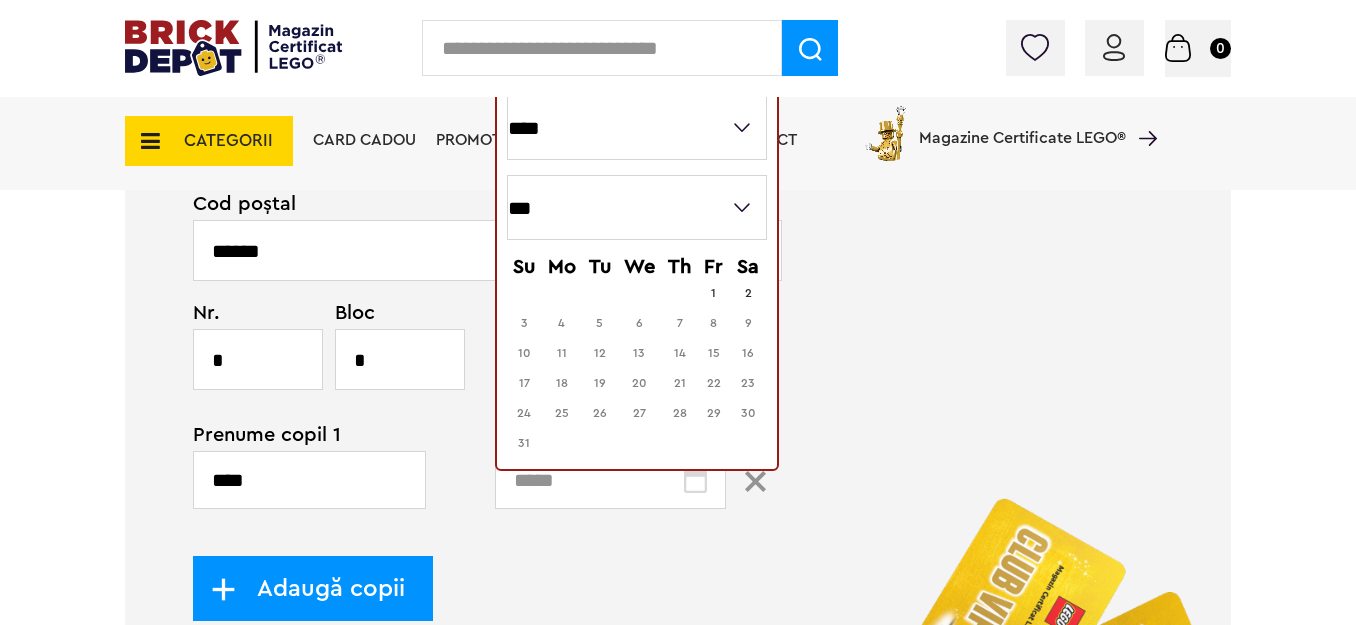 click on "**** **** **** **** **** **** **** **** **** **** **** **** **** **** **** **** **** **** **** **** ****" at bounding box center (637, 127) 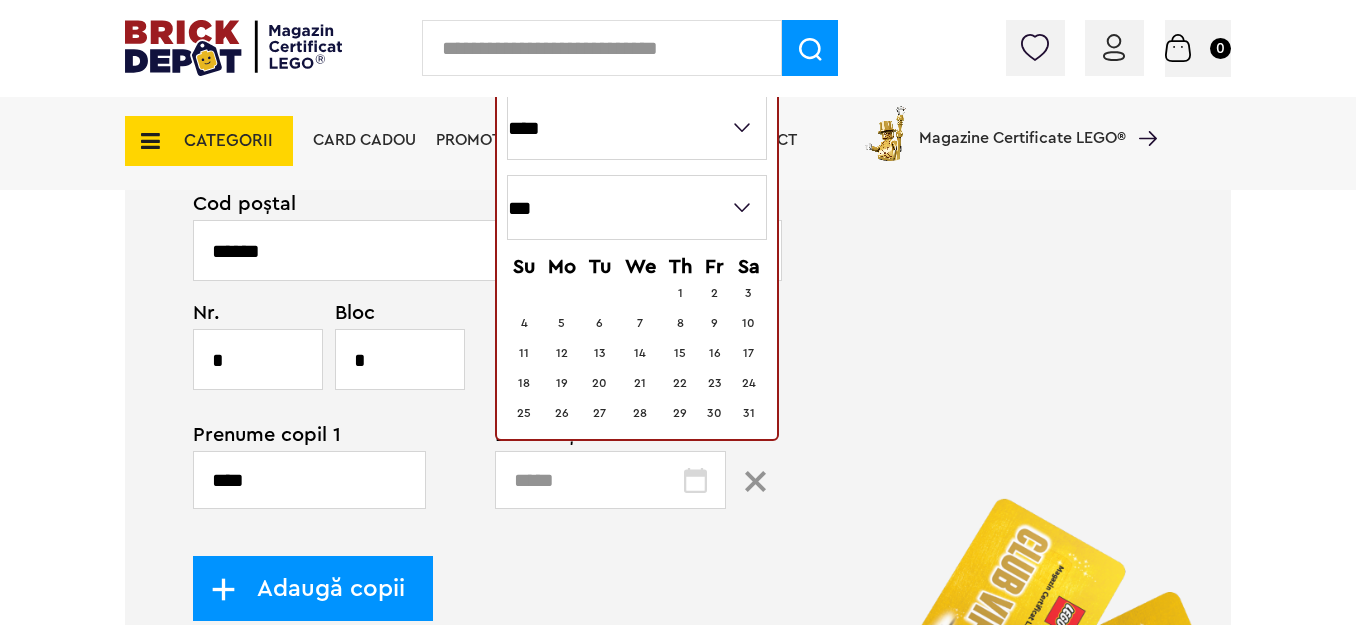 click on "*** *** *** *** *** *** *** *** *** *** *** ***" at bounding box center (637, 207) 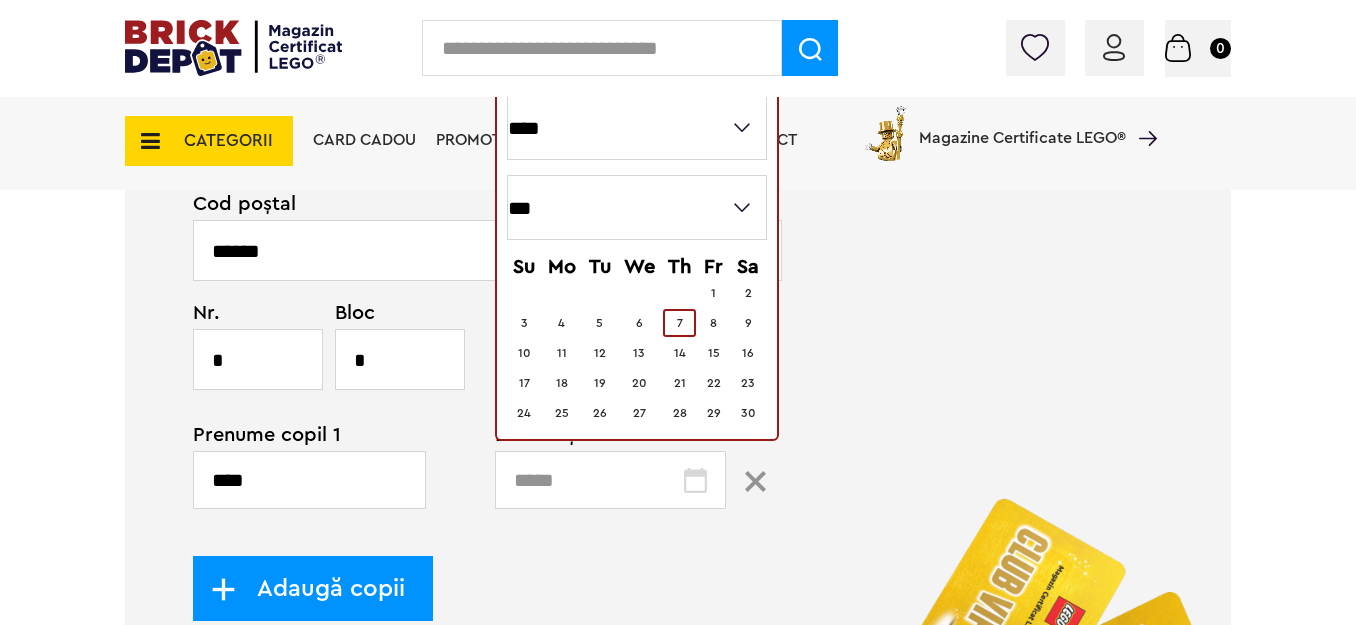 click on "7" at bounding box center (680, 323) 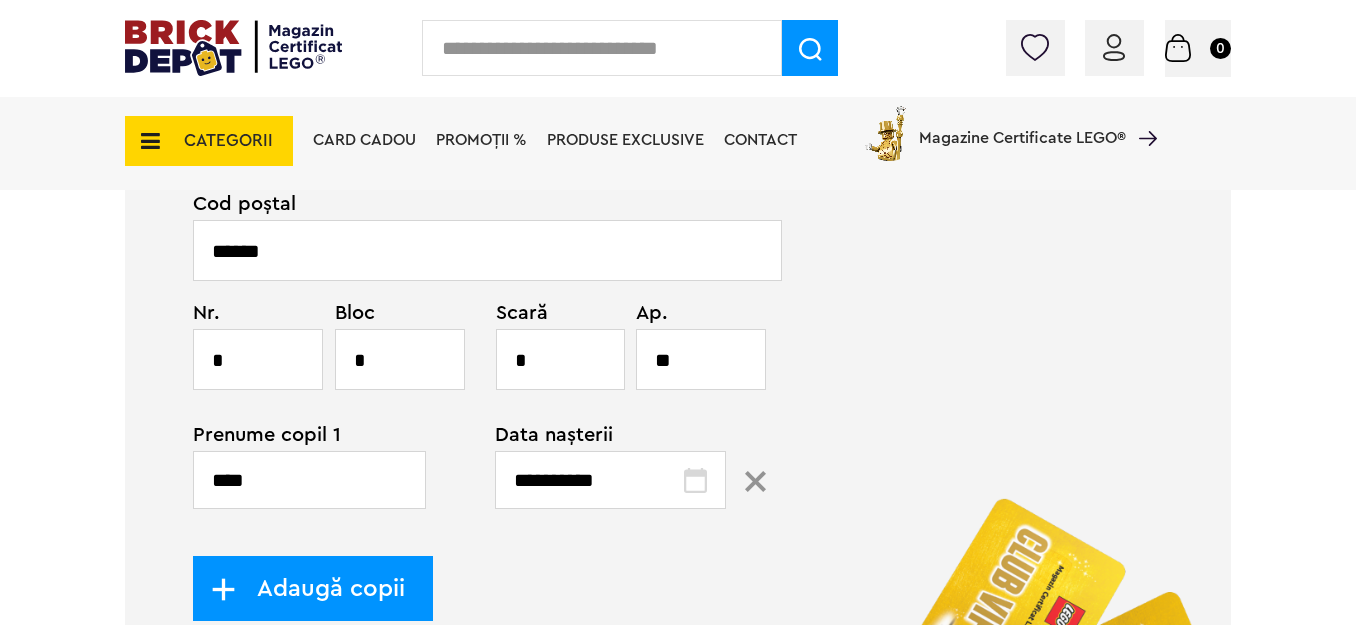 click on "Adaugă copii" at bounding box center (320, 588) 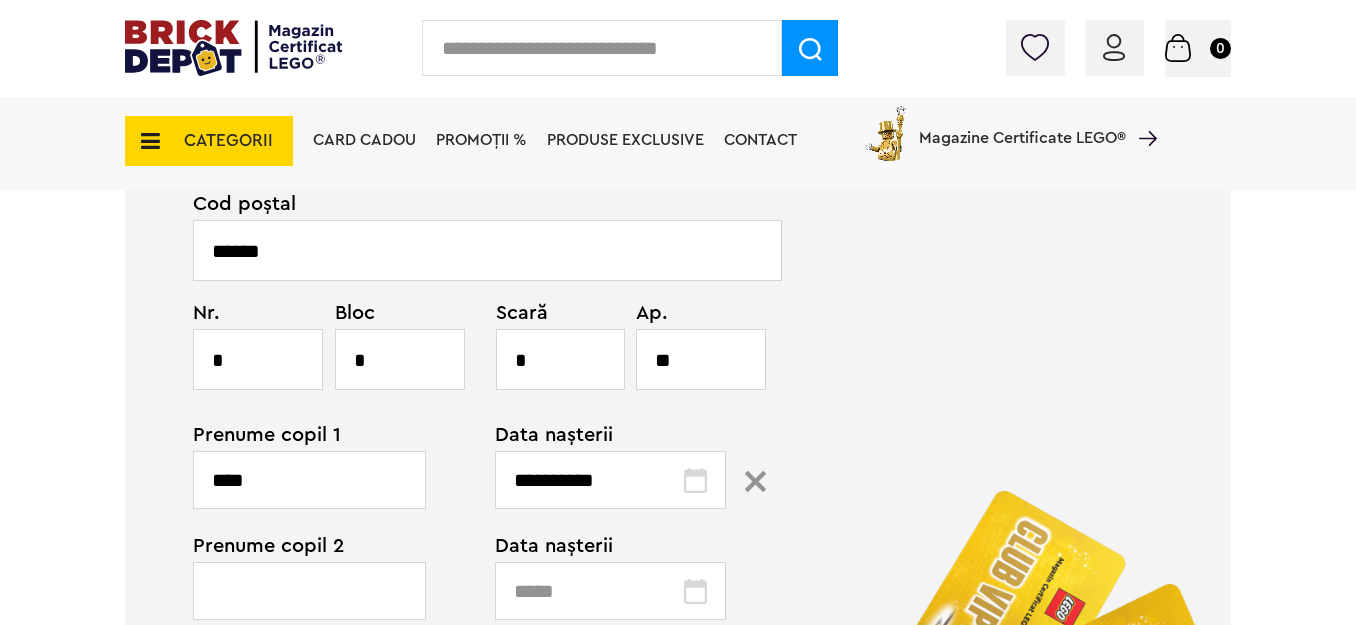 click at bounding box center [309, 591] 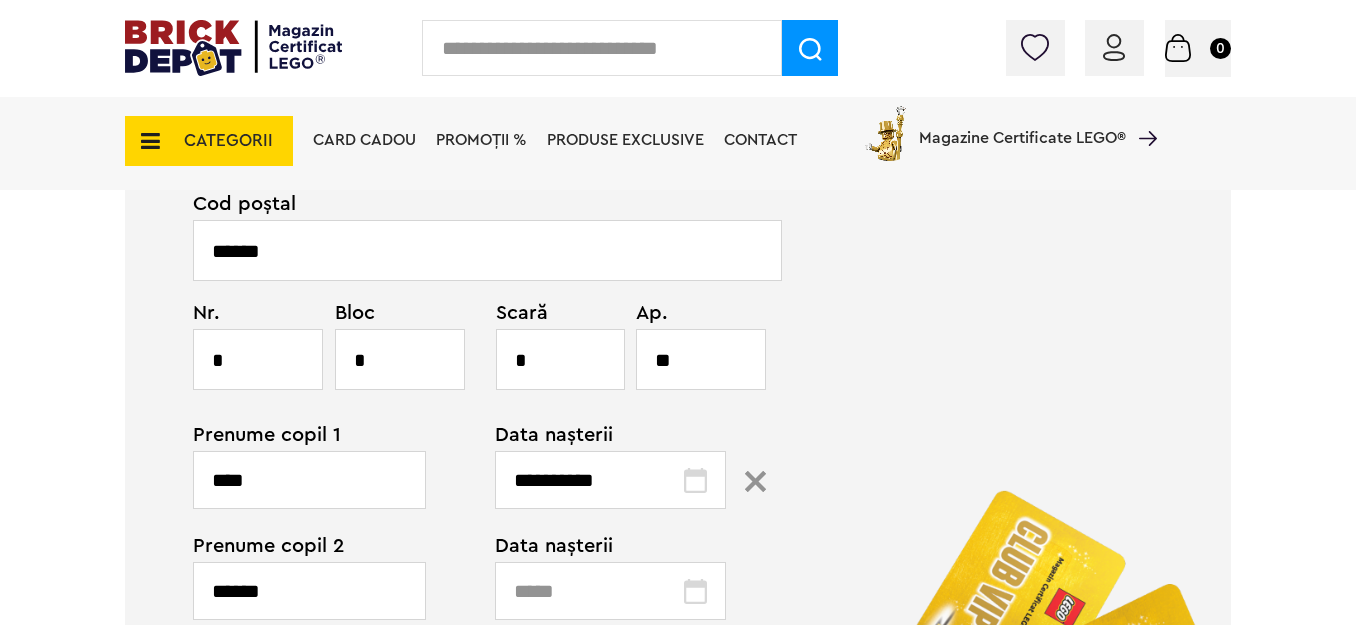 type on "******" 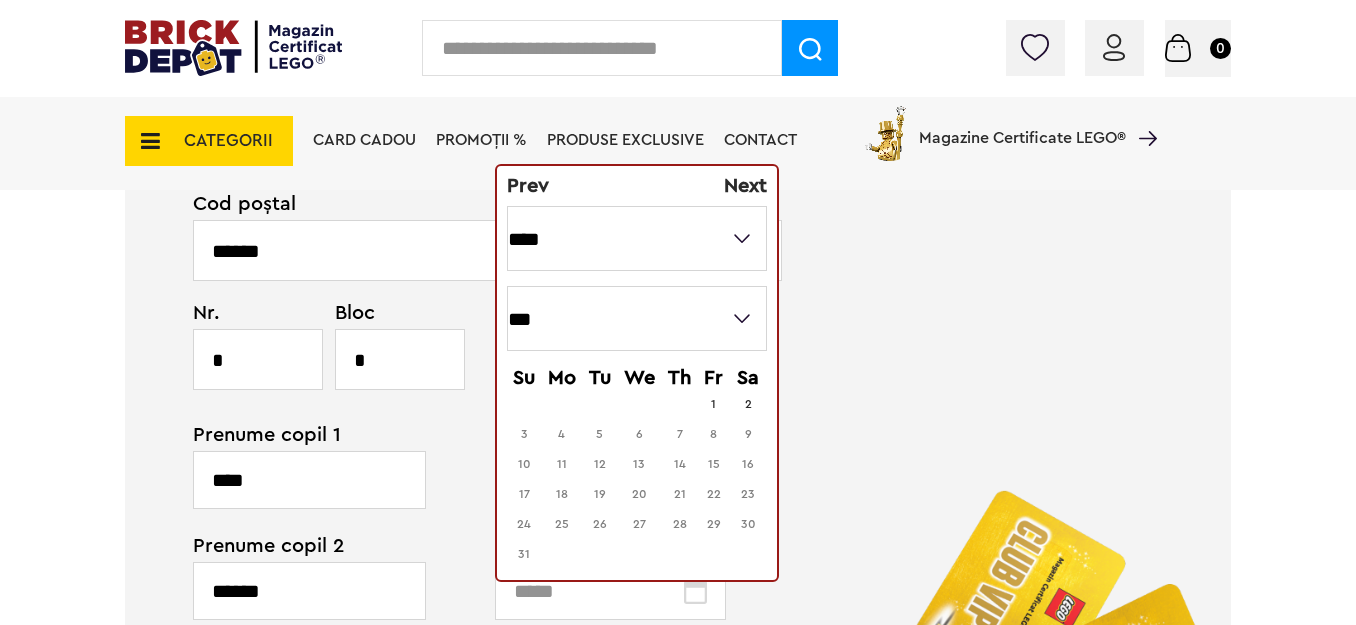 click on "**** **** **** **** **** **** **** **** **** **** **** **** **** **** **** **** **** **** **** **** ****" at bounding box center [637, 238] 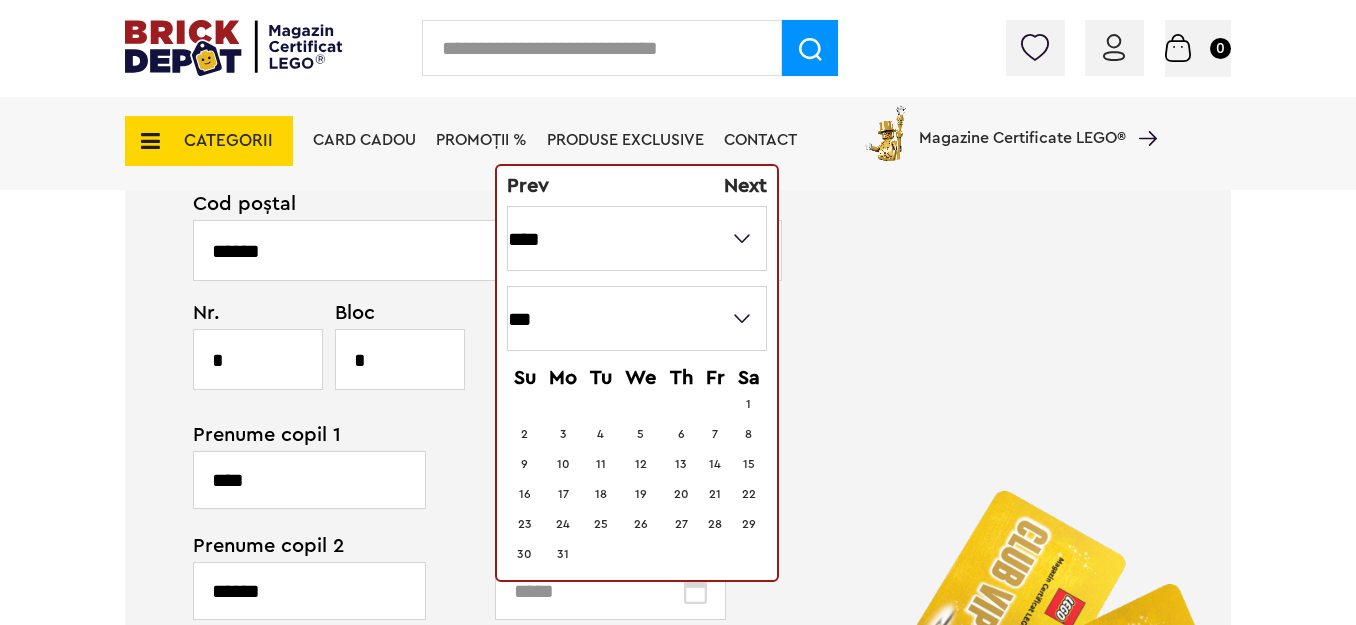 click on "*** *** *** *** *** *** *** *** *** *** *** ***" at bounding box center (637, 318) 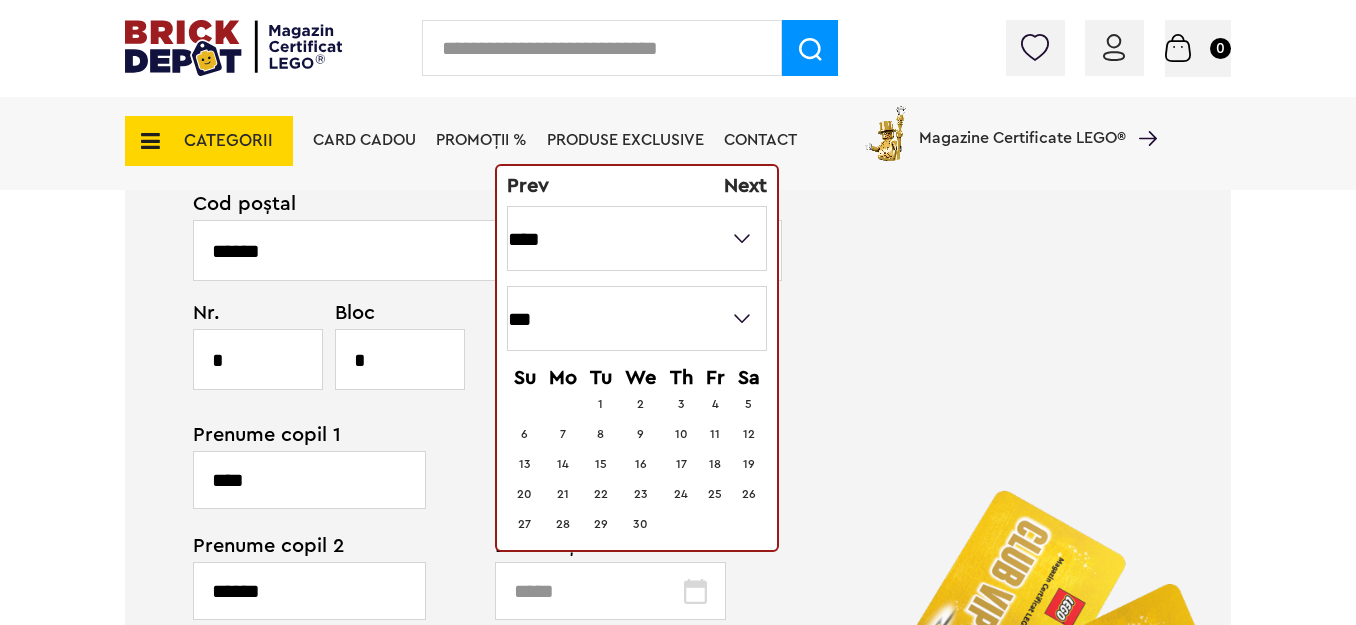 click on "*** *** *** *** *** *** *** *** *** *** *** ***" at bounding box center [637, 318] 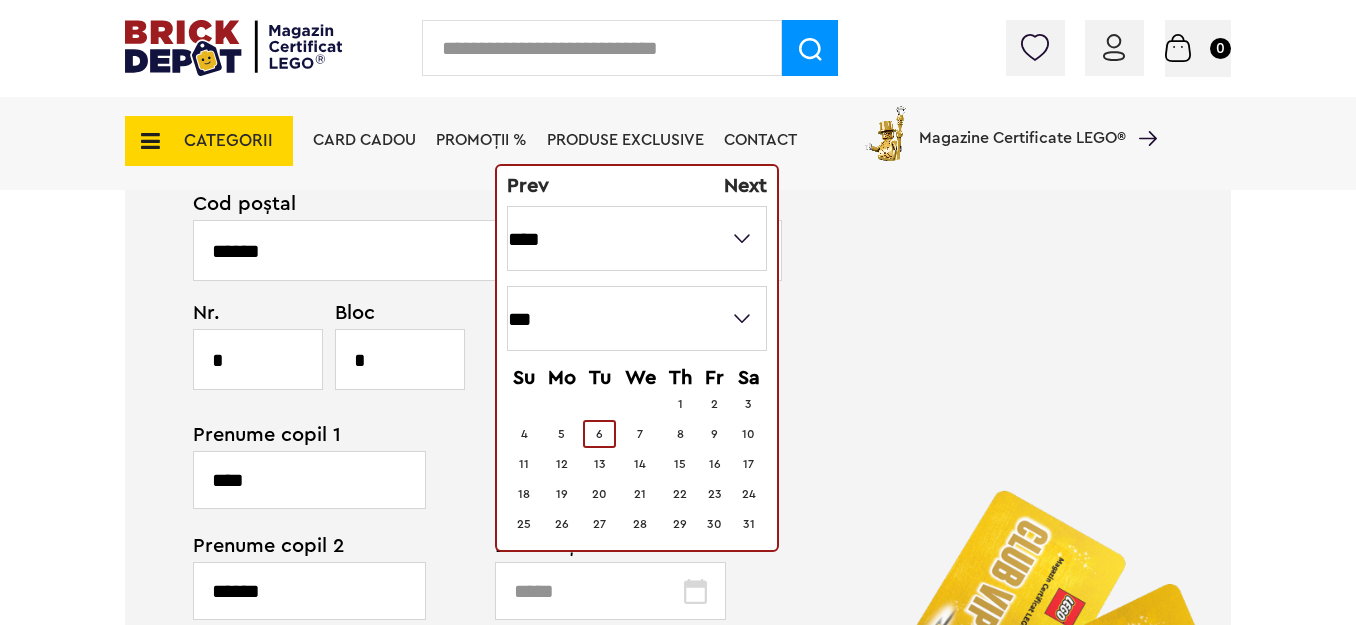 click on "6" at bounding box center (599, 434) 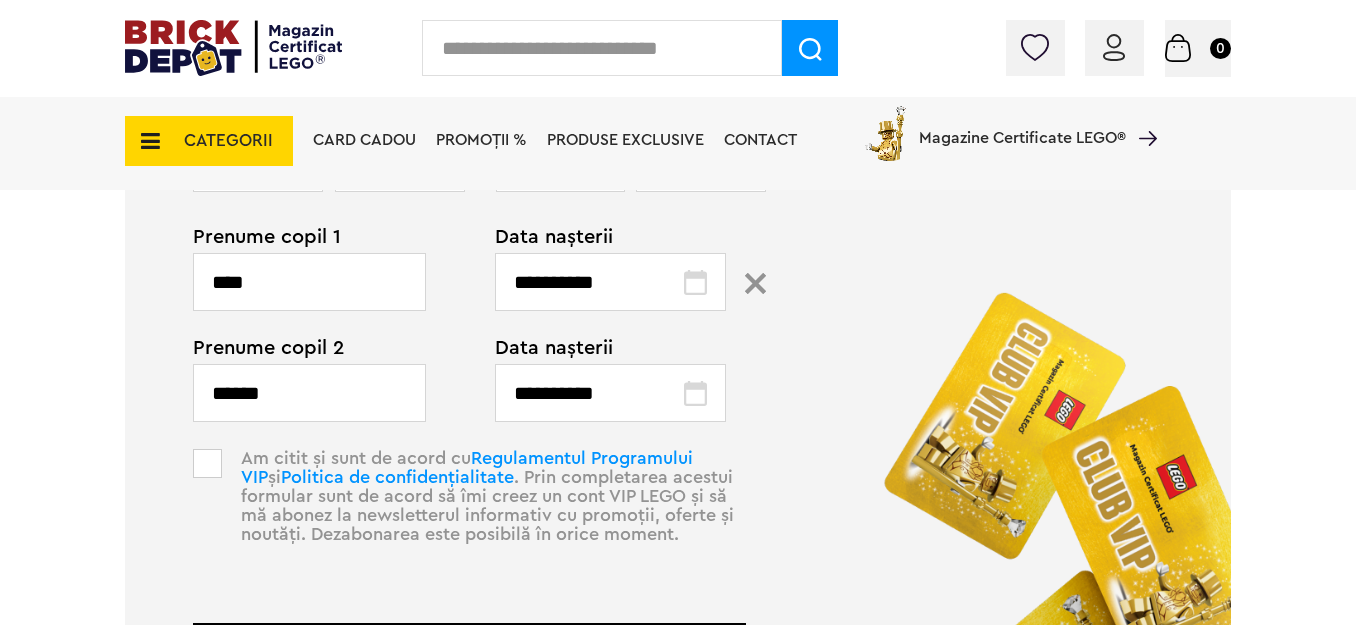 scroll, scrollTop: 1359, scrollLeft: 0, axis: vertical 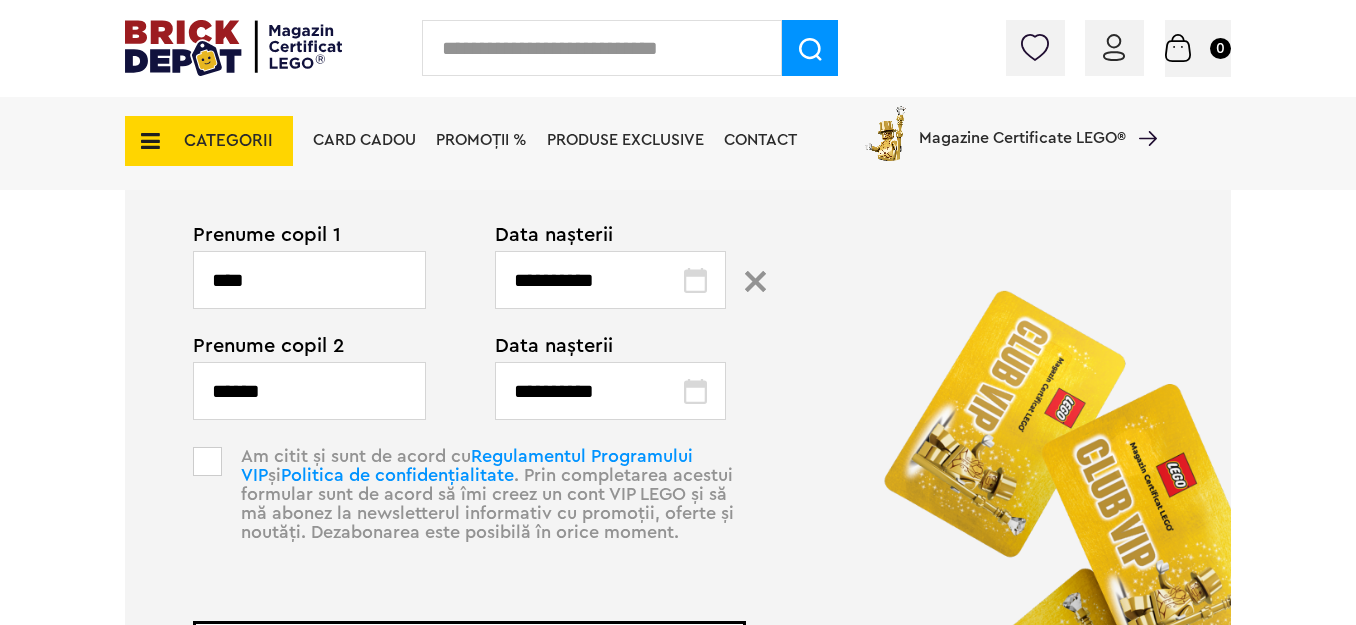 click at bounding box center [207, 461] 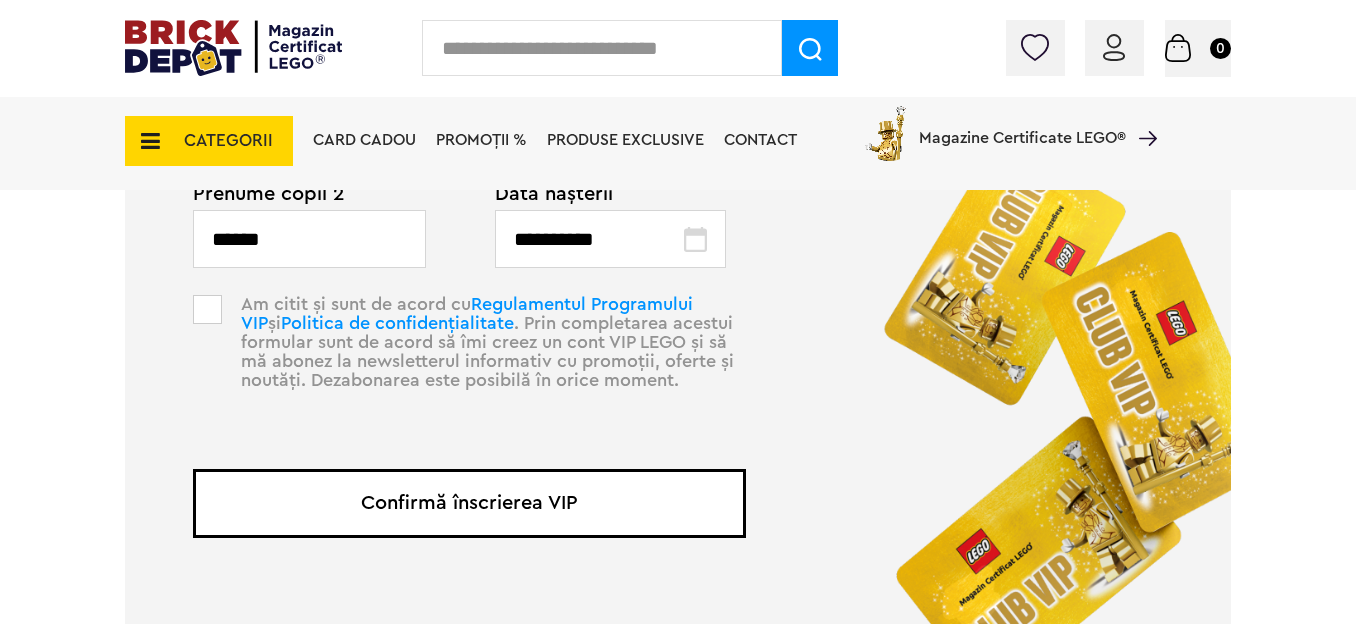 scroll, scrollTop: 1519, scrollLeft: 0, axis: vertical 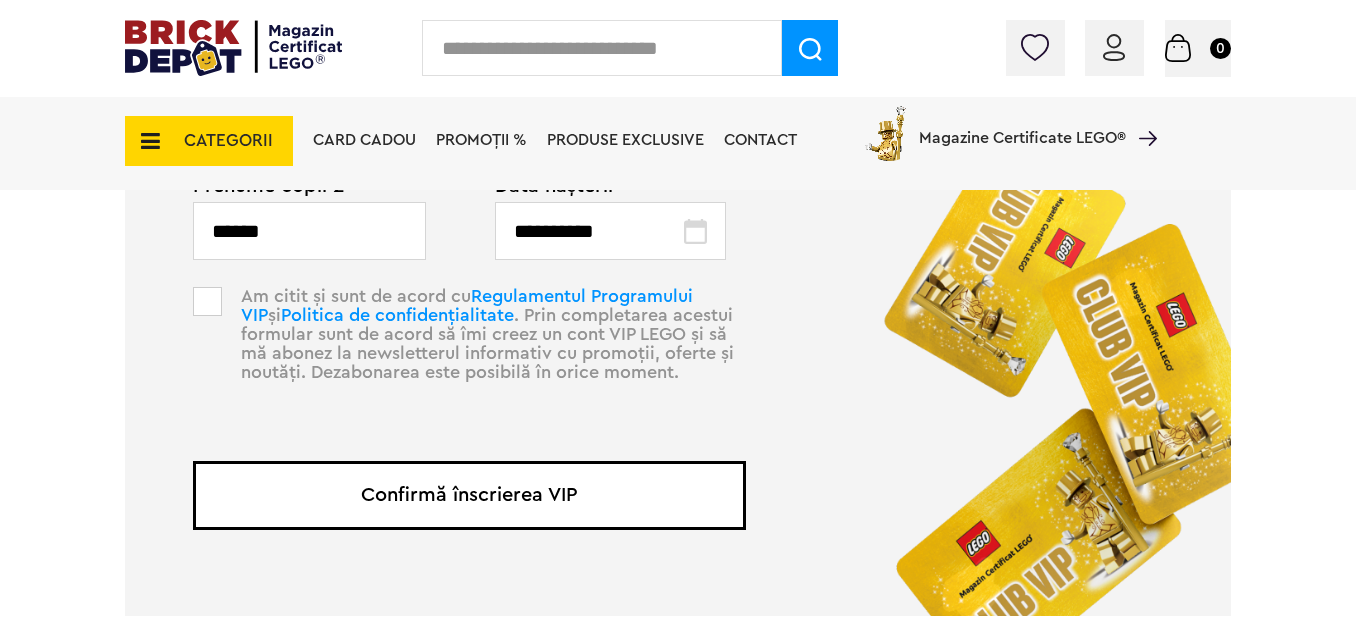 click on "Confirmă înscrierea VIP" at bounding box center (469, 495) 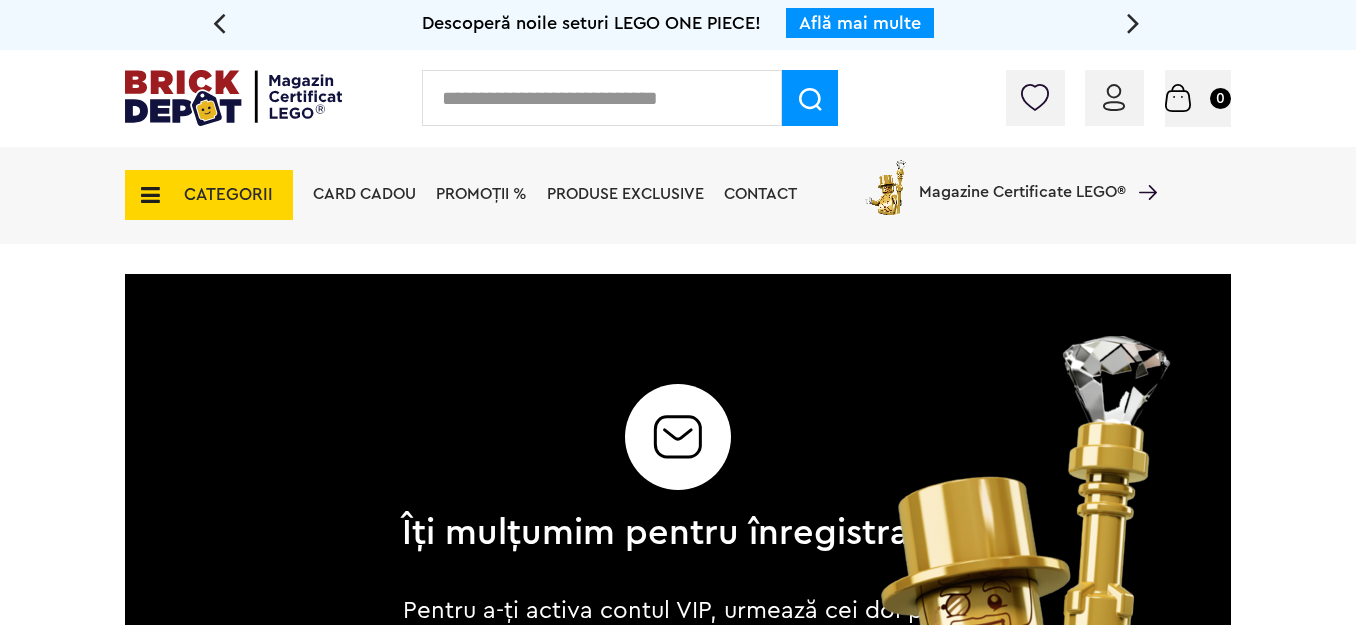 scroll, scrollTop: 0, scrollLeft: 0, axis: both 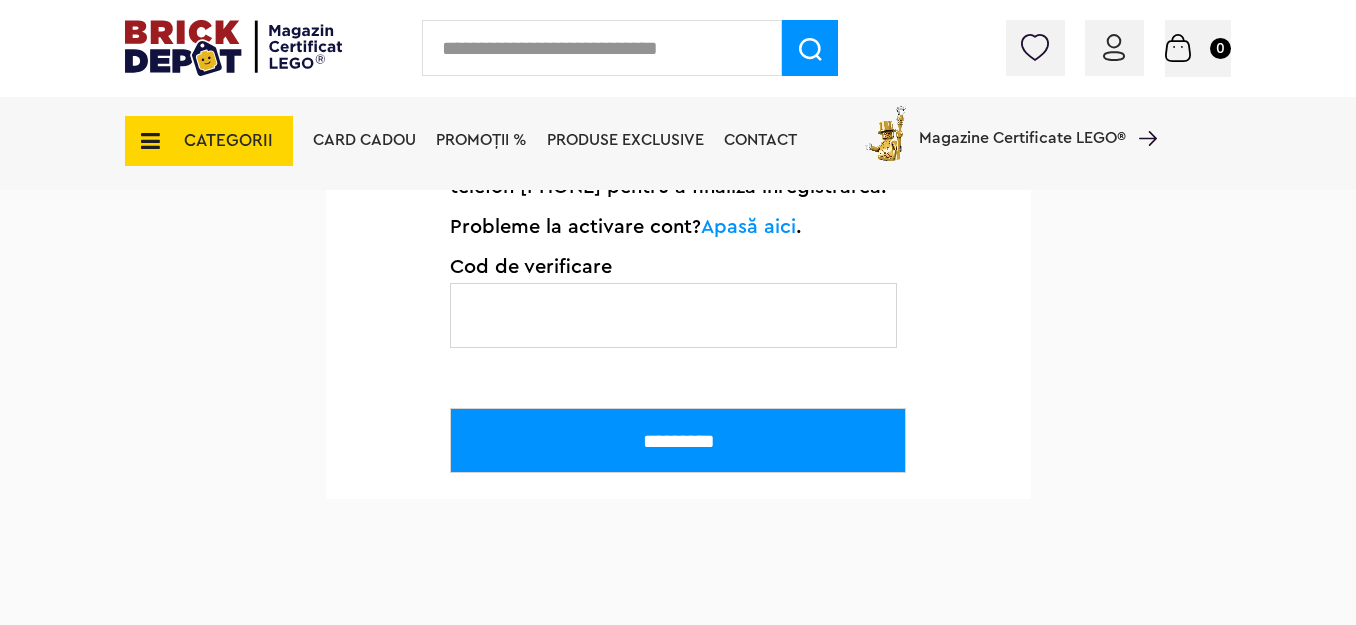 click at bounding box center [673, 315] 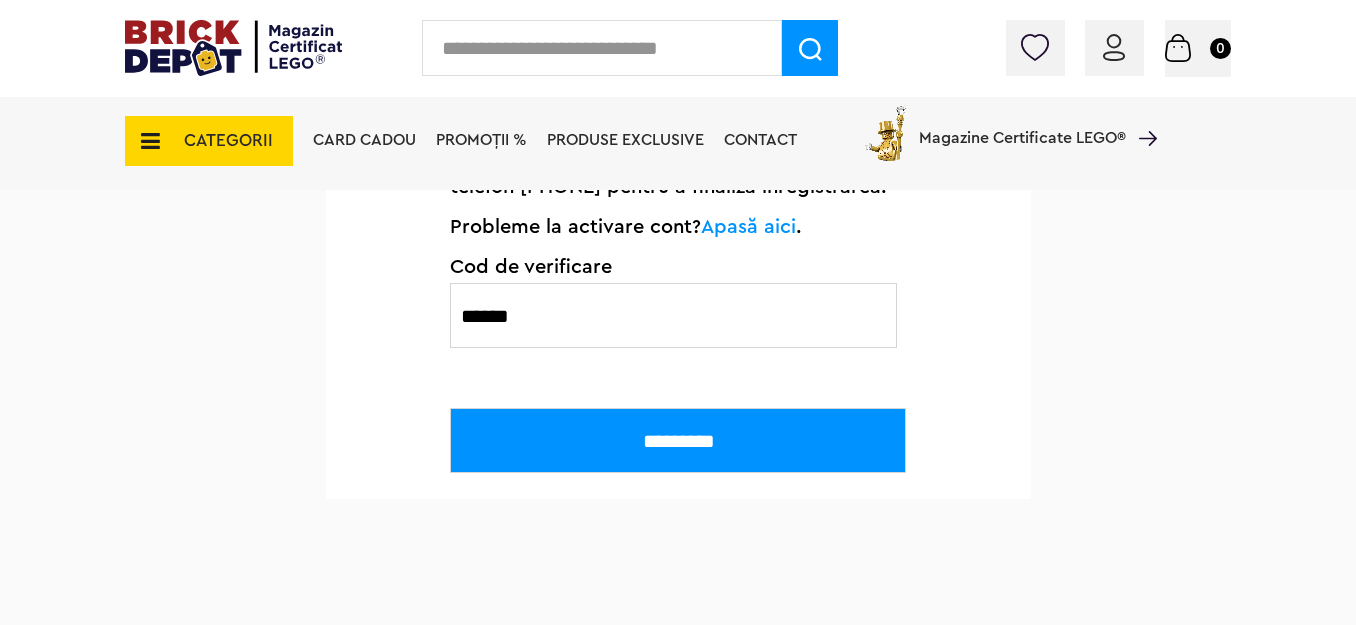 type on "******" 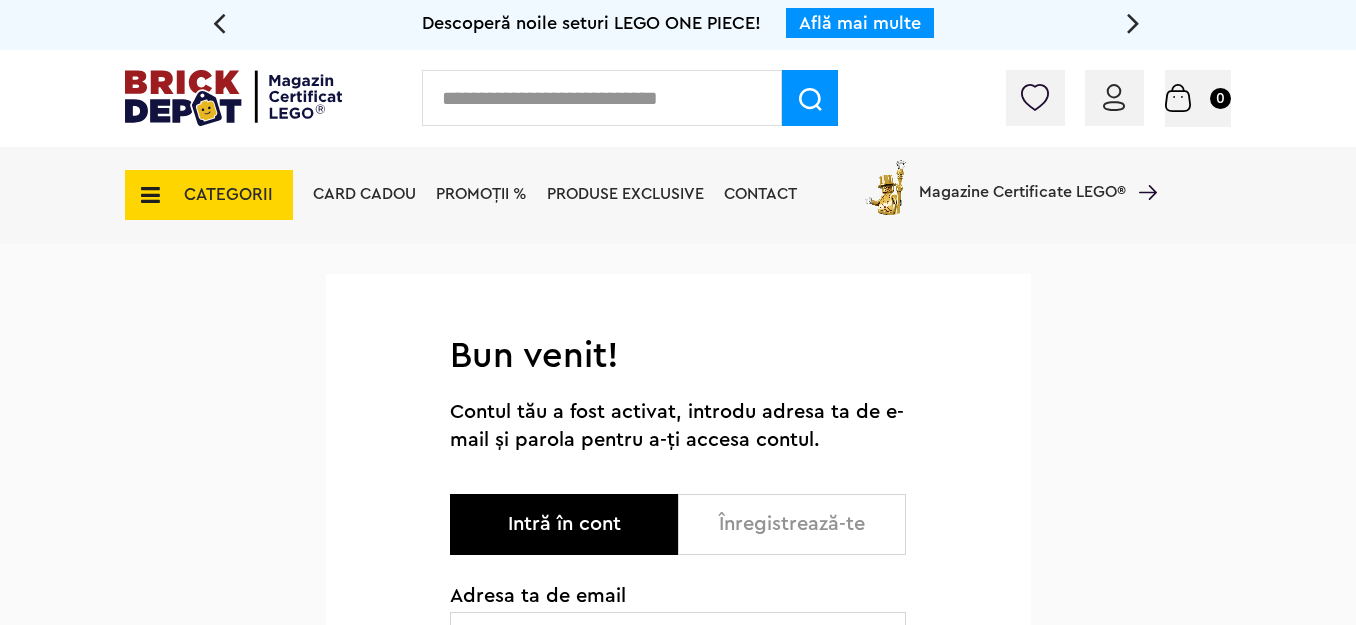 scroll, scrollTop: 0, scrollLeft: 0, axis: both 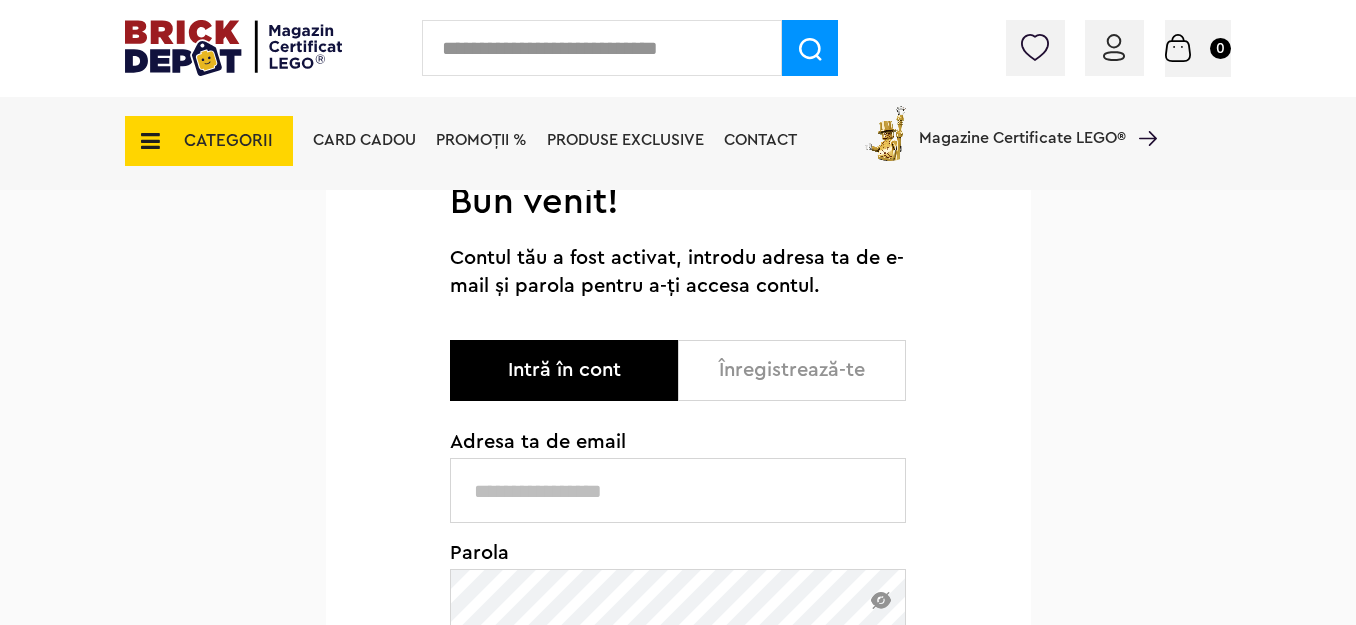 click at bounding box center (678, 490) 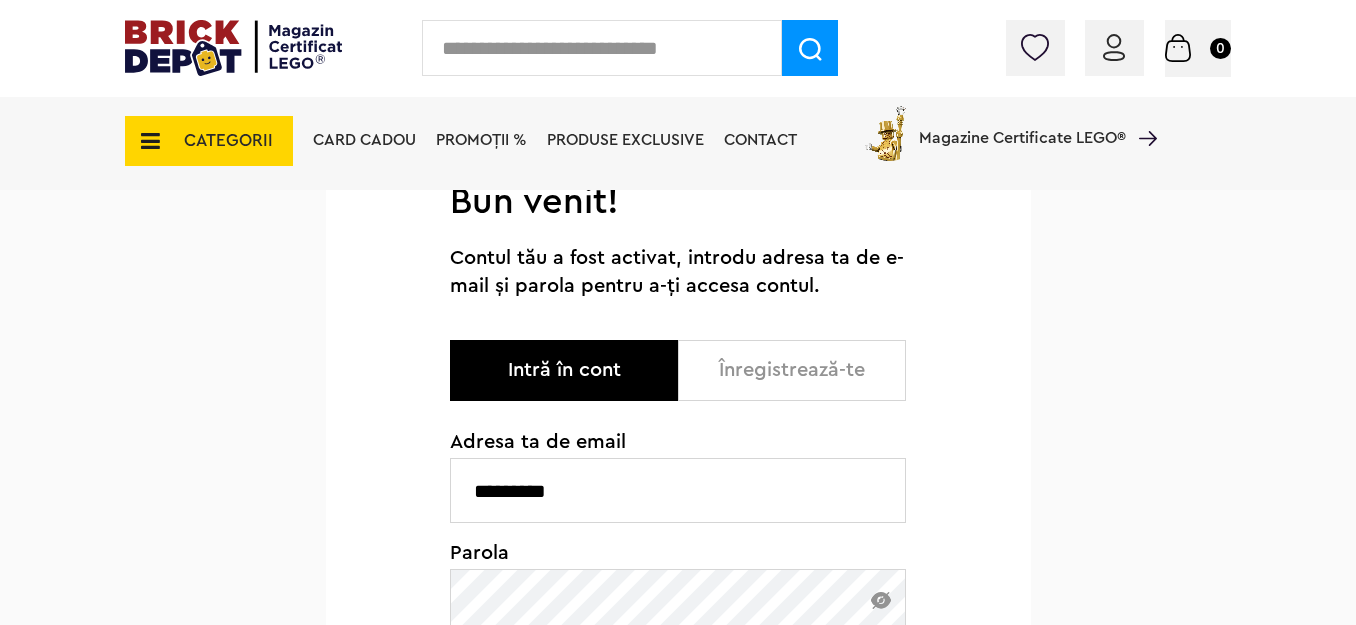 click on "*********" at bounding box center (678, 490) 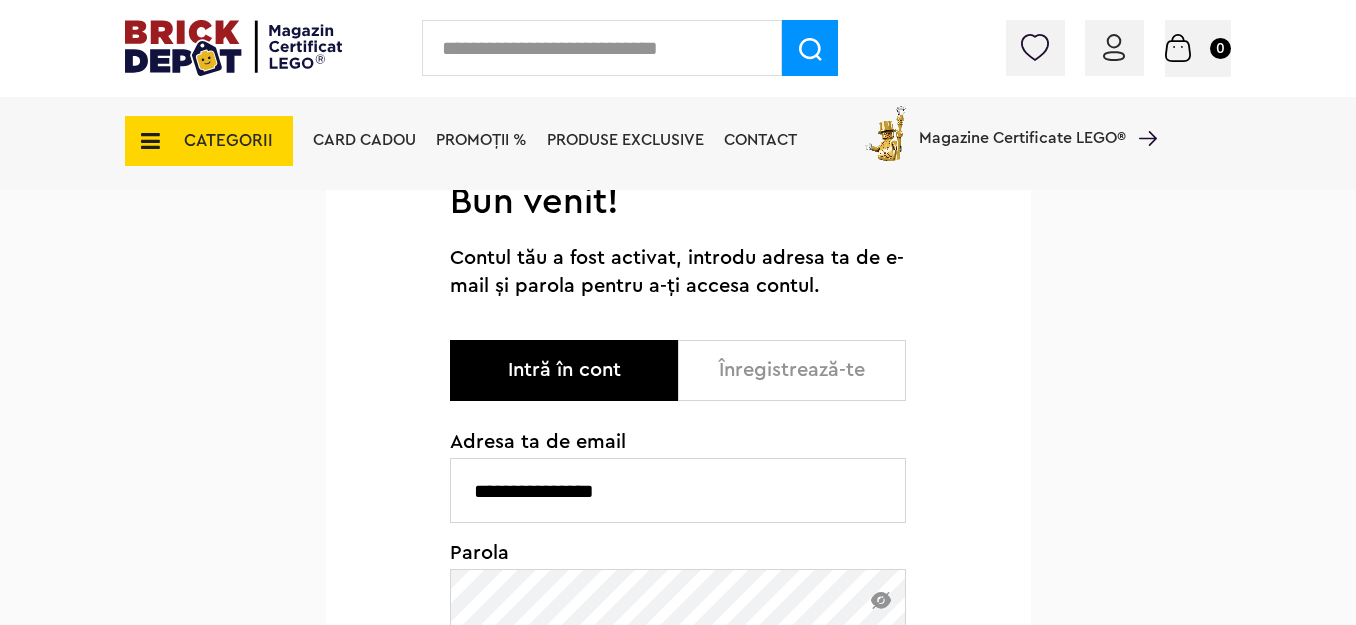 type on "**********" 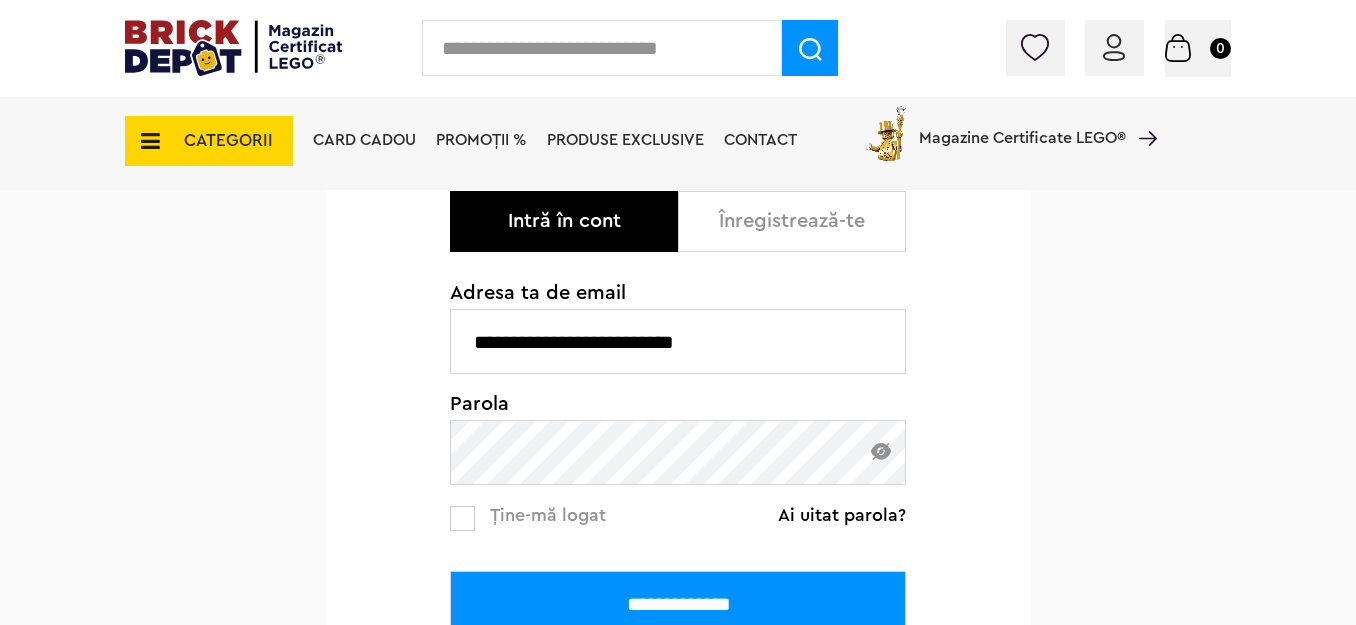 scroll, scrollTop: 363, scrollLeft: 0, axis: vertical 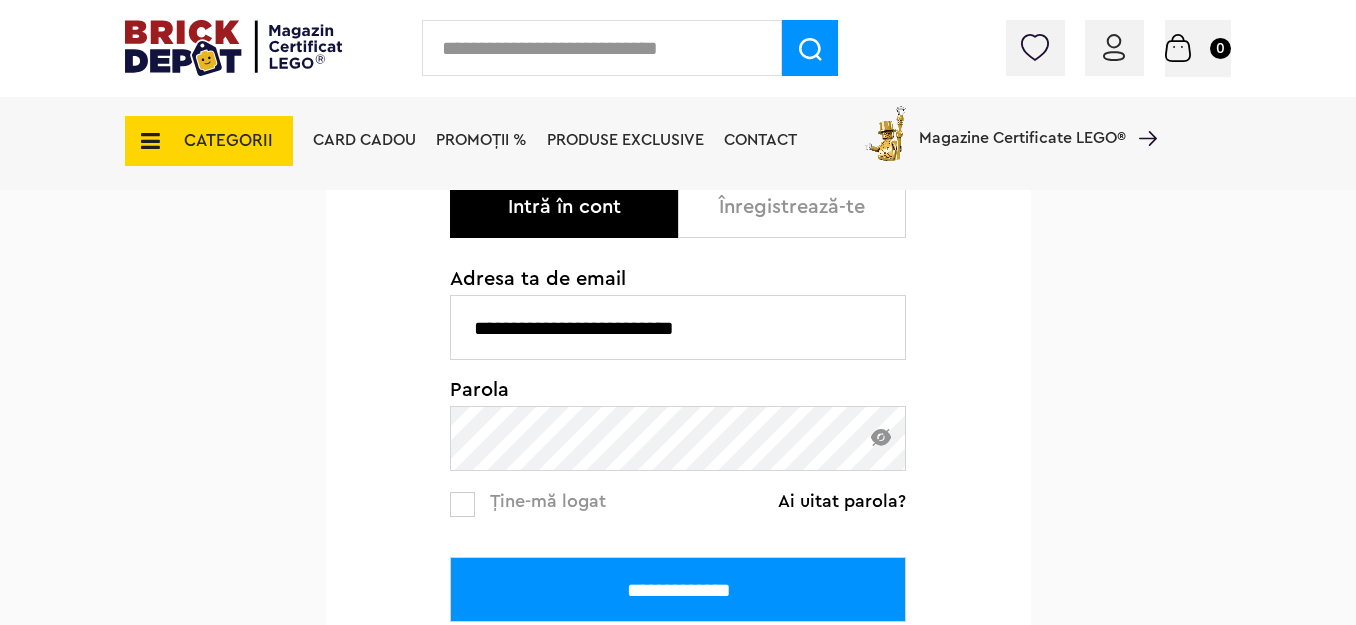click at bounding box center (881, 437) 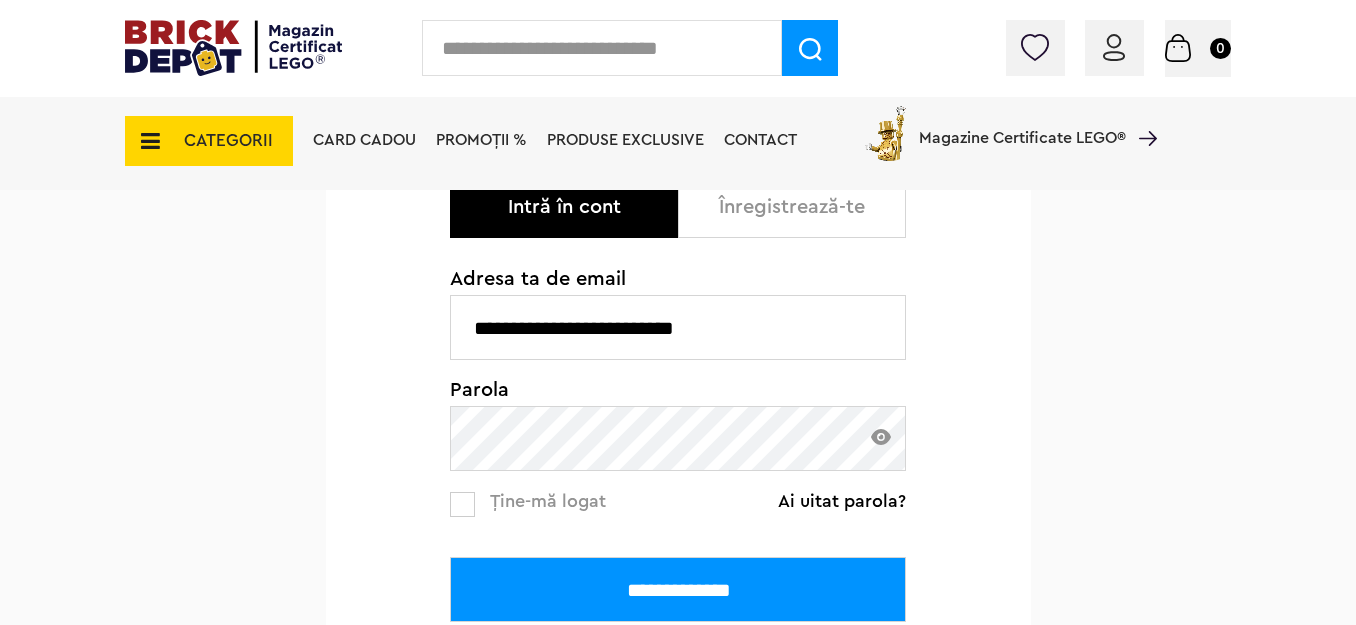 click on "**********" at bounding box center [678, 589] 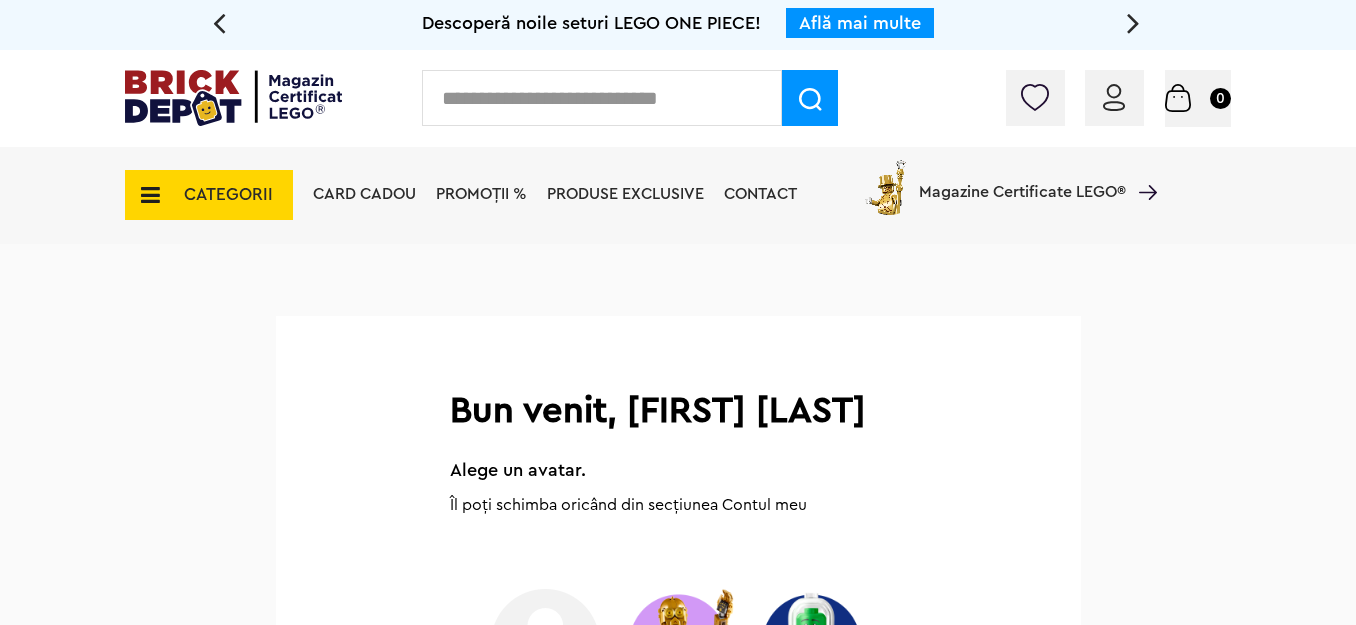 scroll, scrollTop: 0, scrollLeft: 0, axis: both 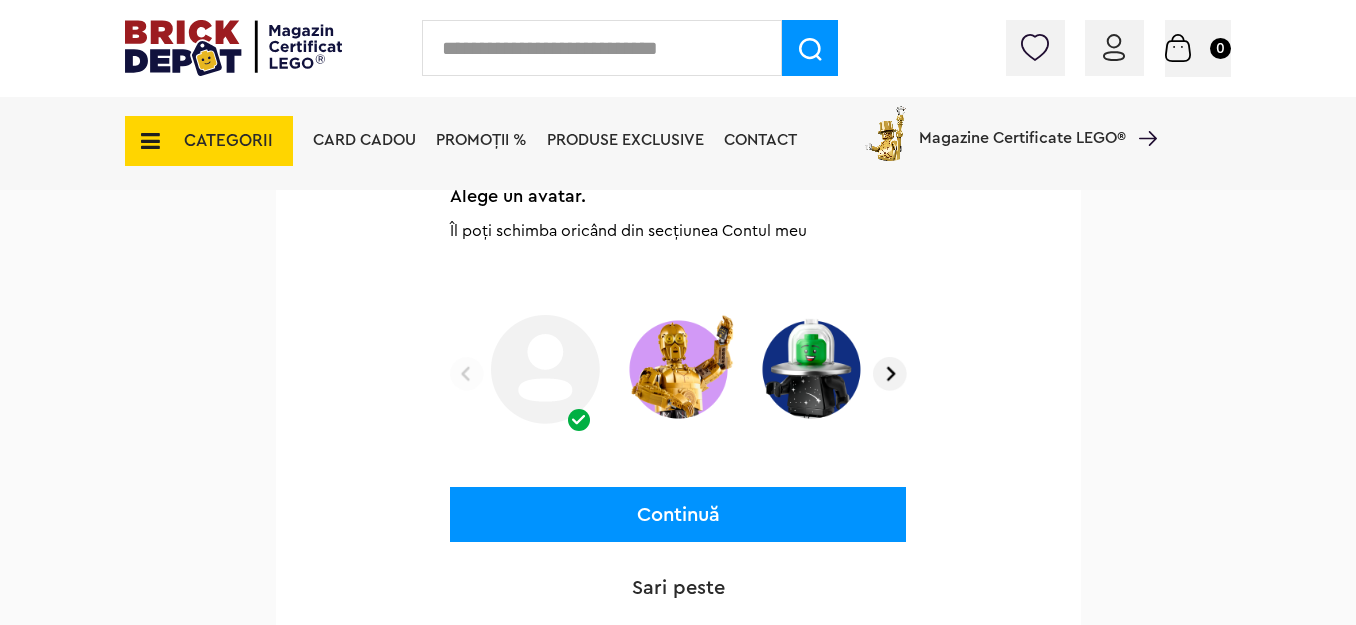 click at bounding box center [890, 374] 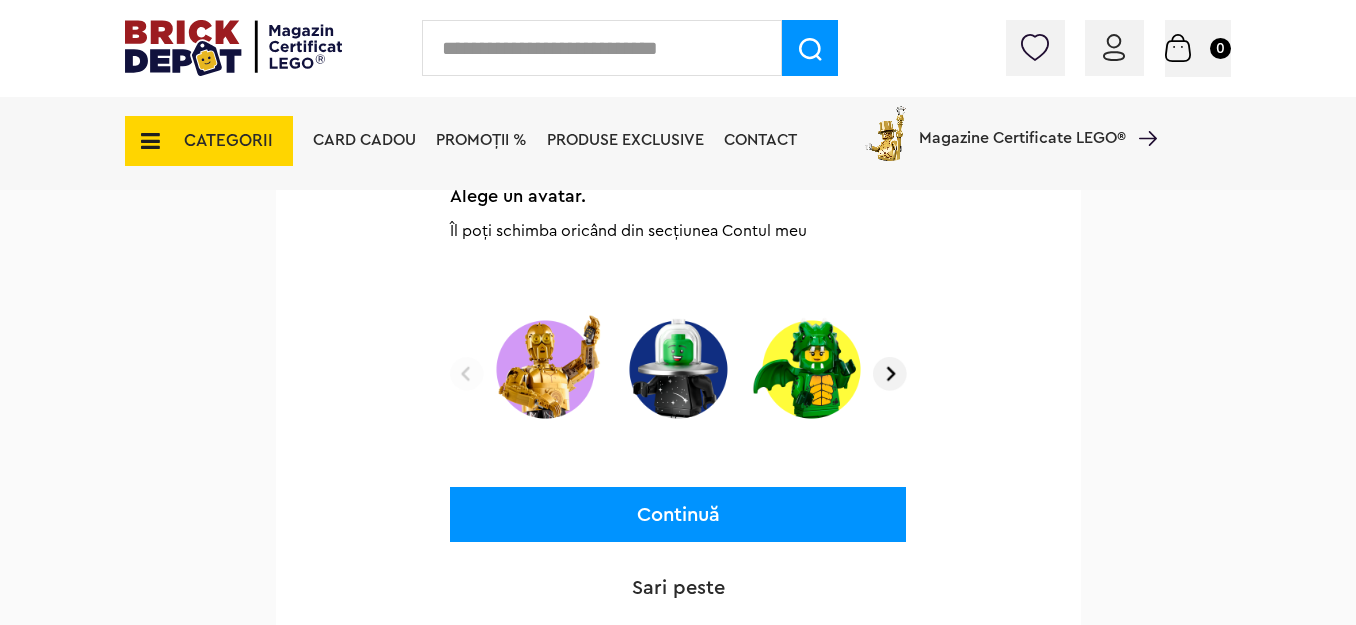 click at bounding box center (890, 374) 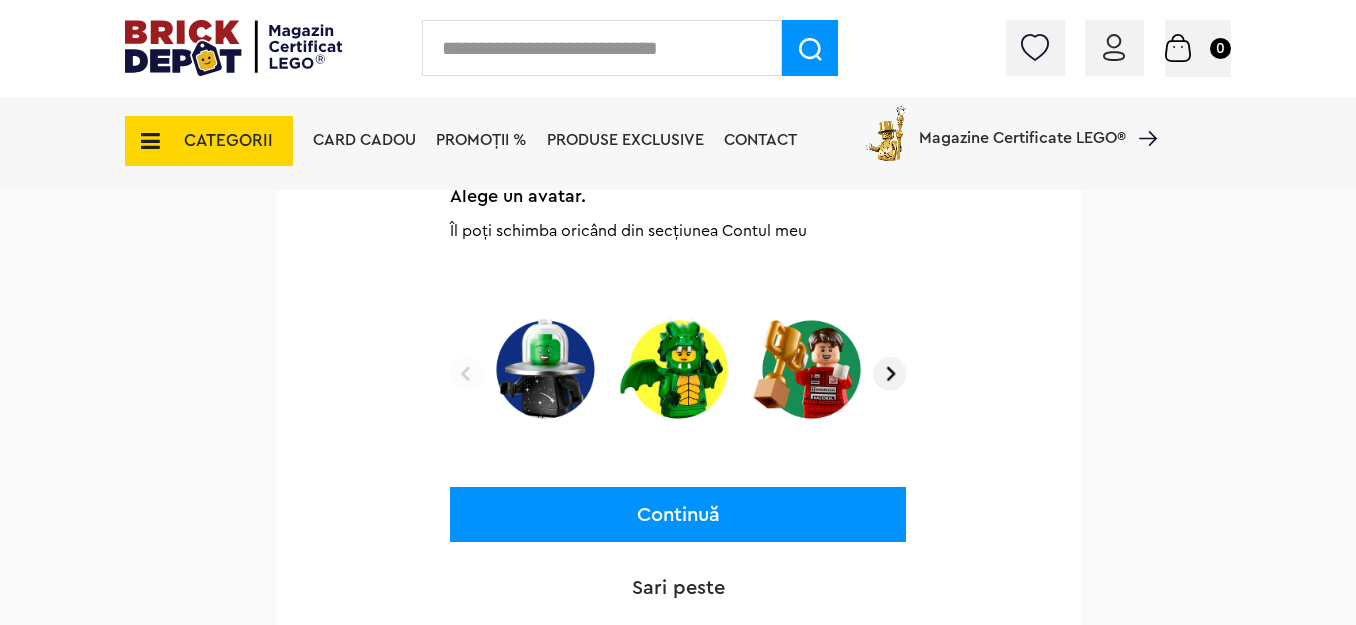 click at bounding box center (890, 374) 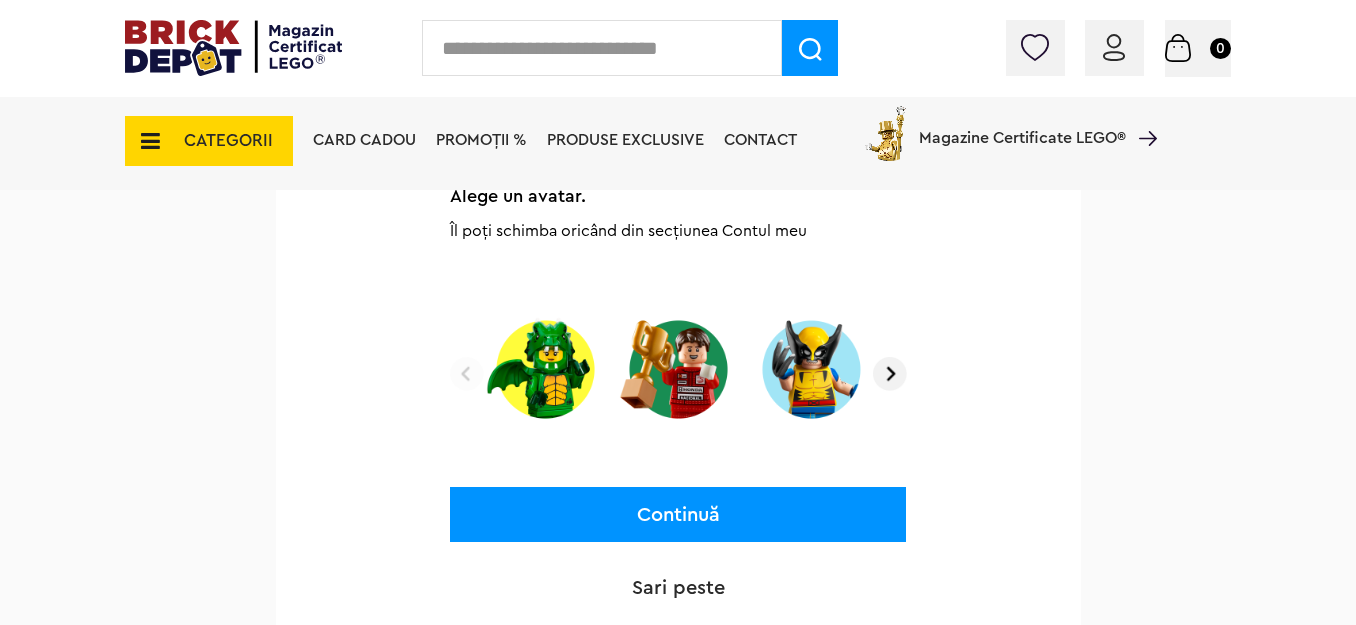 click at bounding box center [890, 374] 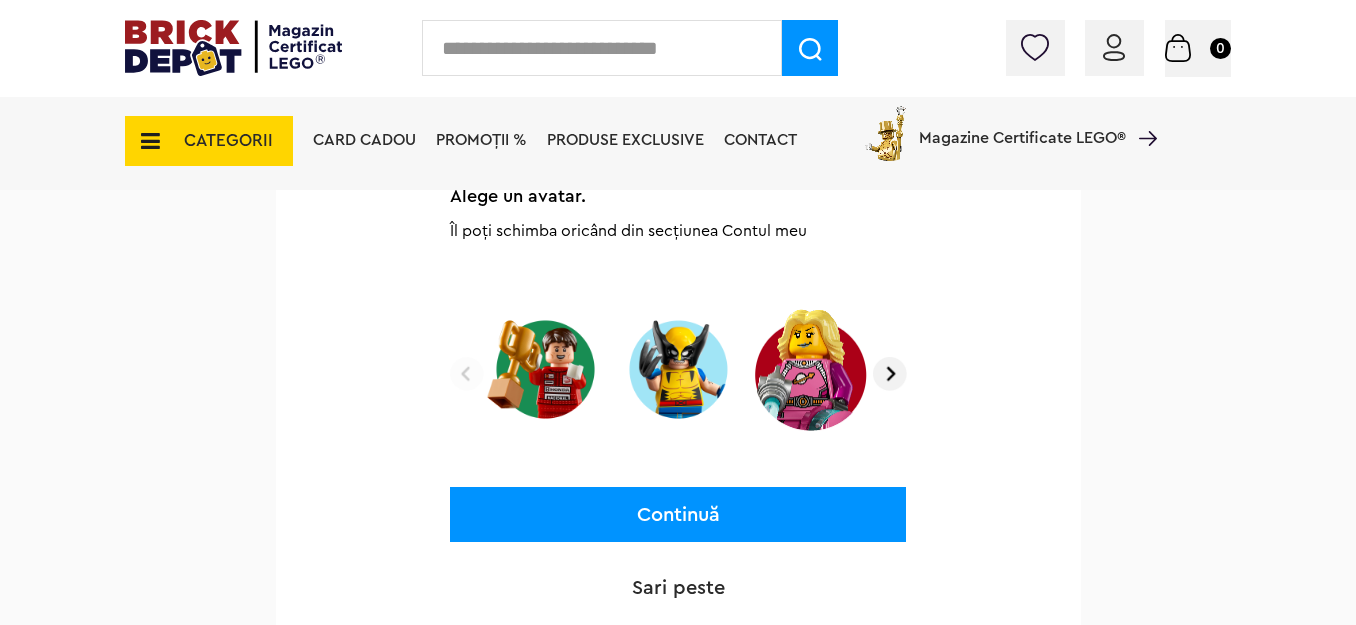 click at bounding box center [890, 374] 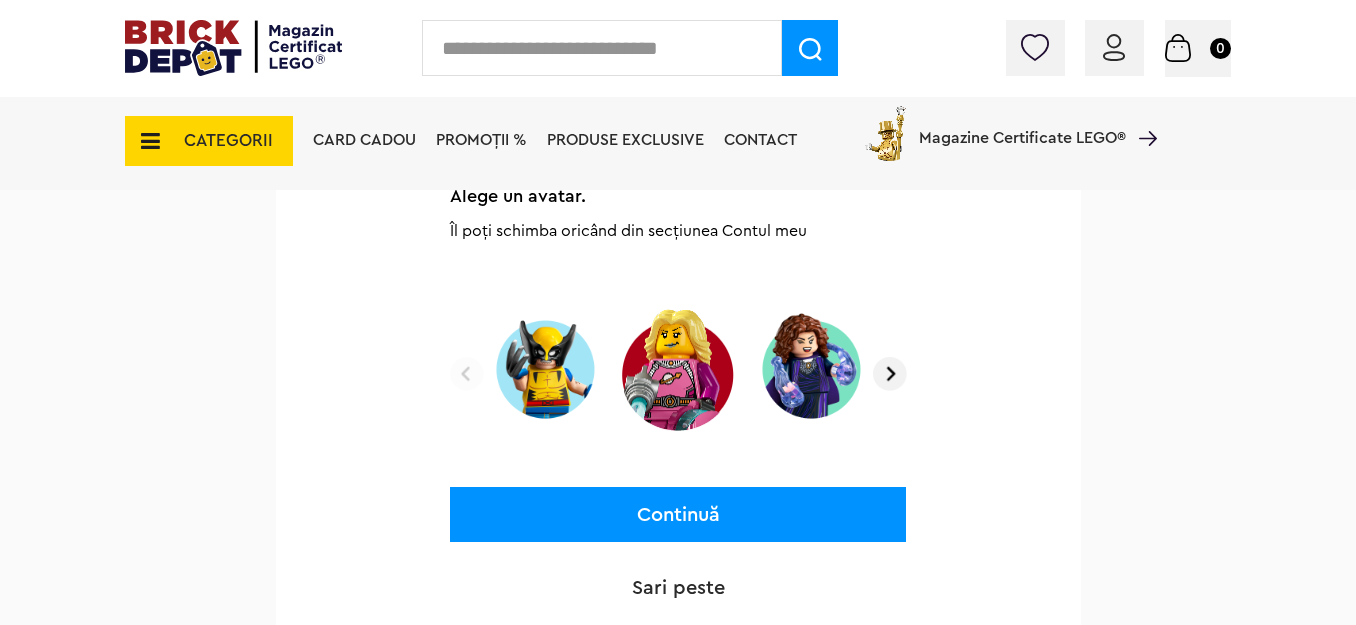 click at bounding box center (890, 374) 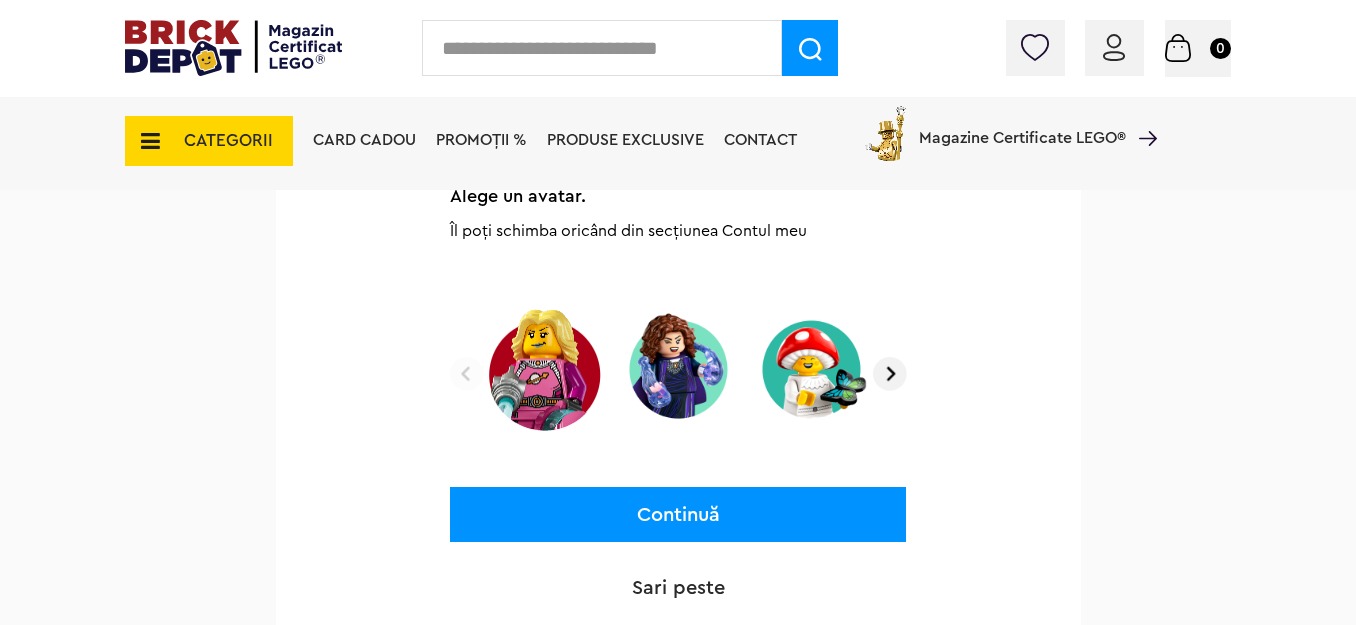 click at bounding box center (890, 374) 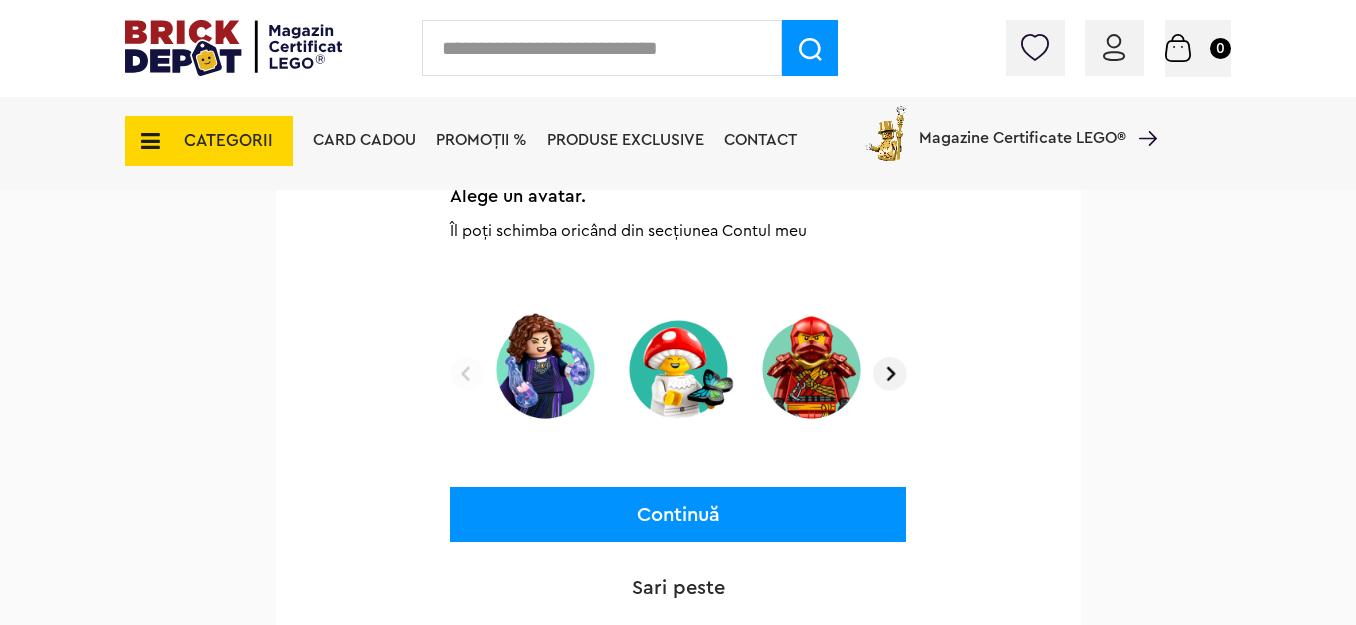 click at bounding box center [890, 374] 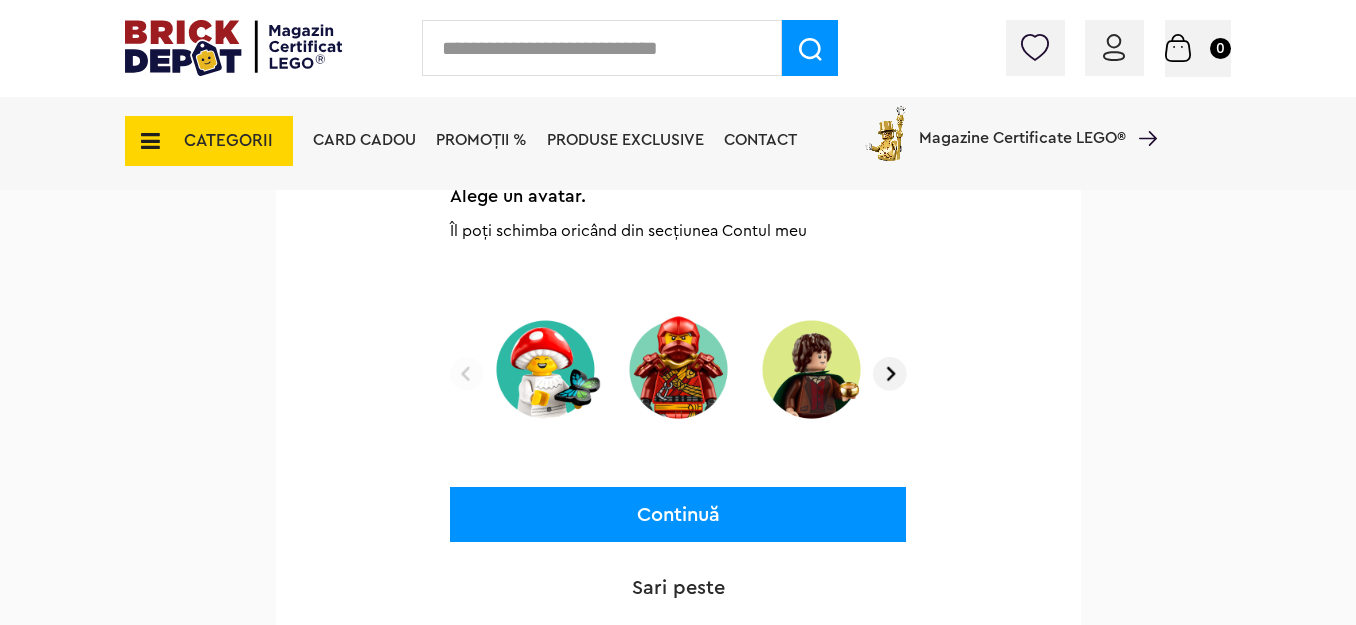 click at bounding box center [890, 374] 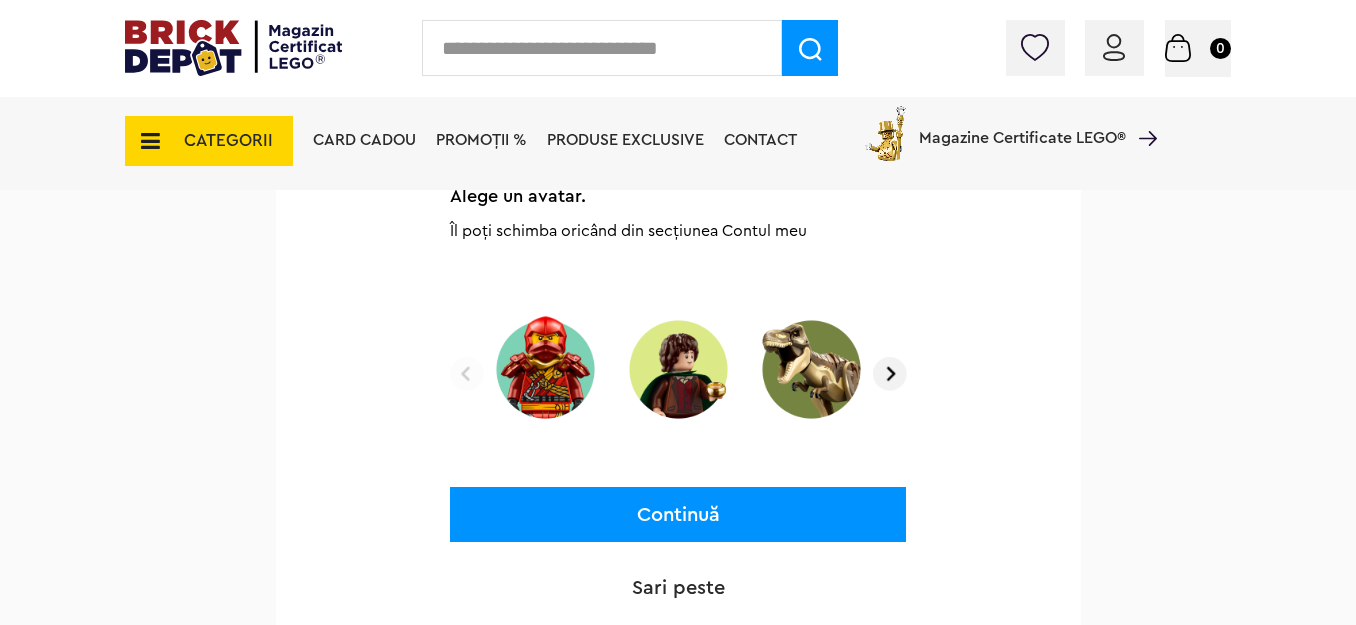 click at bounding box center [890, 374] 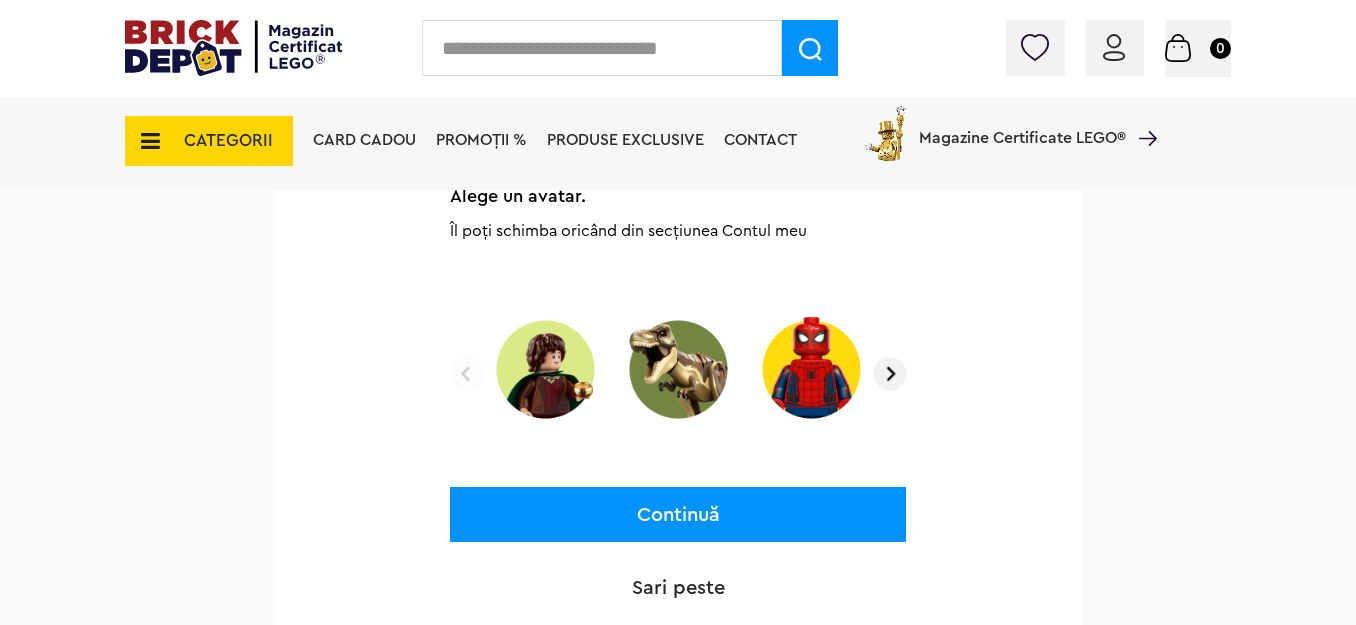 click at bounding box center (467, 374) 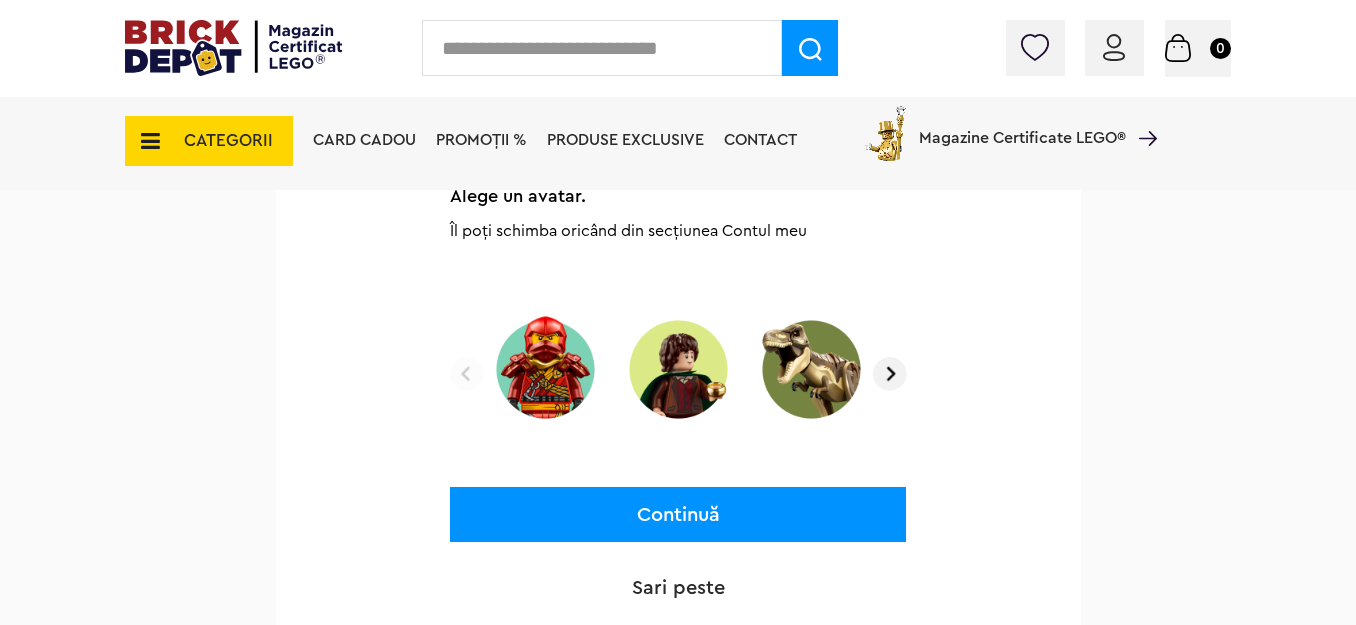 click at bounding box center [545, 369] 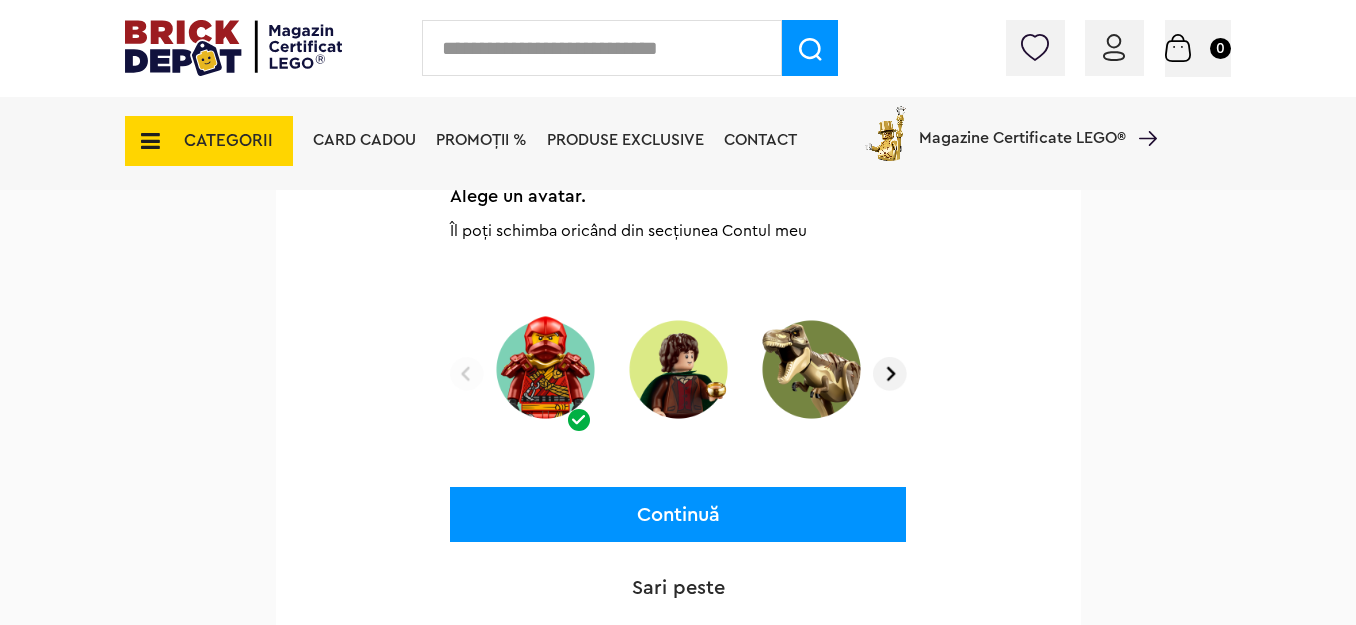 click at bounding box center (890, 374) 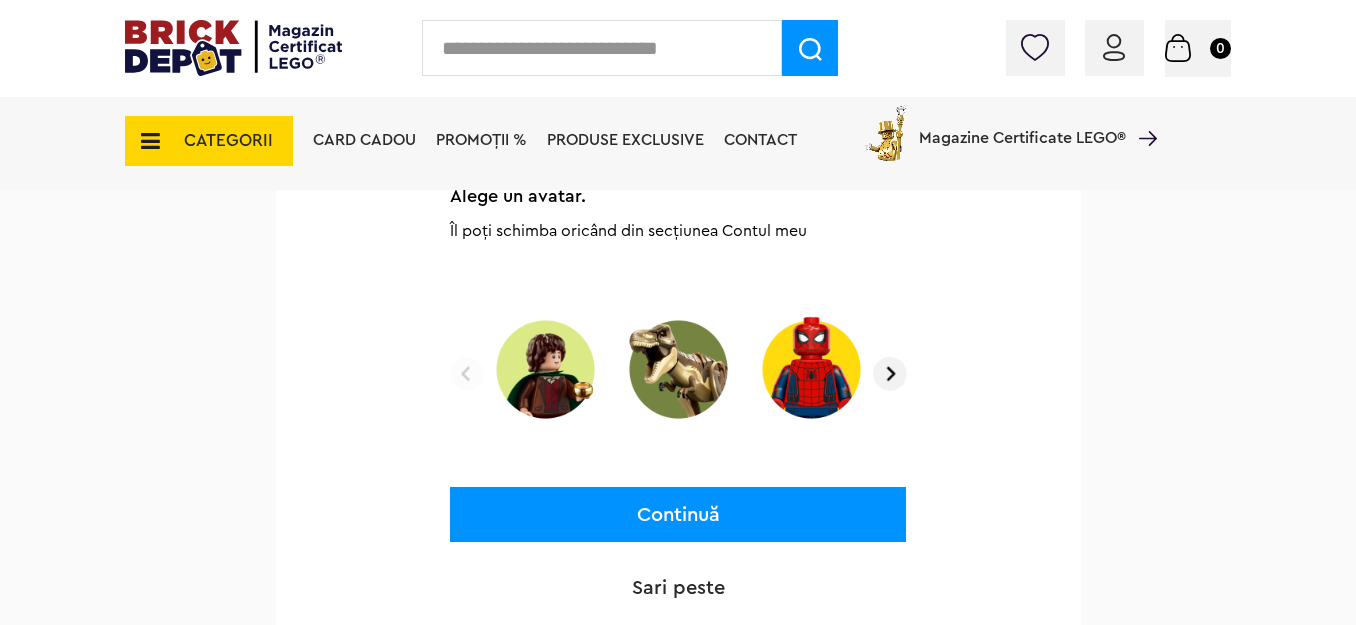 click at bounding box center [890, 374] 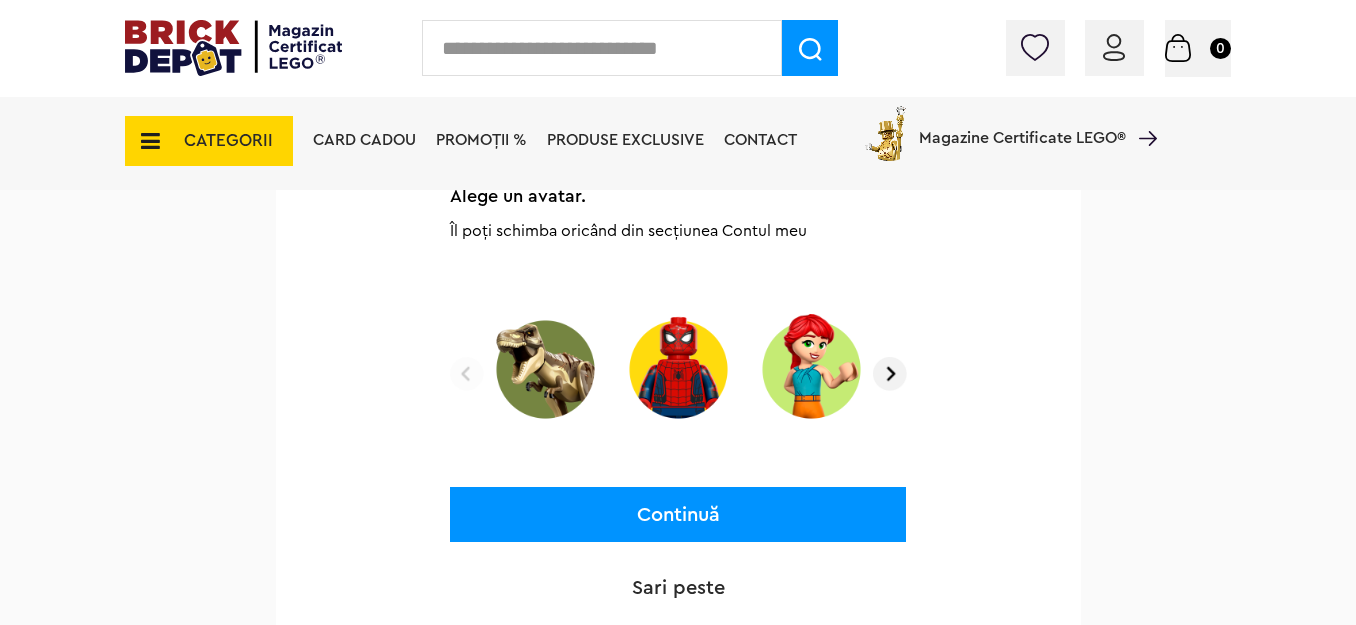 click at bounding box center (890, 374) 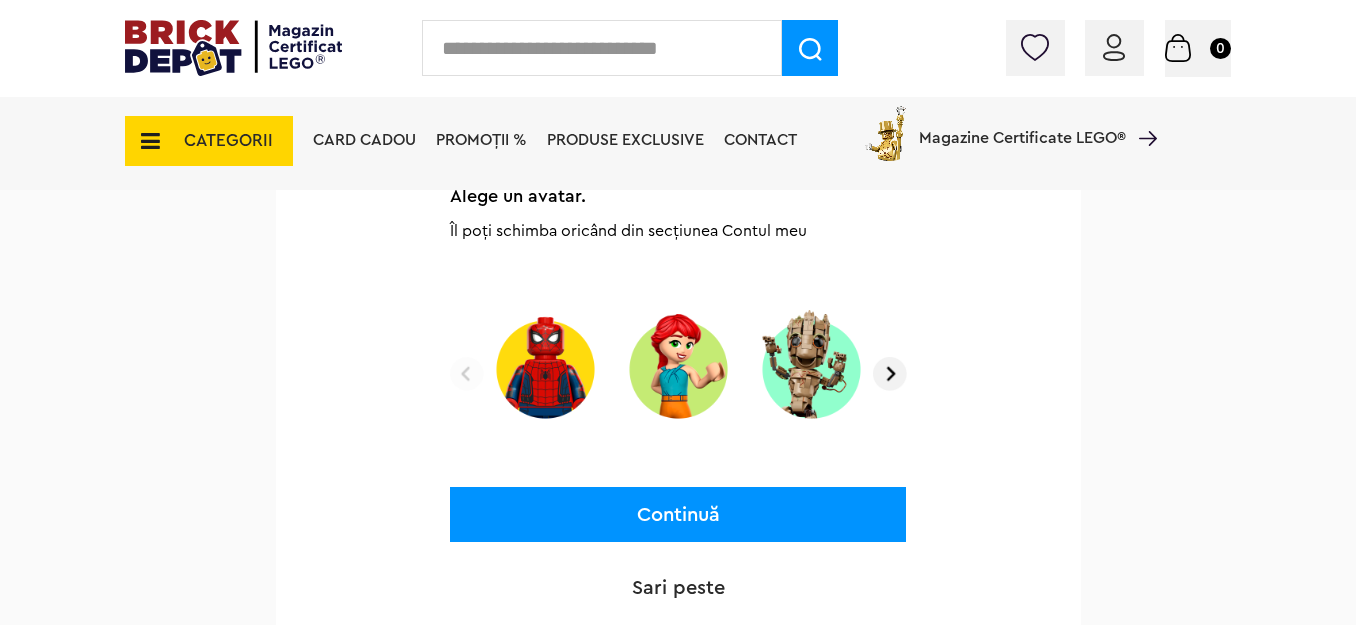 click at bounding box center [890, 374] 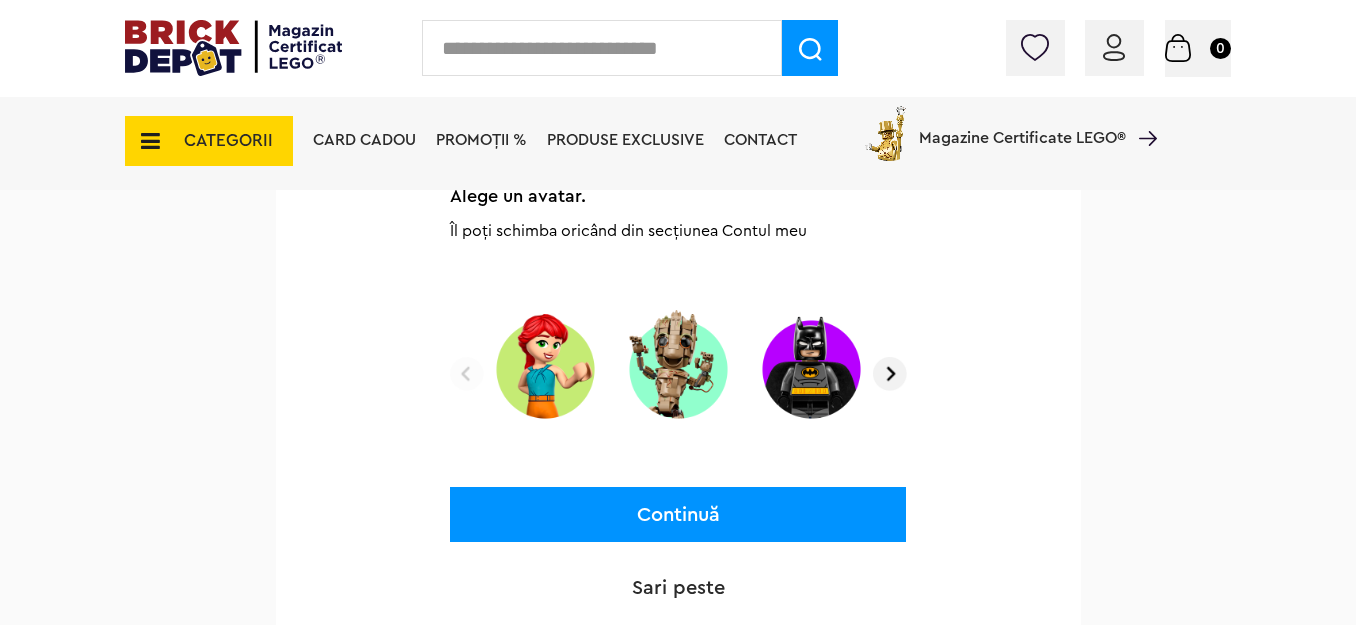 click at bounding box center [890, 374] 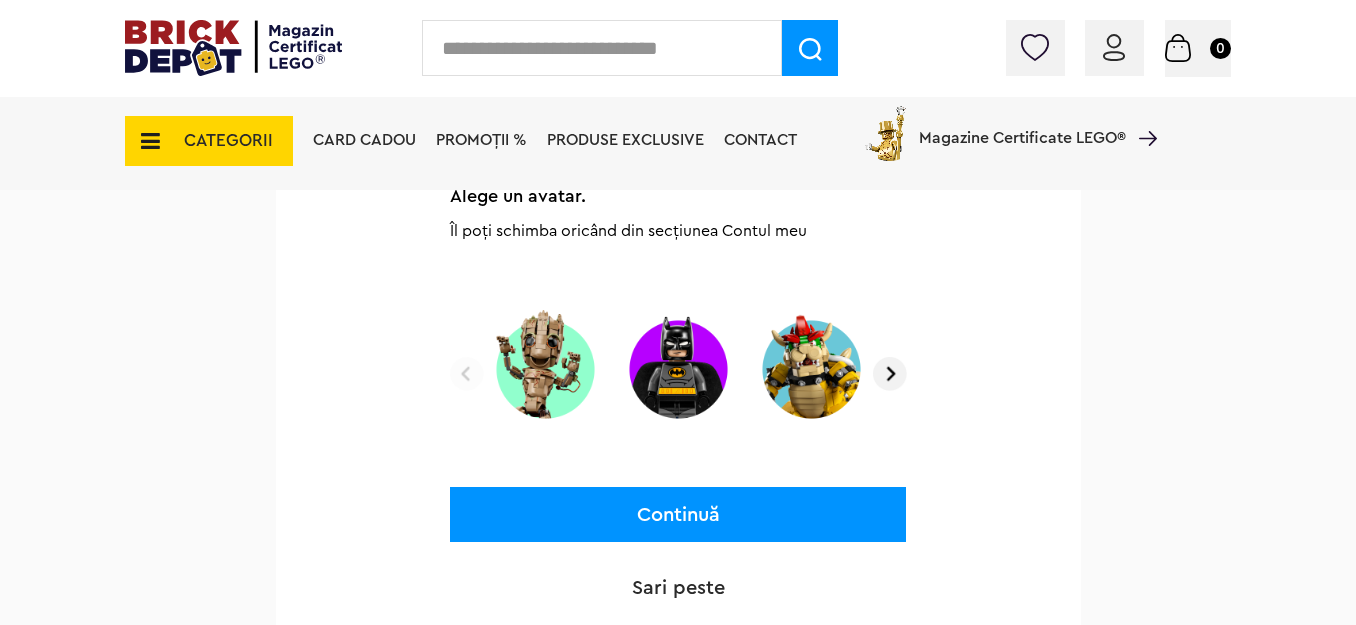 click at bounding box center [890, 374] 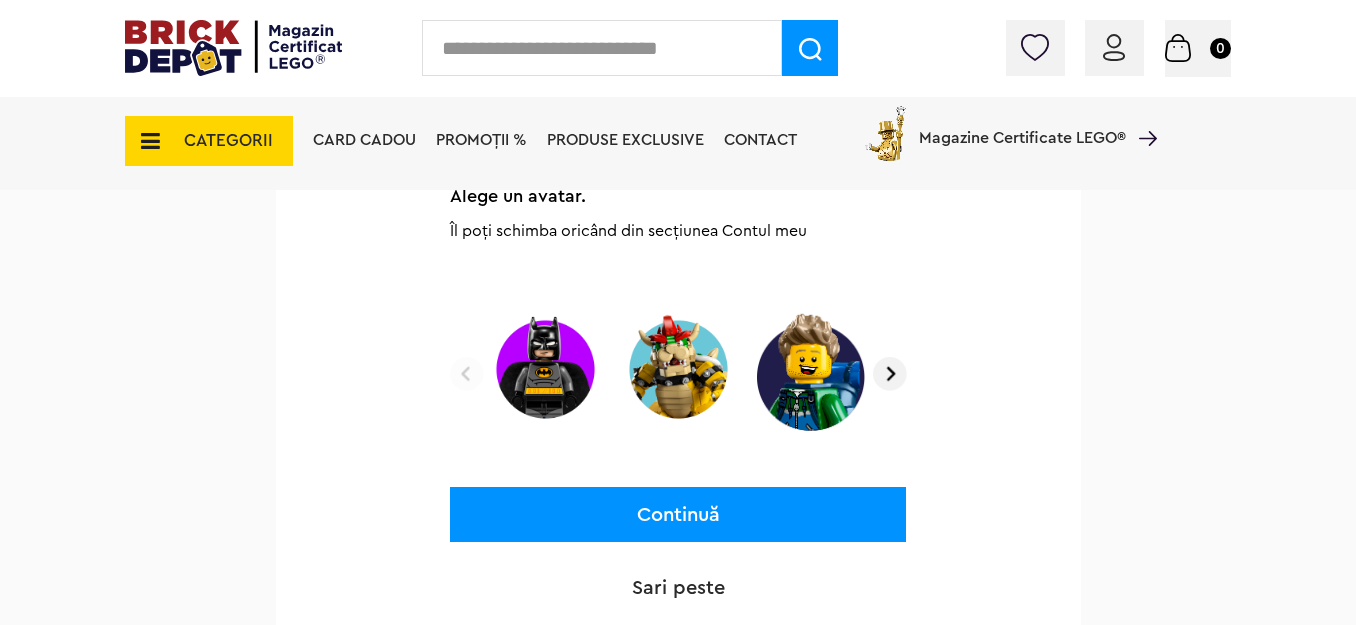 click at bounding box center [890, 374] 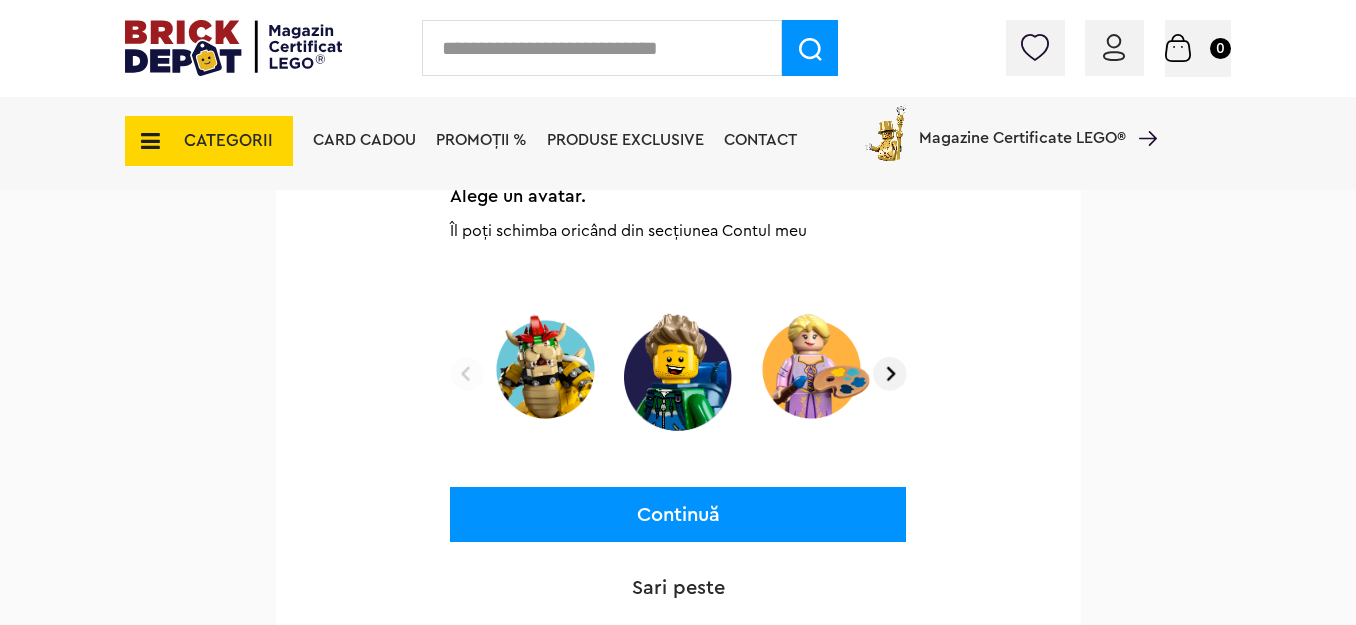 click at bounding box center (890, 374) 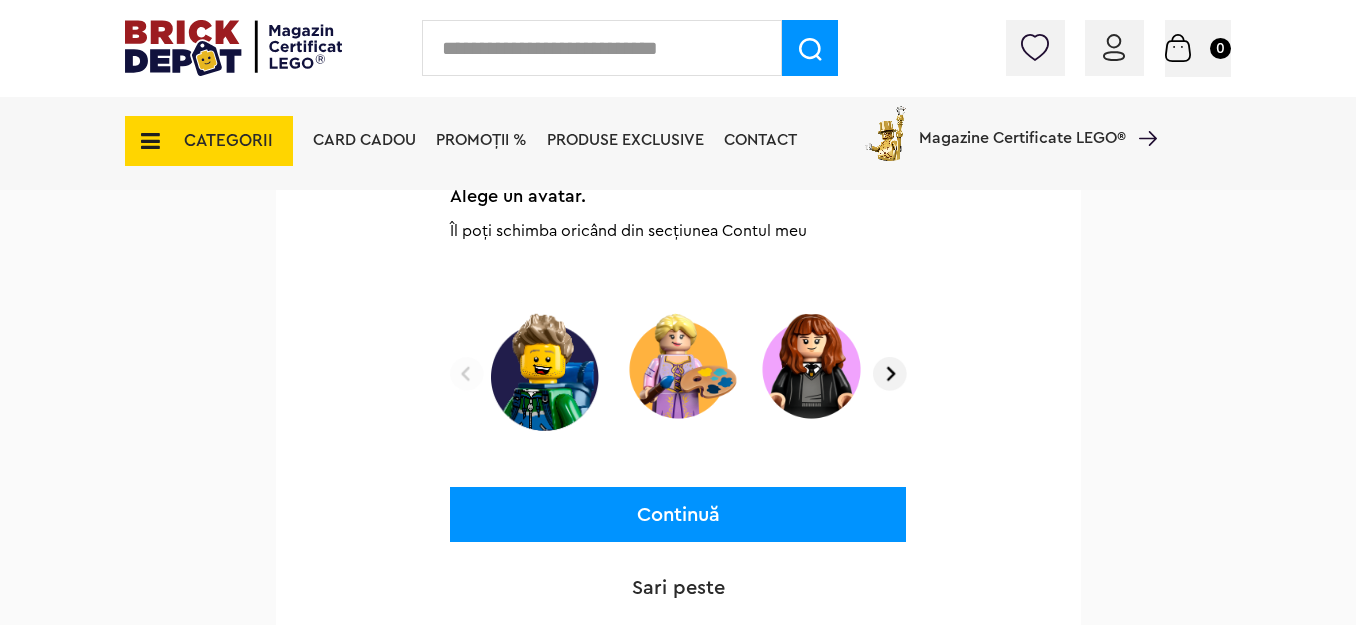 click at bounding box center [890, 374] 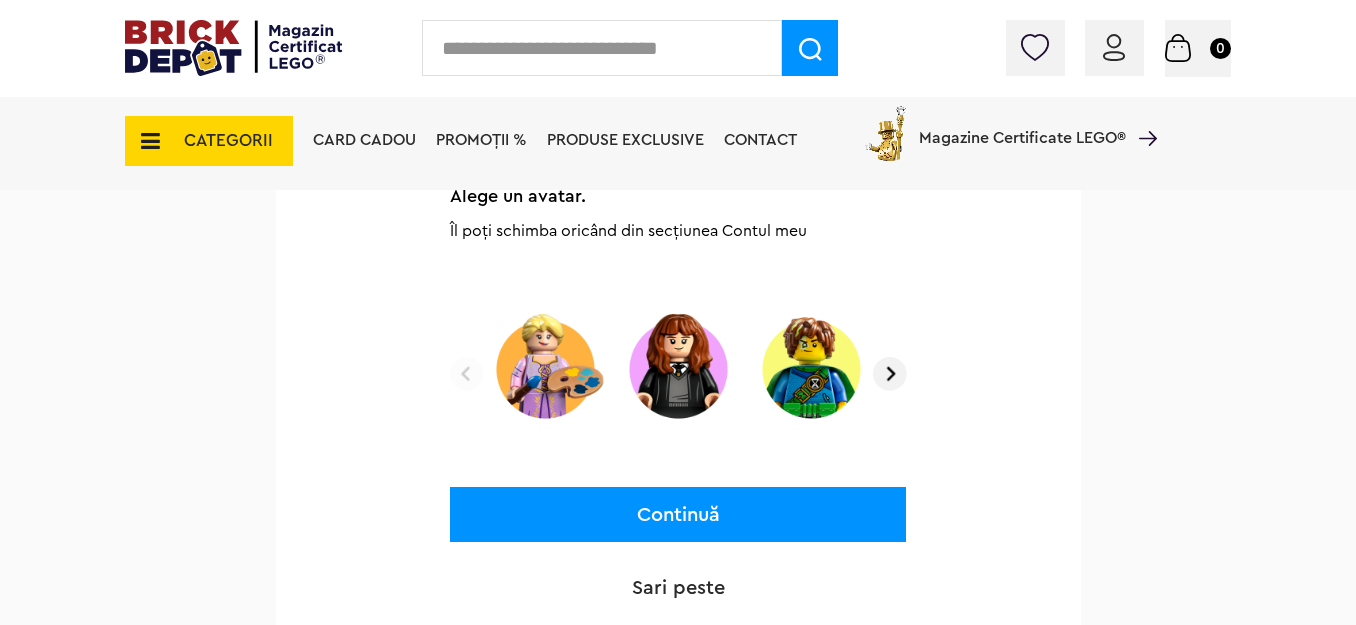 click at bounding box center [890, 374] 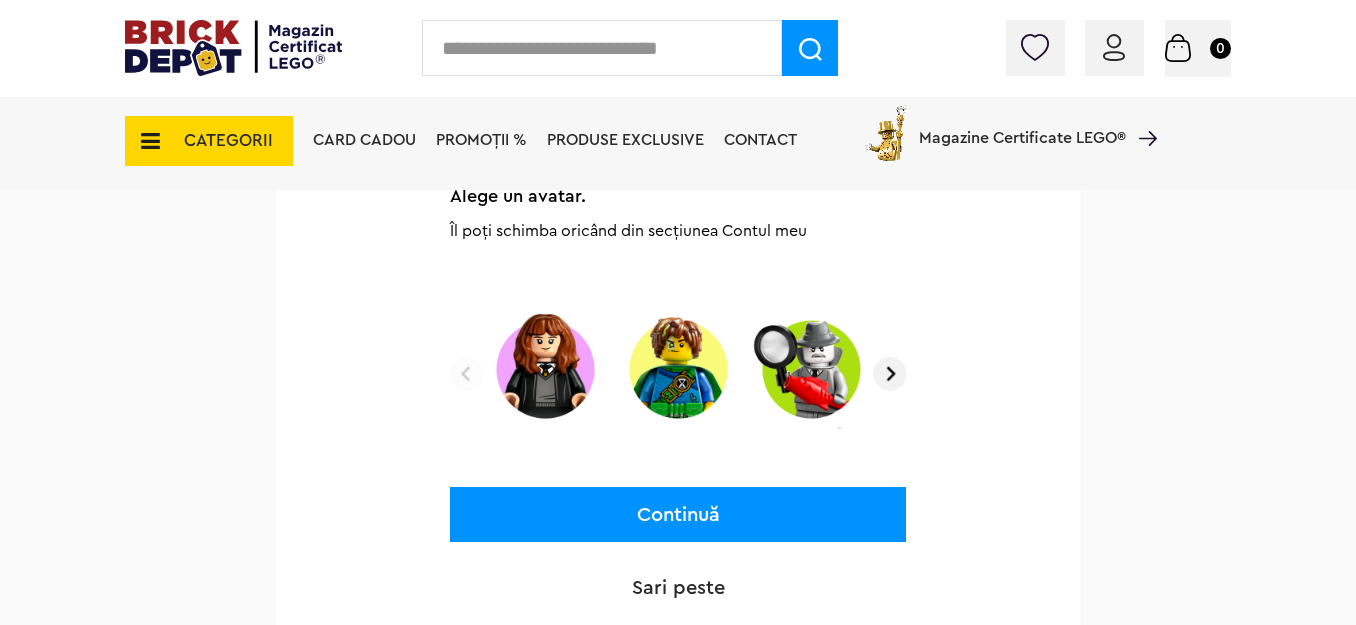 click at bounding box center (890, 374) 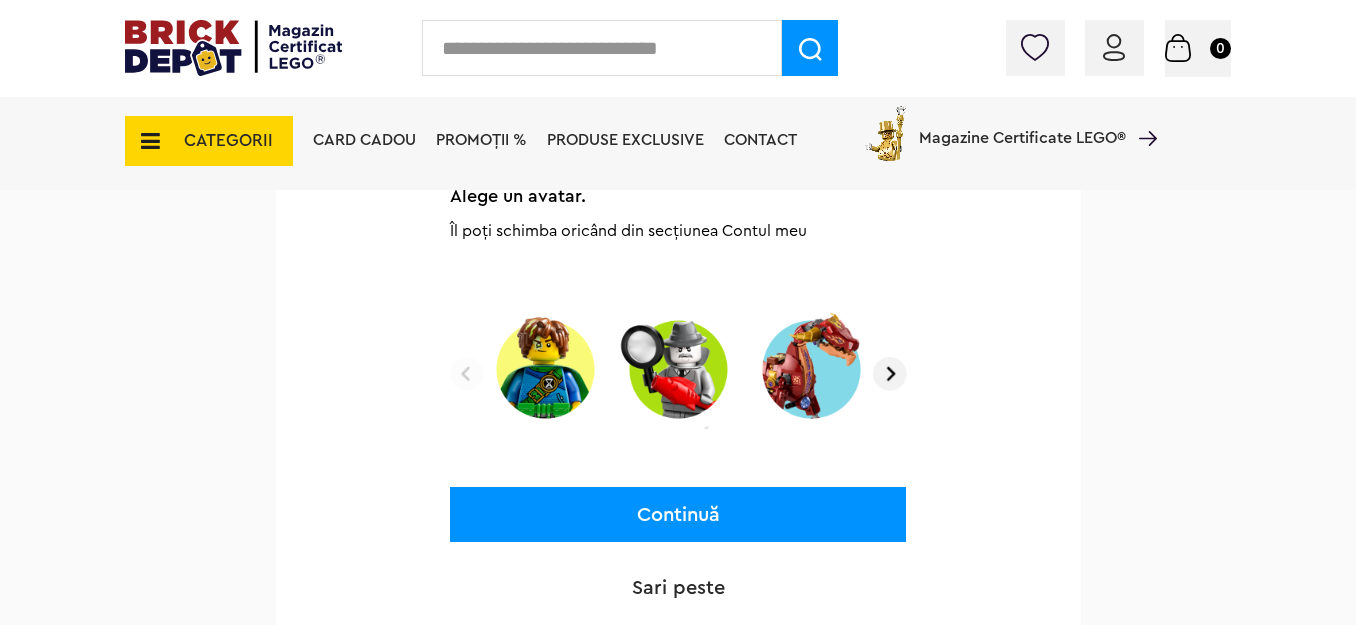 click at bounding box center (890, 374) 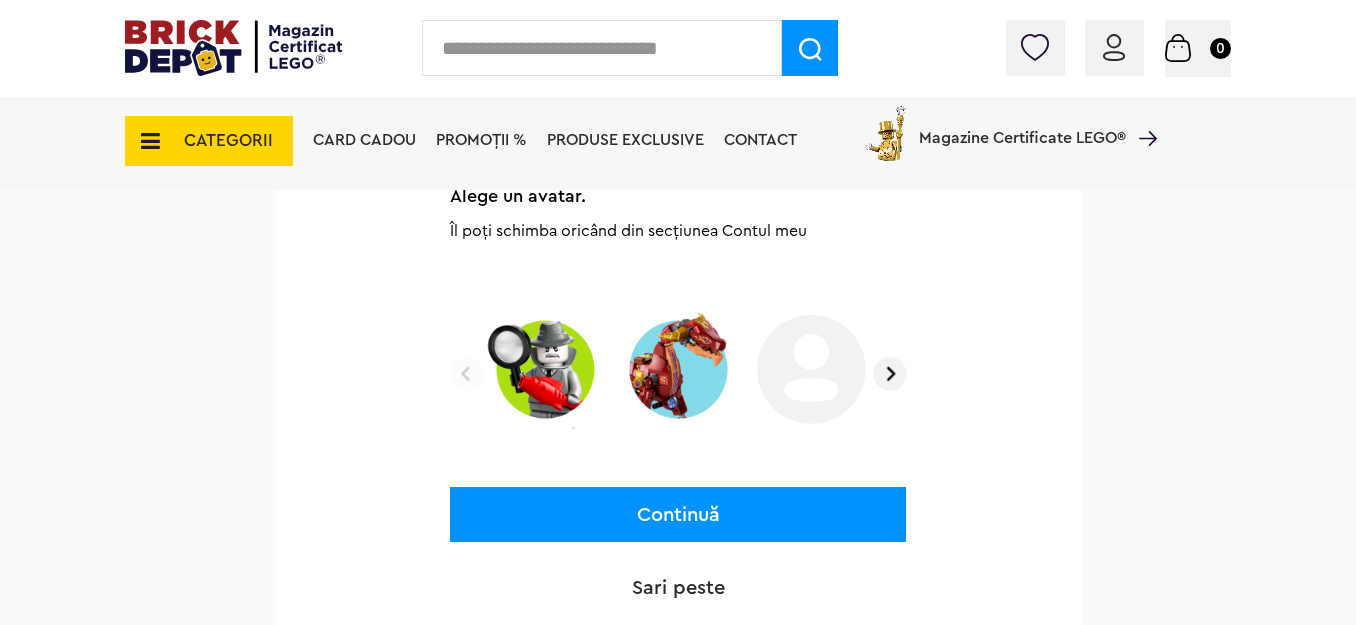 click at bounding box center [890, 374] 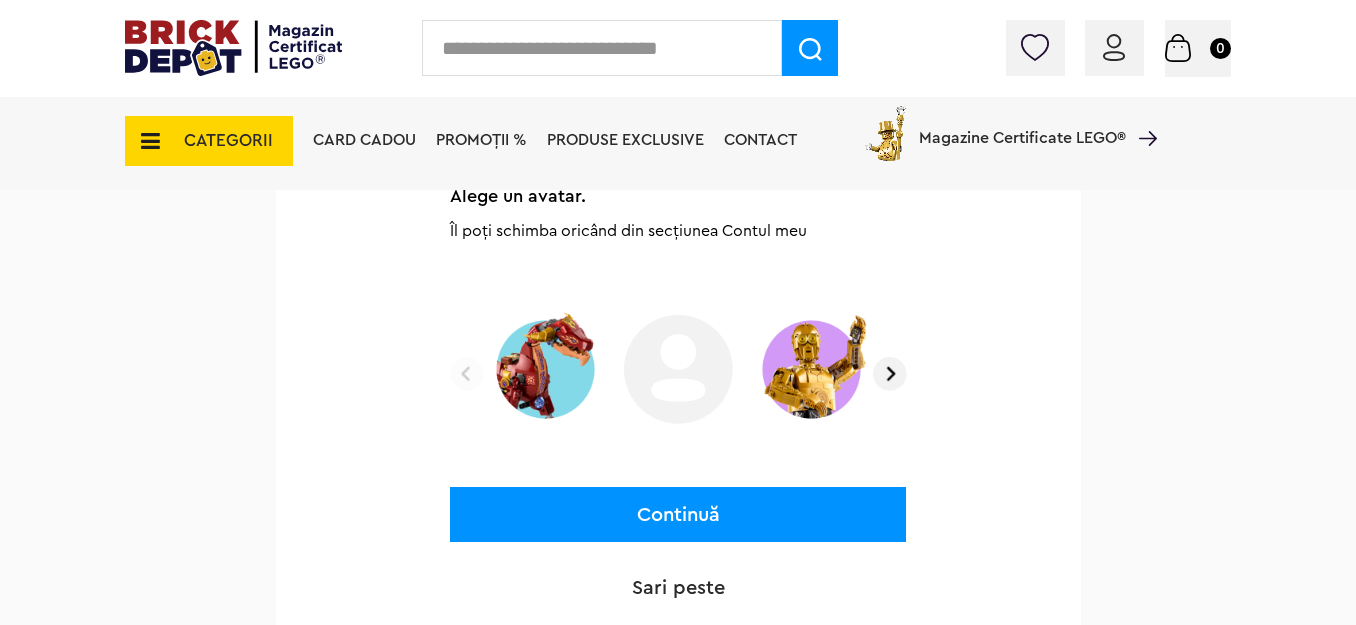 click at bounding box center (890, 374) 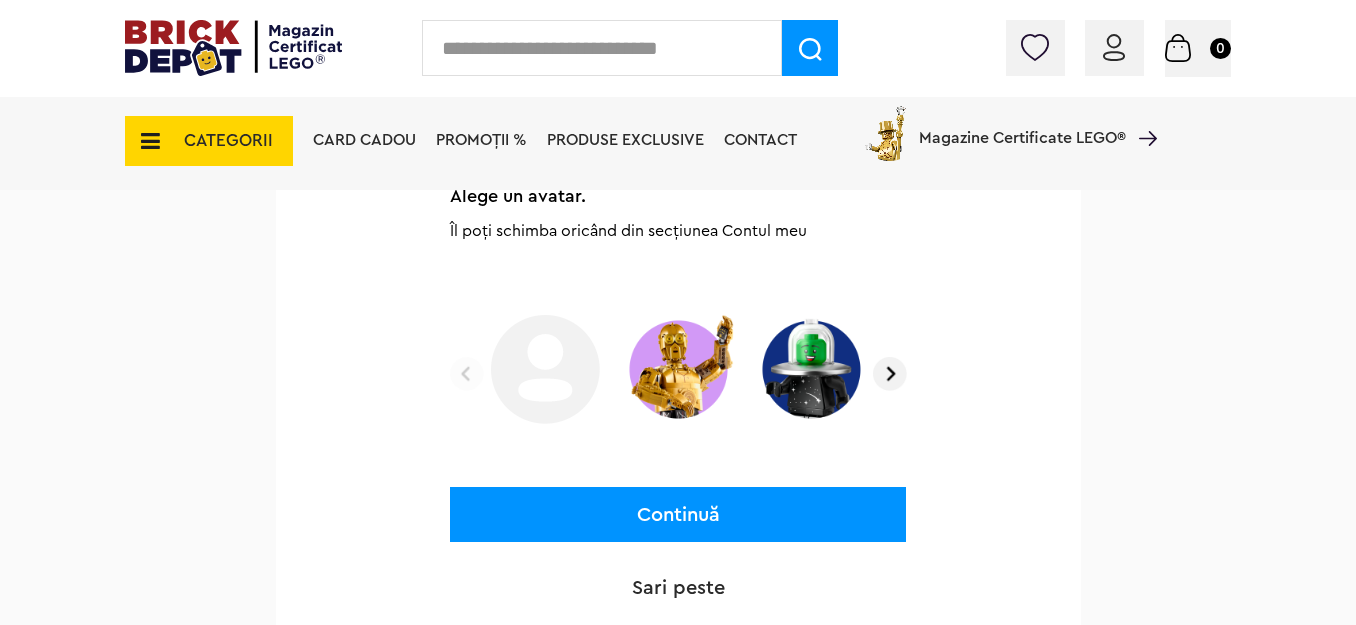 click at bounding box center (890, 374) 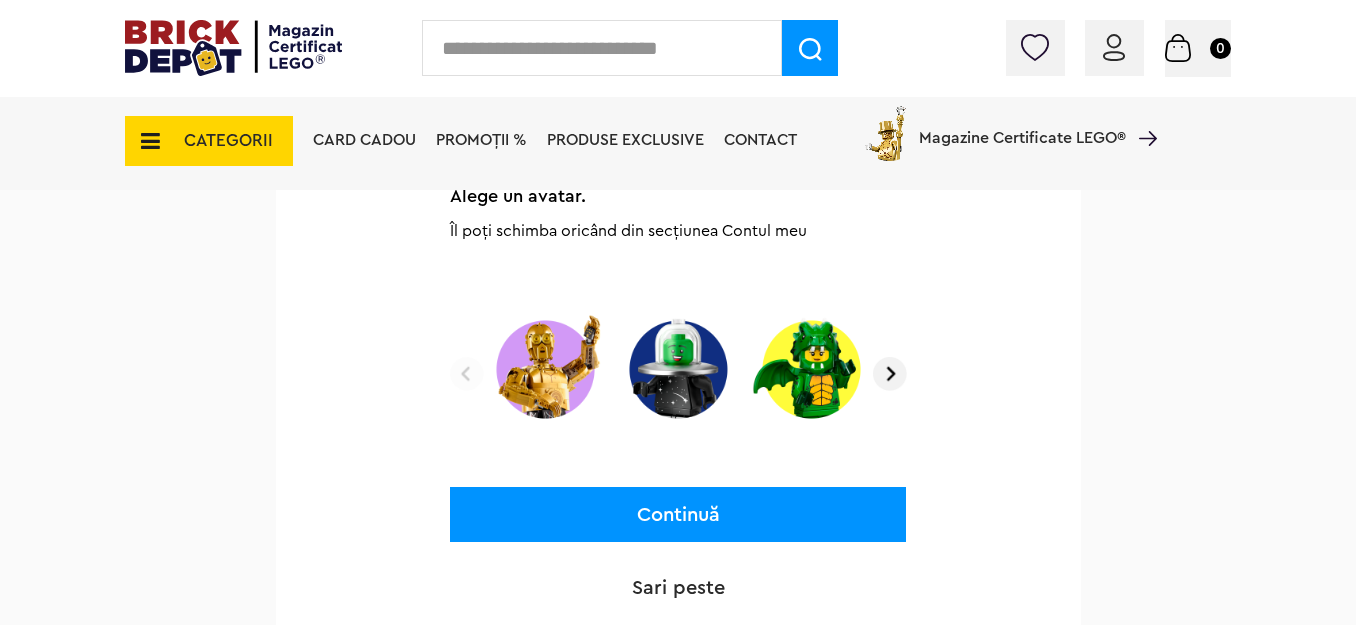 click at bounding box center (890, 374) 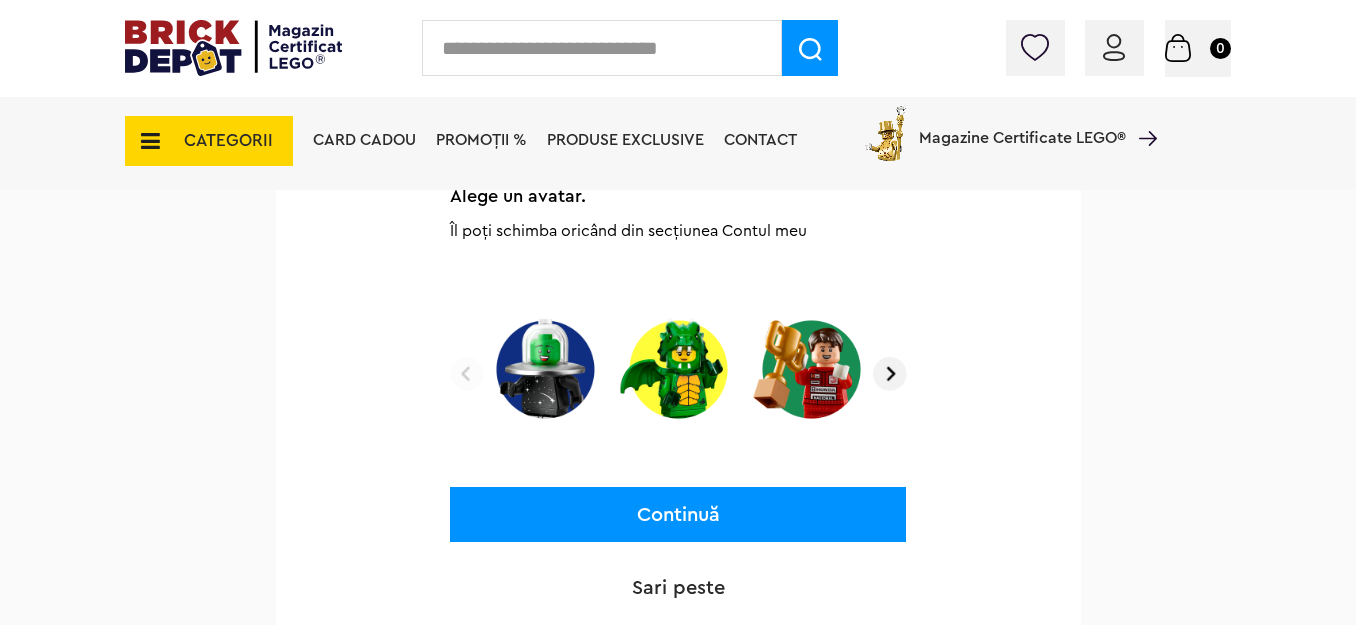 click at bounding box center (890, 374) 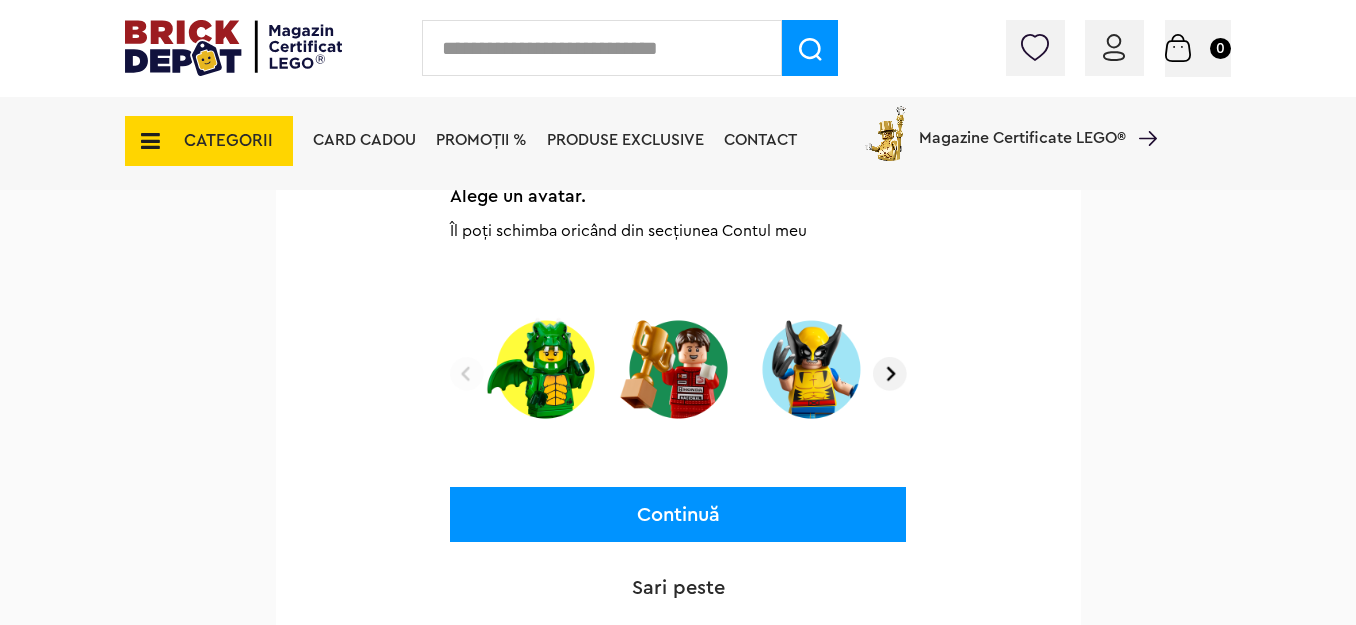 click at bounding box center (890, 374) 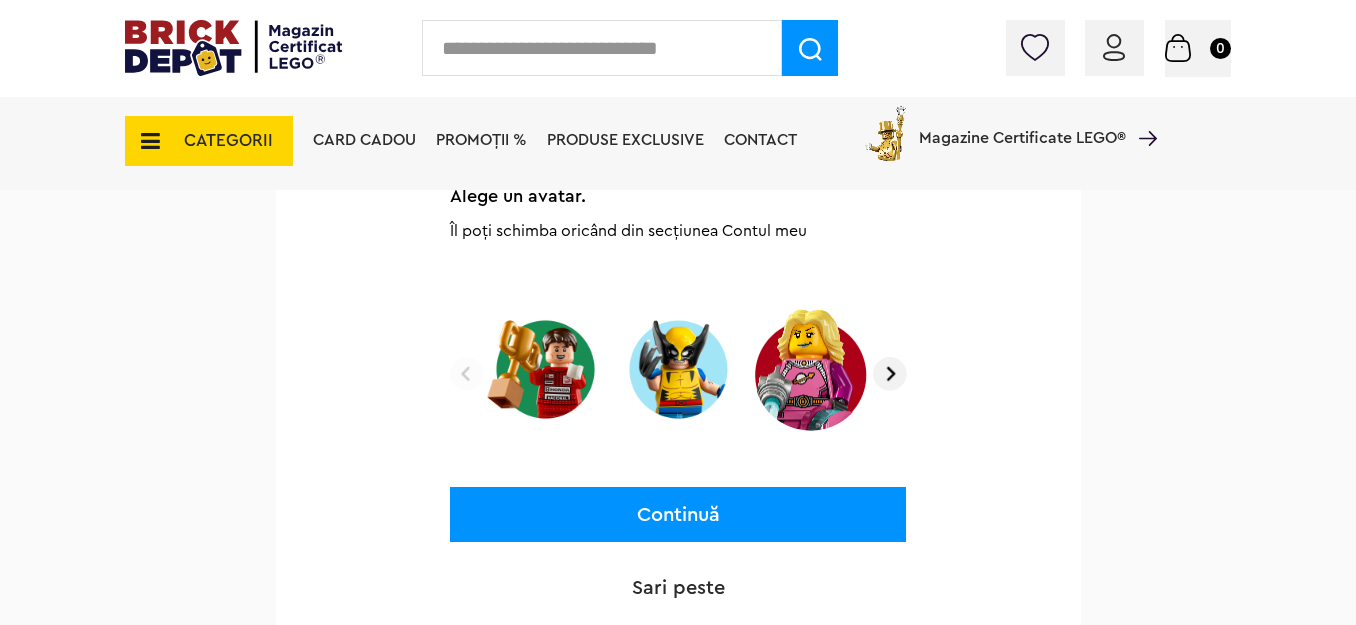 click at bounding box center [890, 374] 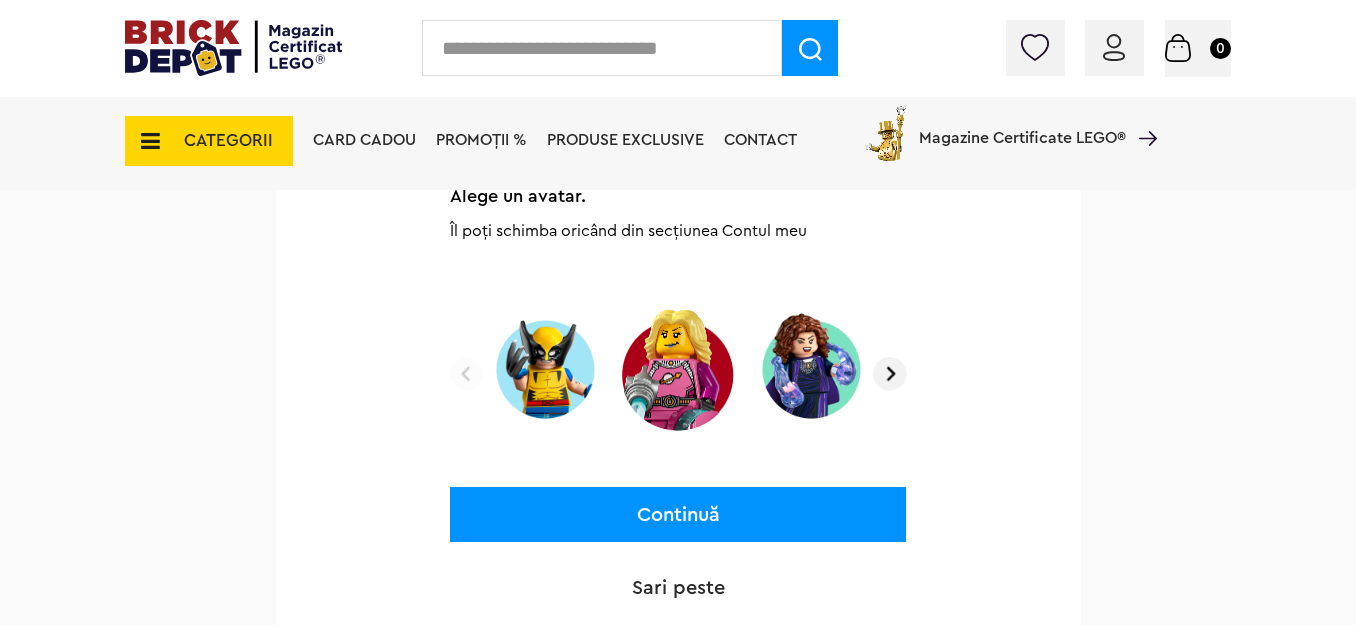 click at bounding box center [890, 374] 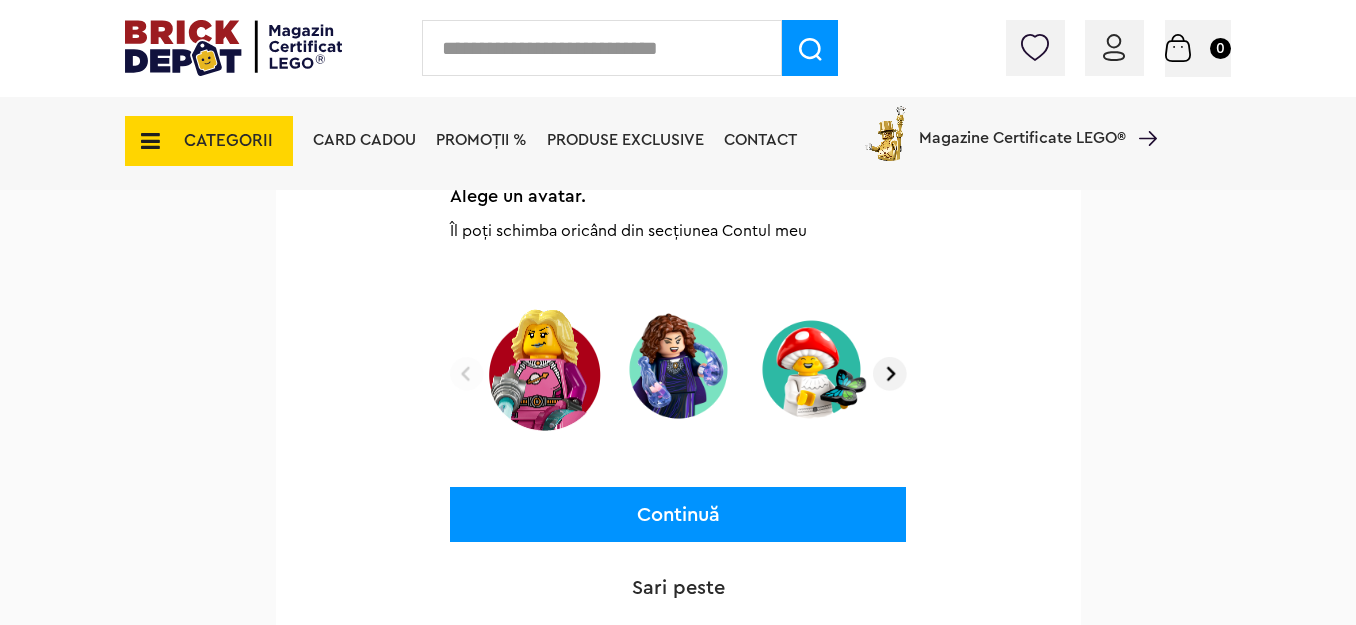 click at bounding box center [890, 374] 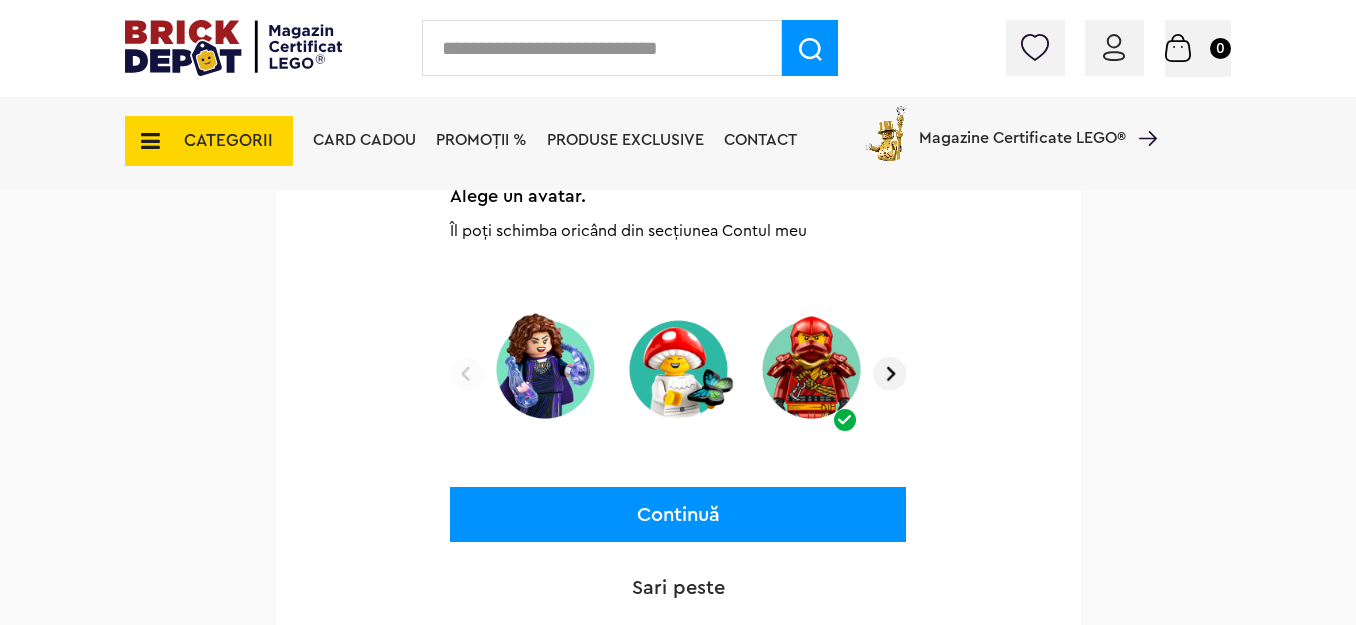 click at bounding box center [890, 374] 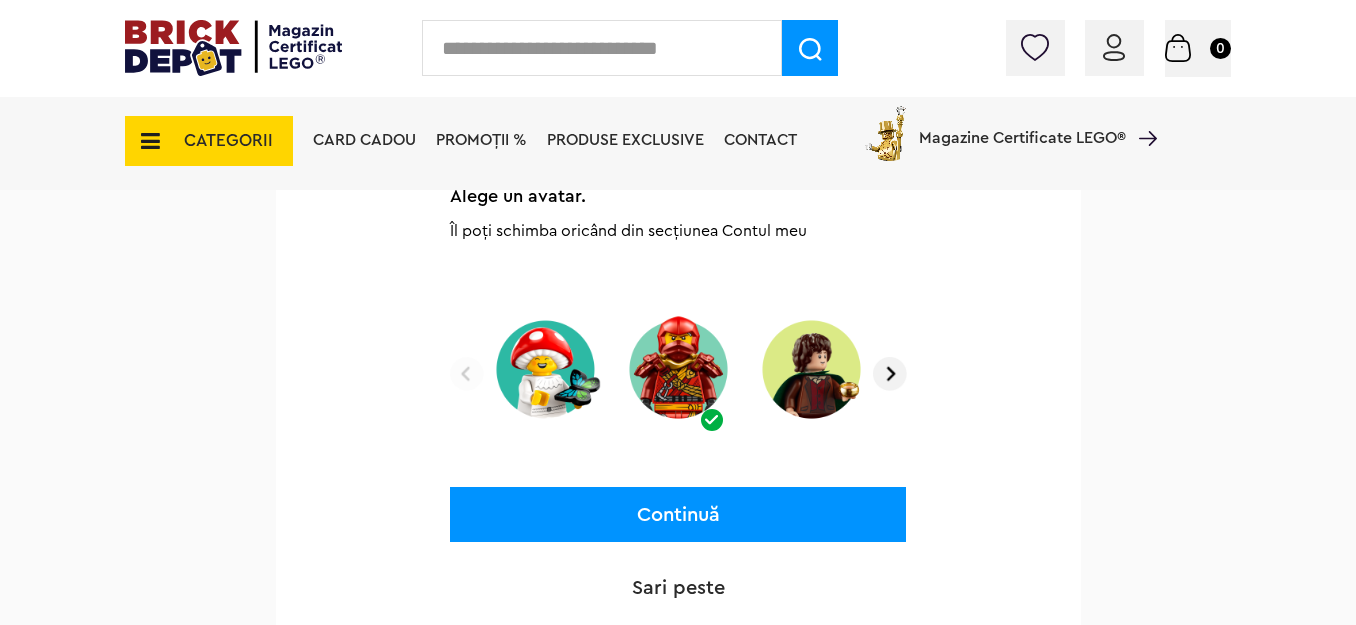click on "Continuă" at bounding box center (678, 514) 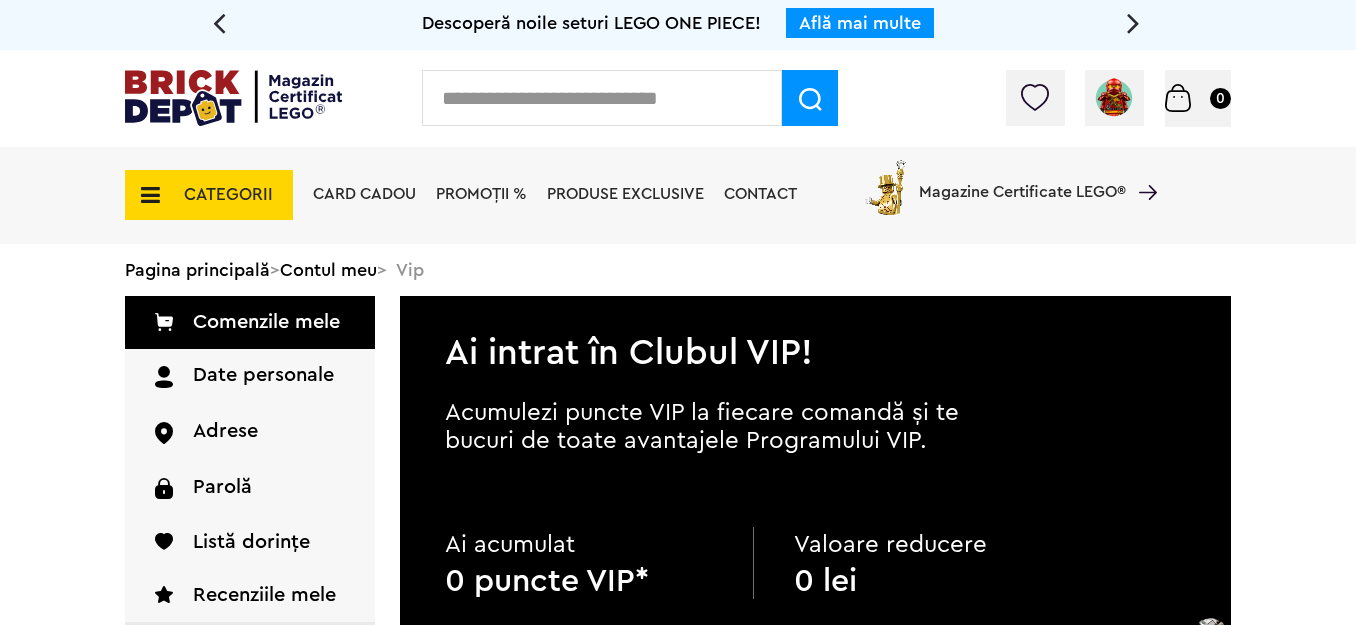 scroll, scrollTop: 0, scrollLeft: 0, axis: both 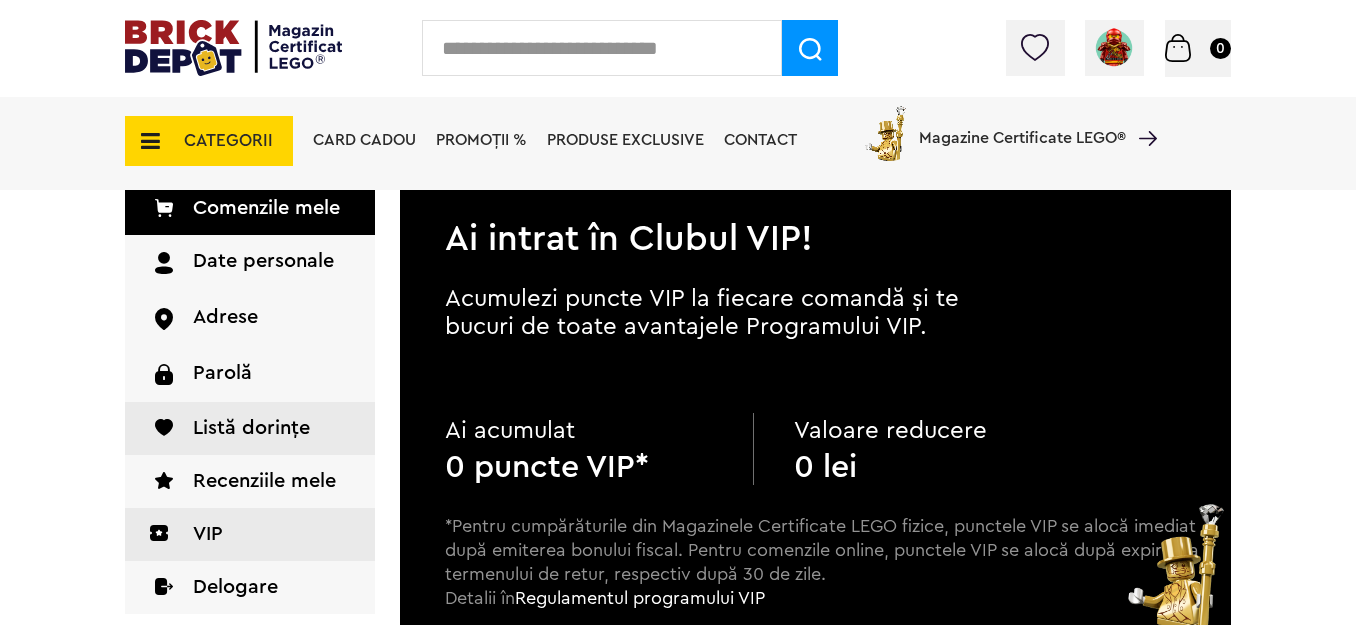 click on "Listă dorințe" at bounding box center (250, 428) 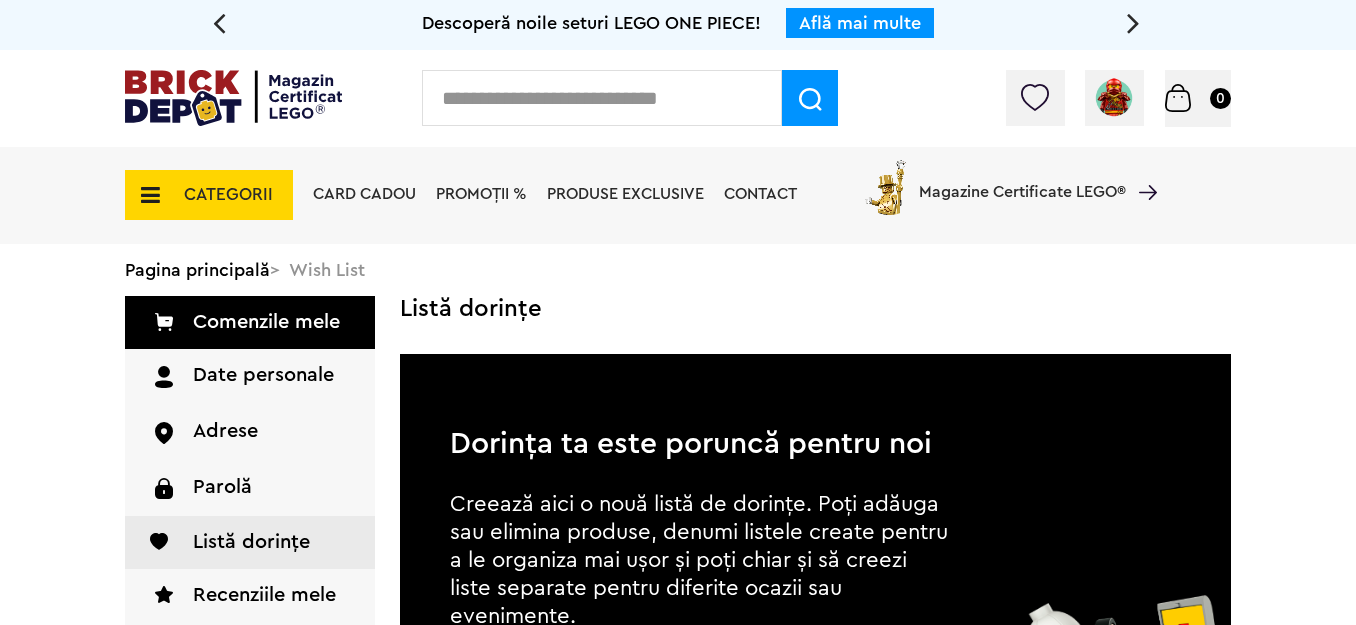scroll, scrollTop: 0, scrollLeft: 0, axis: both 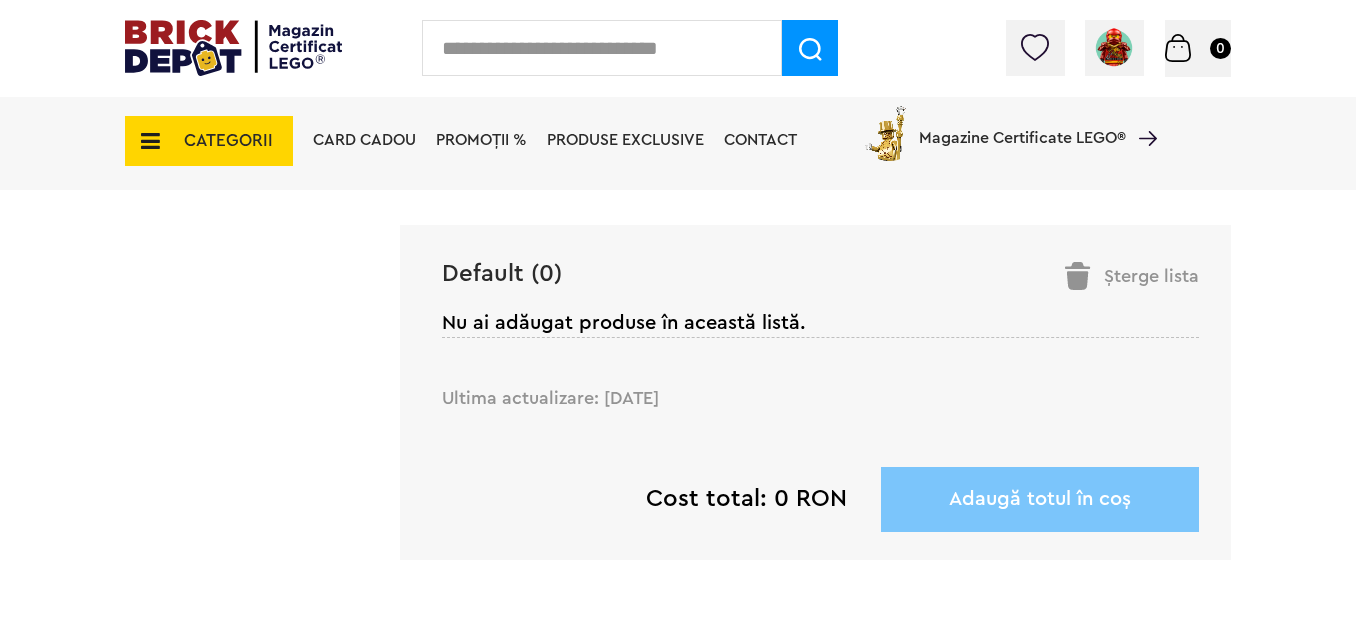 click on "Ultima actualizare: [DATE]" at bounding box center [550, 398] 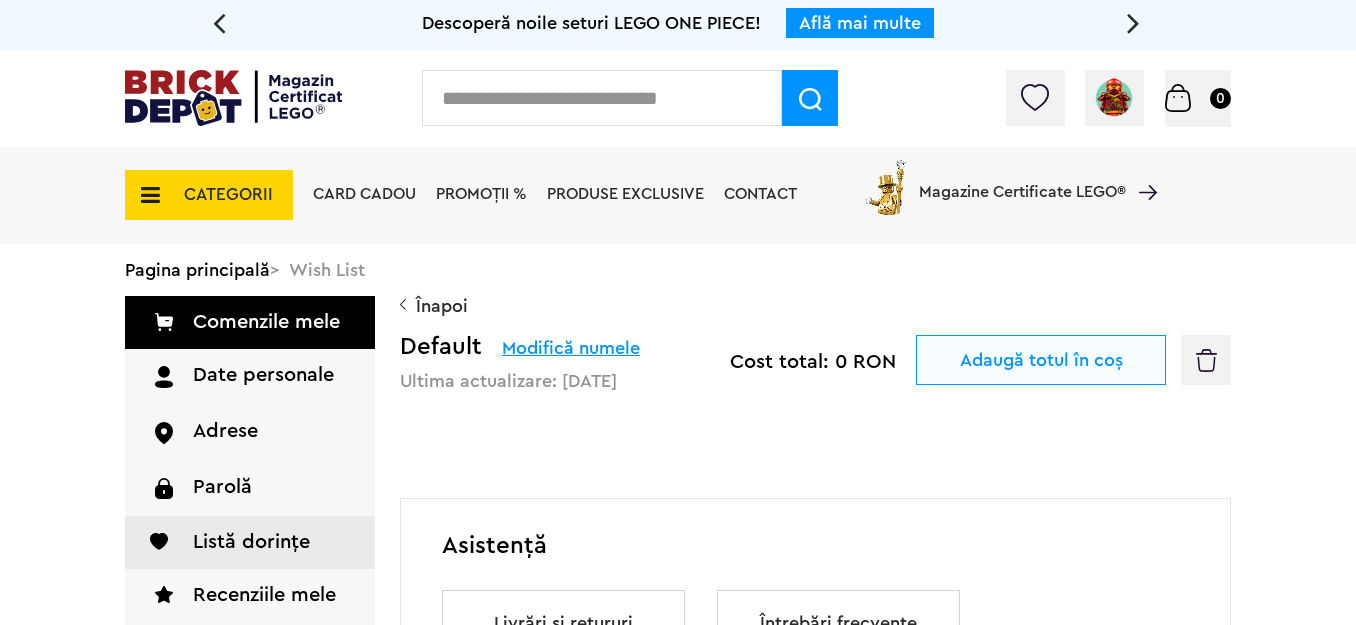 scroll, scrollTop: 0, scrollLeft: 0, axis: both 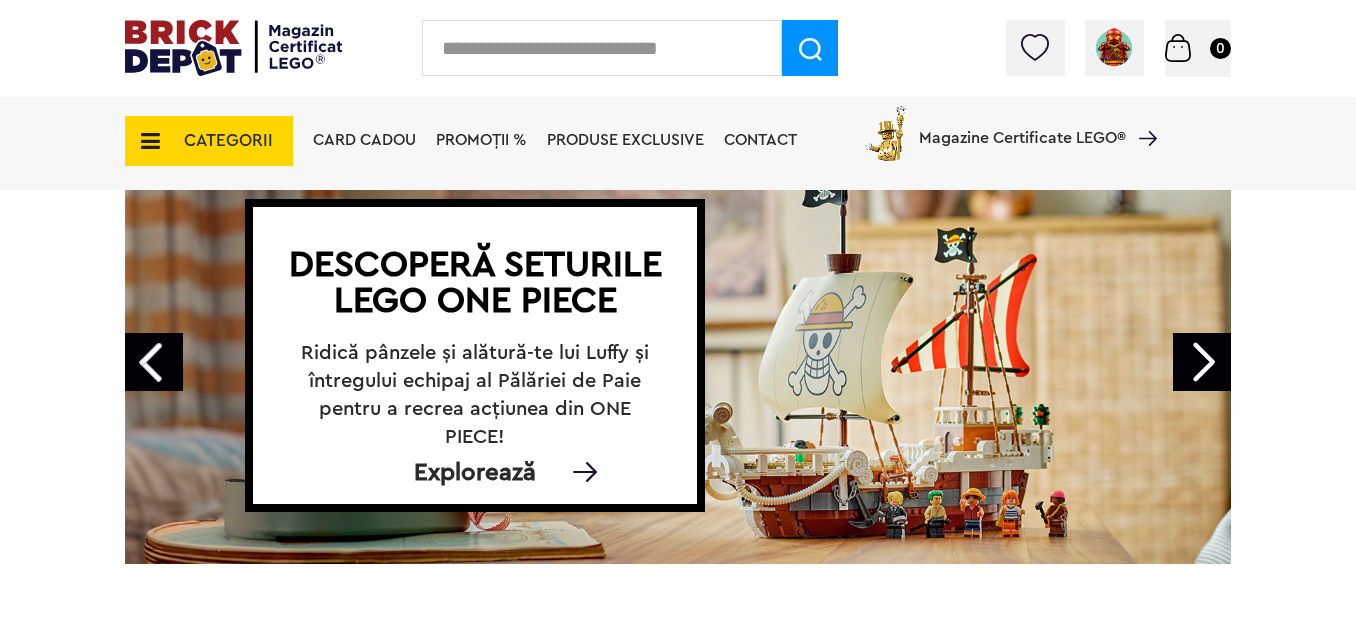 click on "Next" at bounding box center [1202, 362] 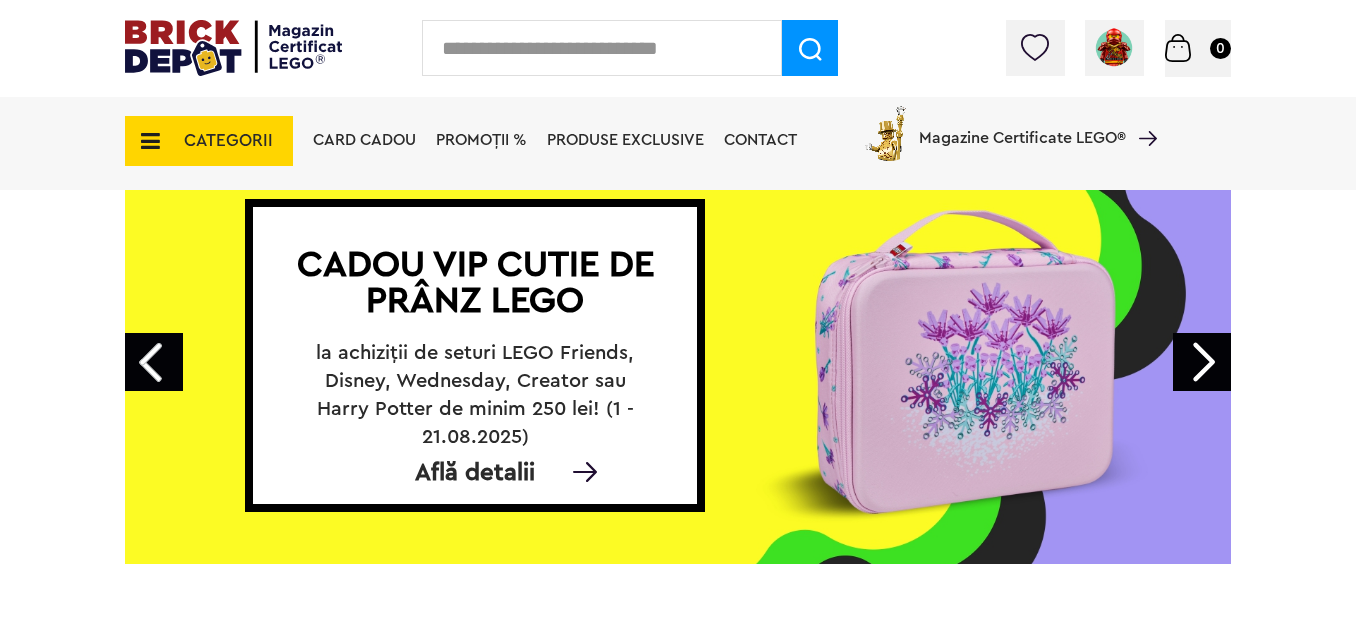 click on "Next" at bounding box center (1202, 362) 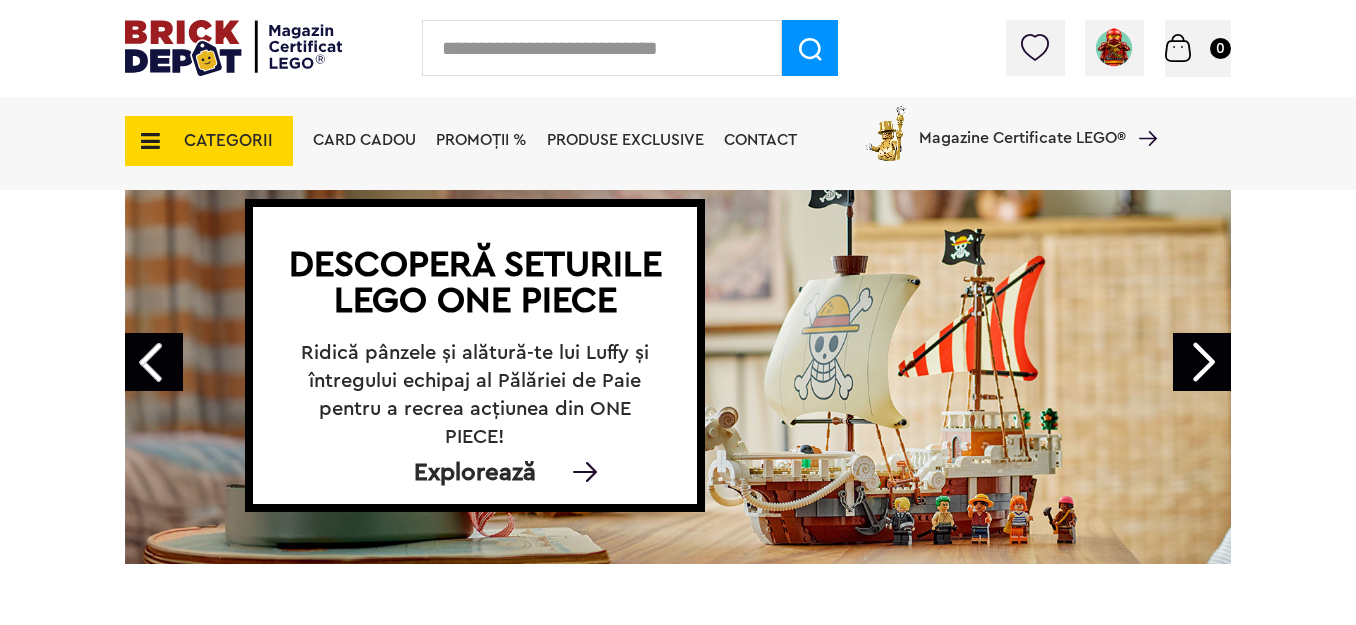 click on "Next" at bounding box center [1202, 362] 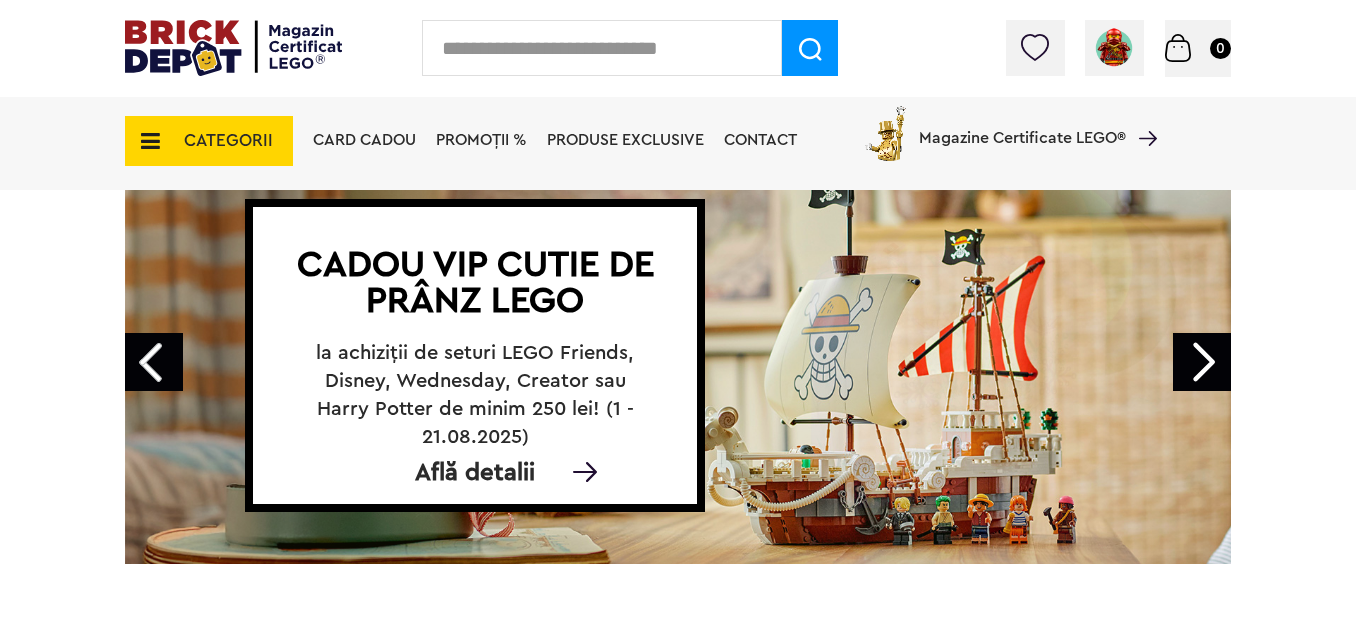 click at bounding box center [602, 48] 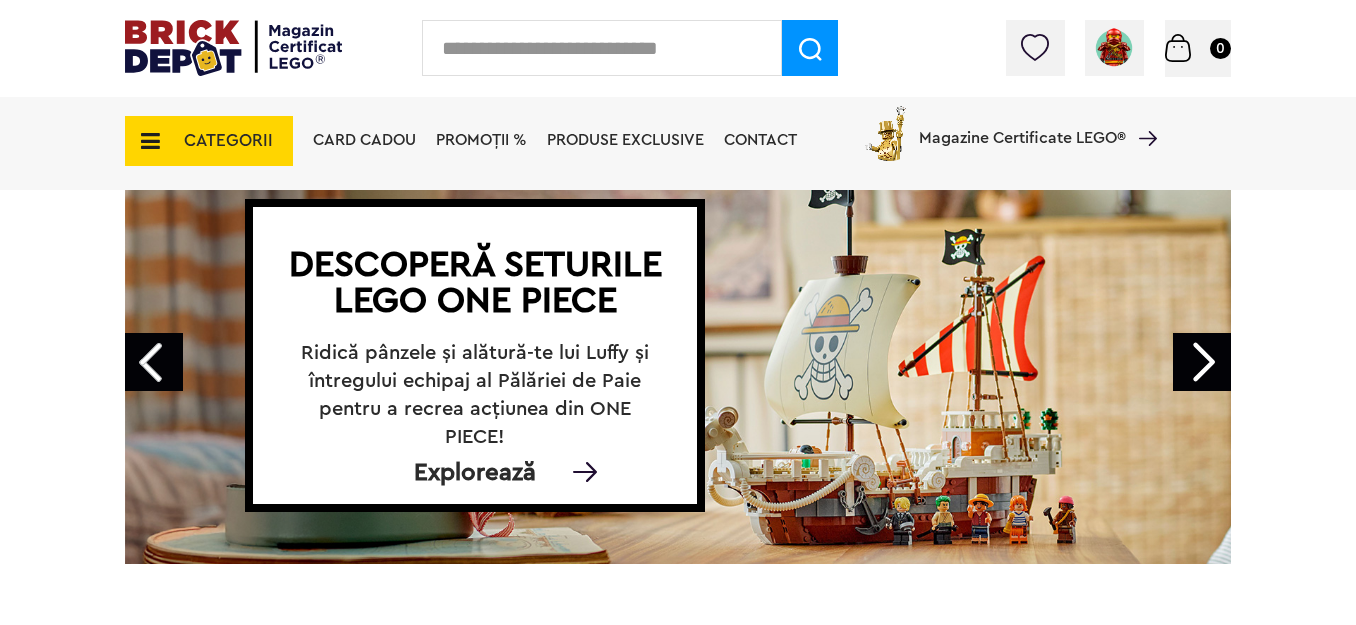 click on "CATEGORII" at bounding box center [228, 140] 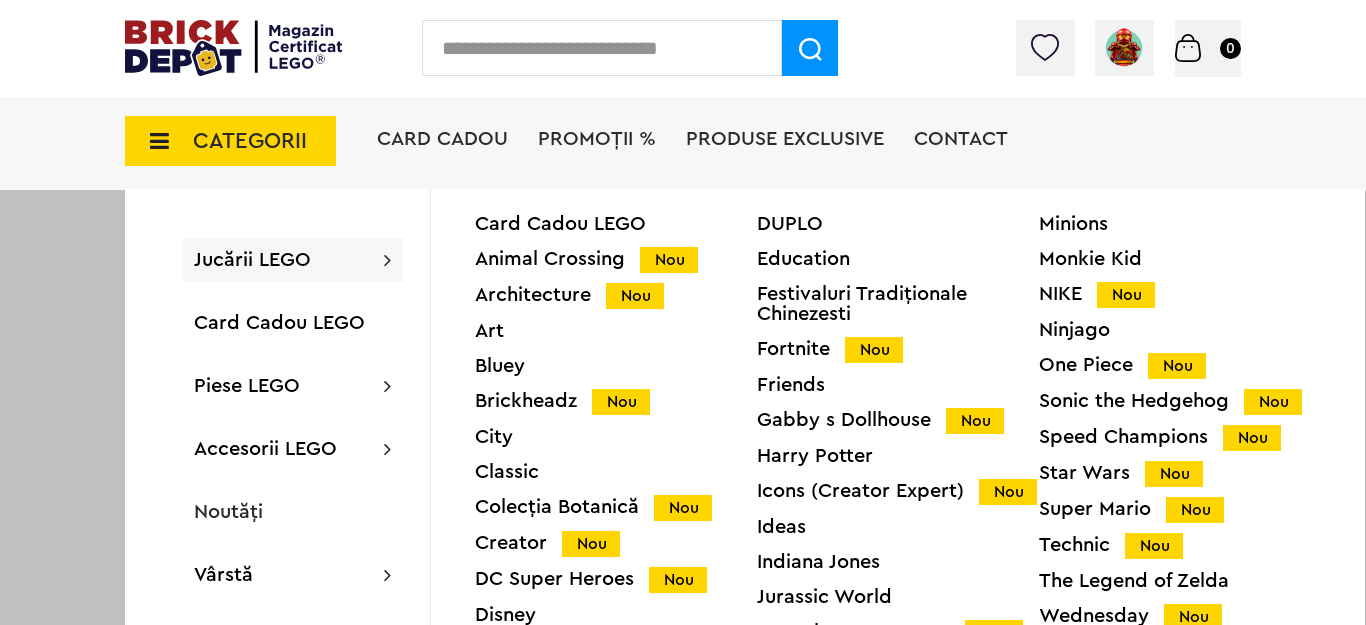 click on "NIKE Nou" at bounding box center (1180, 294) 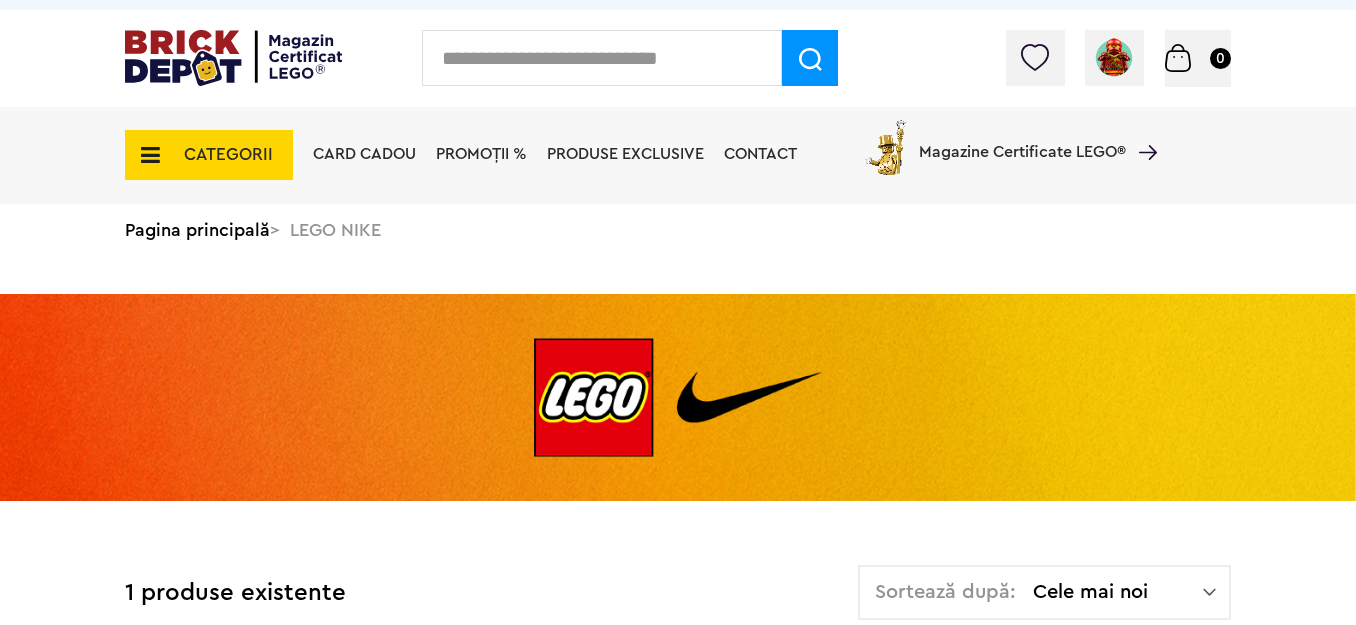 scroll, scrollTop: 40, scrollLeft: 0, axis: vertical 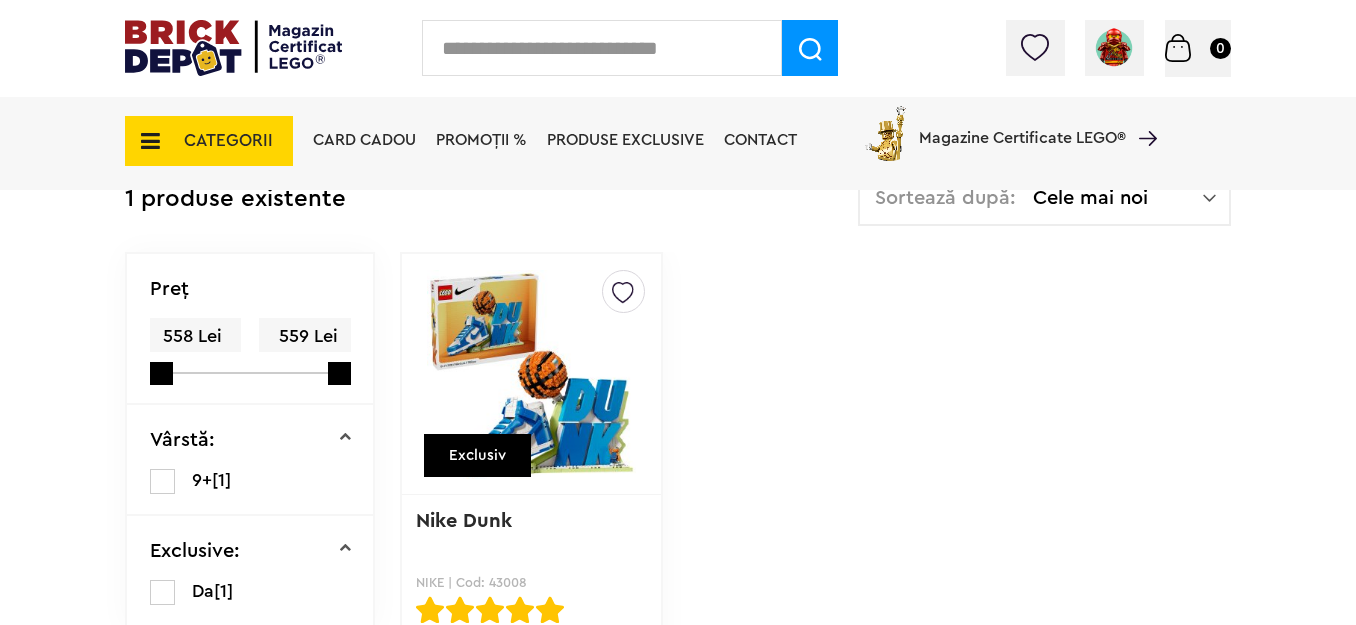 click at bounding box center [161, 373] 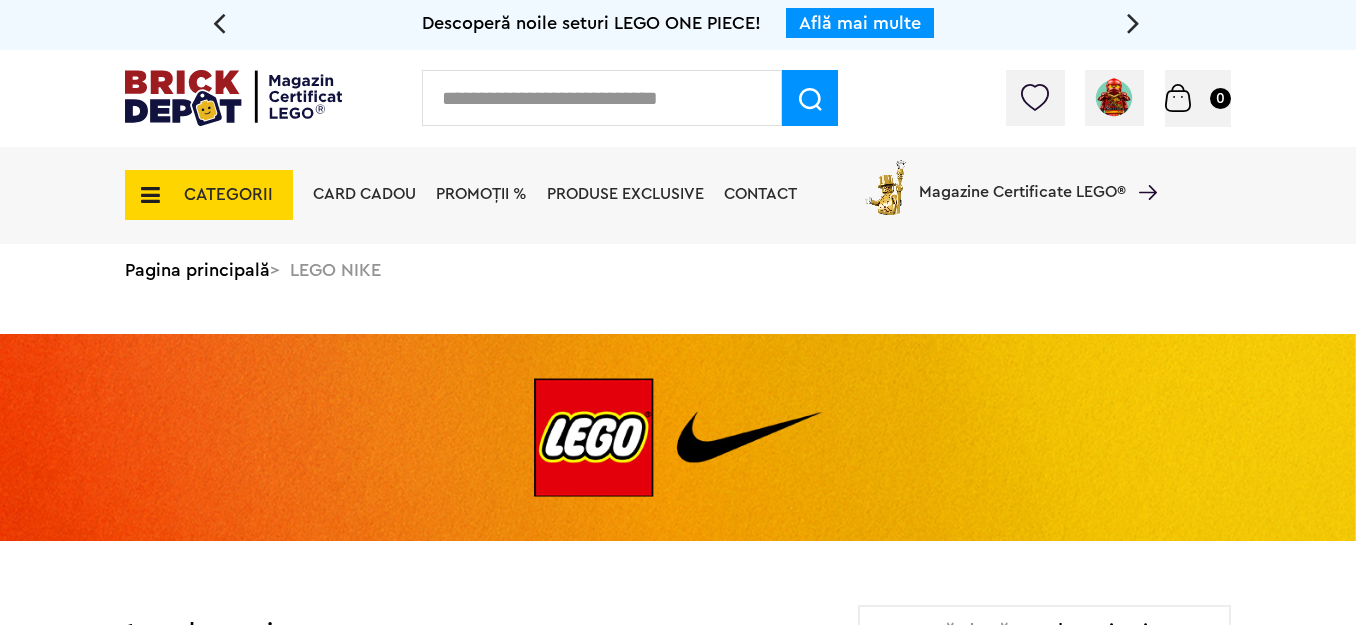 scroll, scrollTop: 0, scrollLeft: 0, axis: both 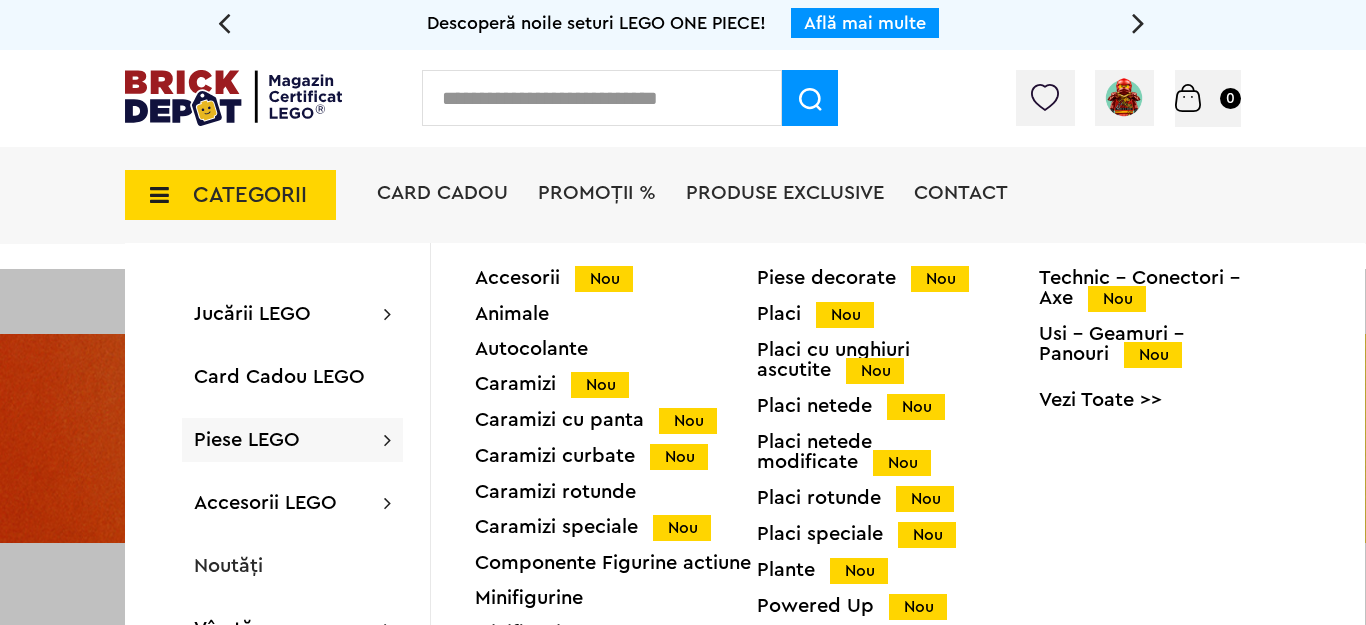 click on "Piese LEGO" at bounding box center [247, 440] 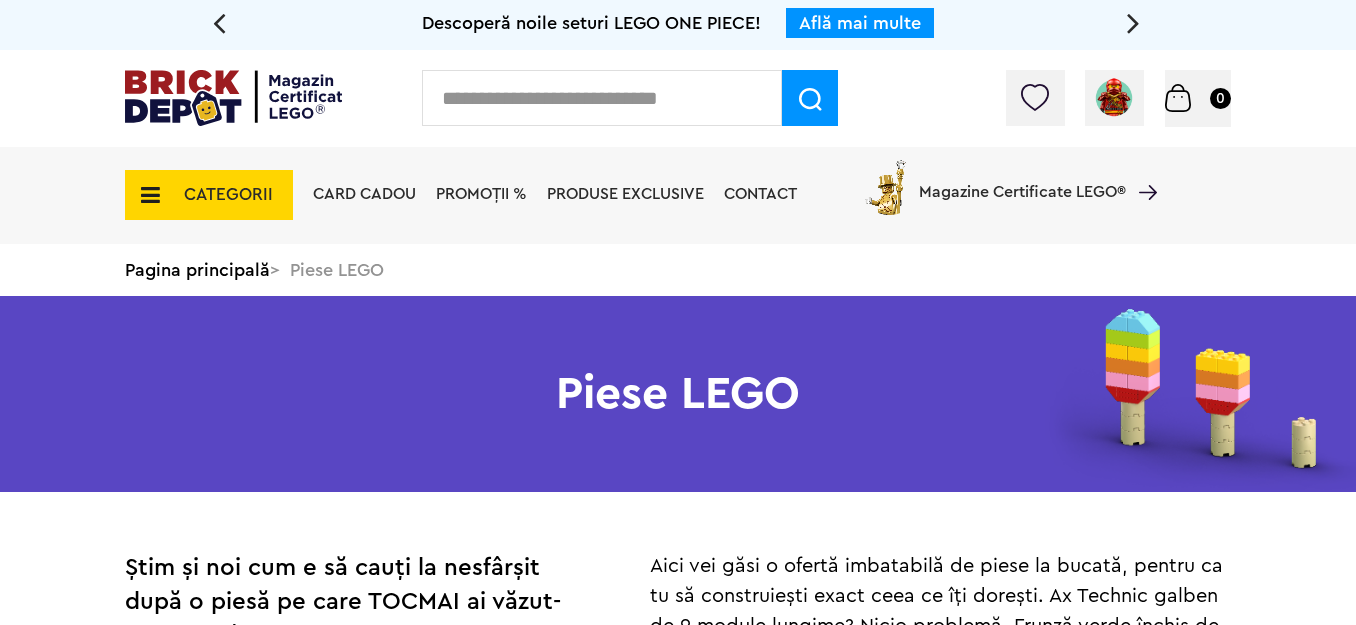 scroll, scrollTop: 0, scrollLeft: 0, axis: both 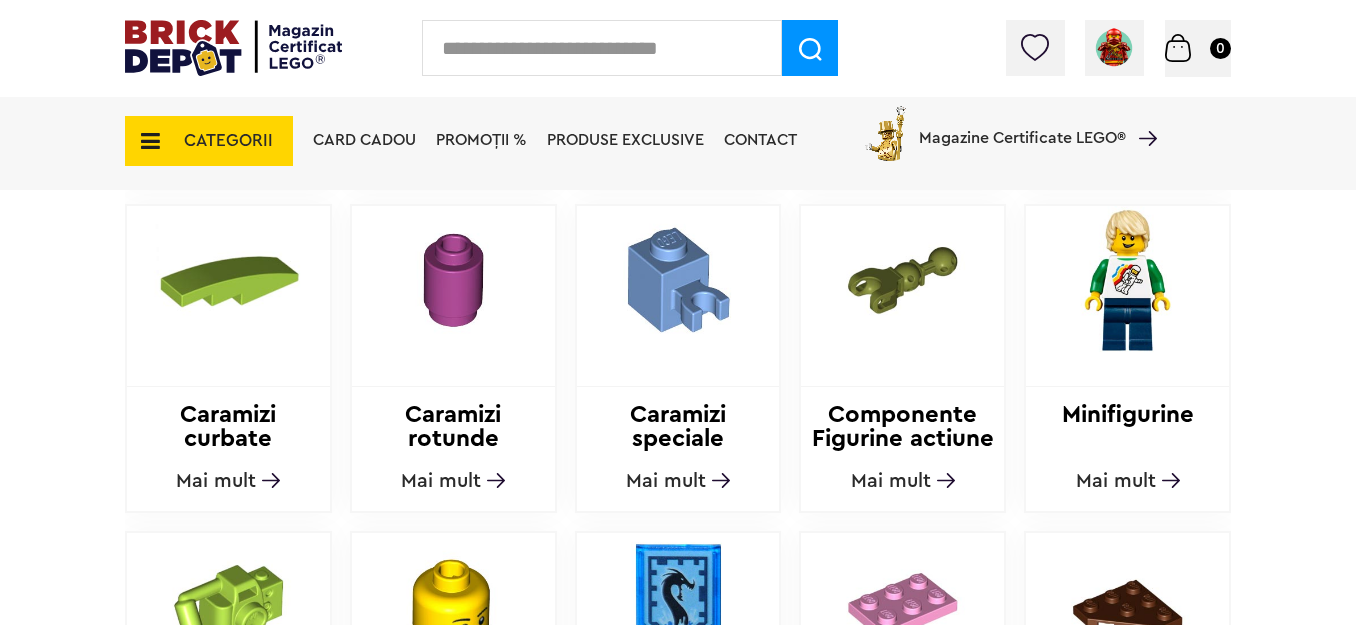 click at bounding box center (602, 48) 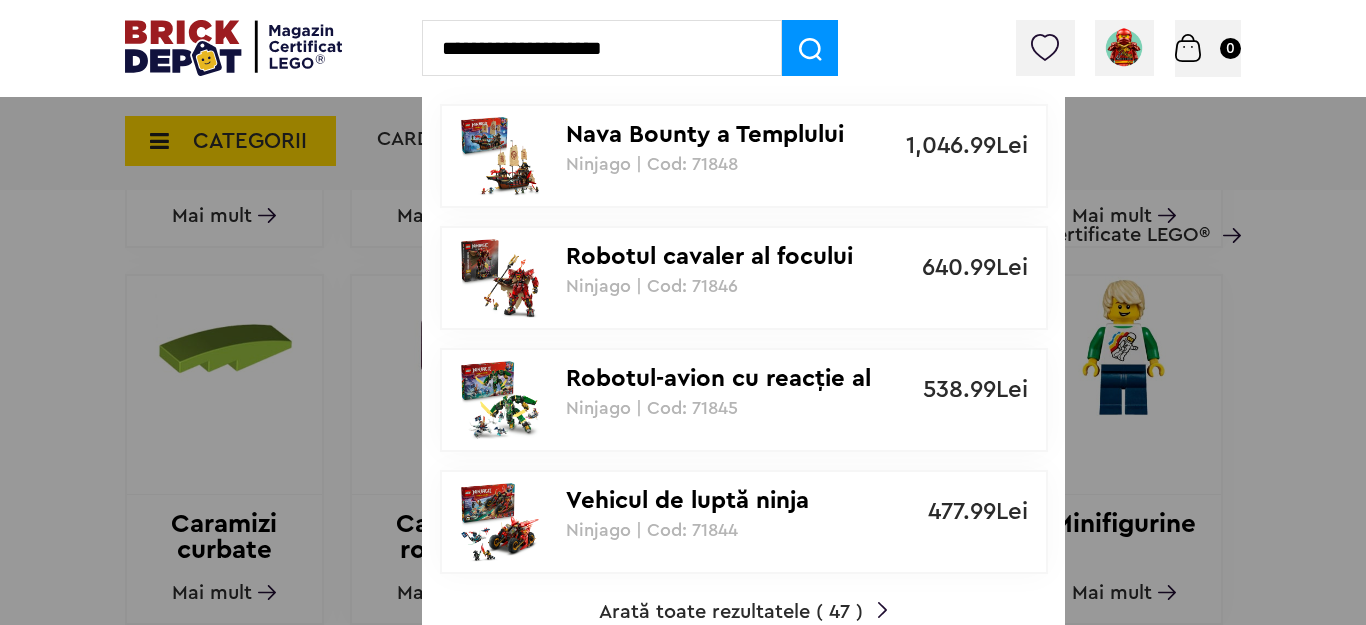 type on "**********" 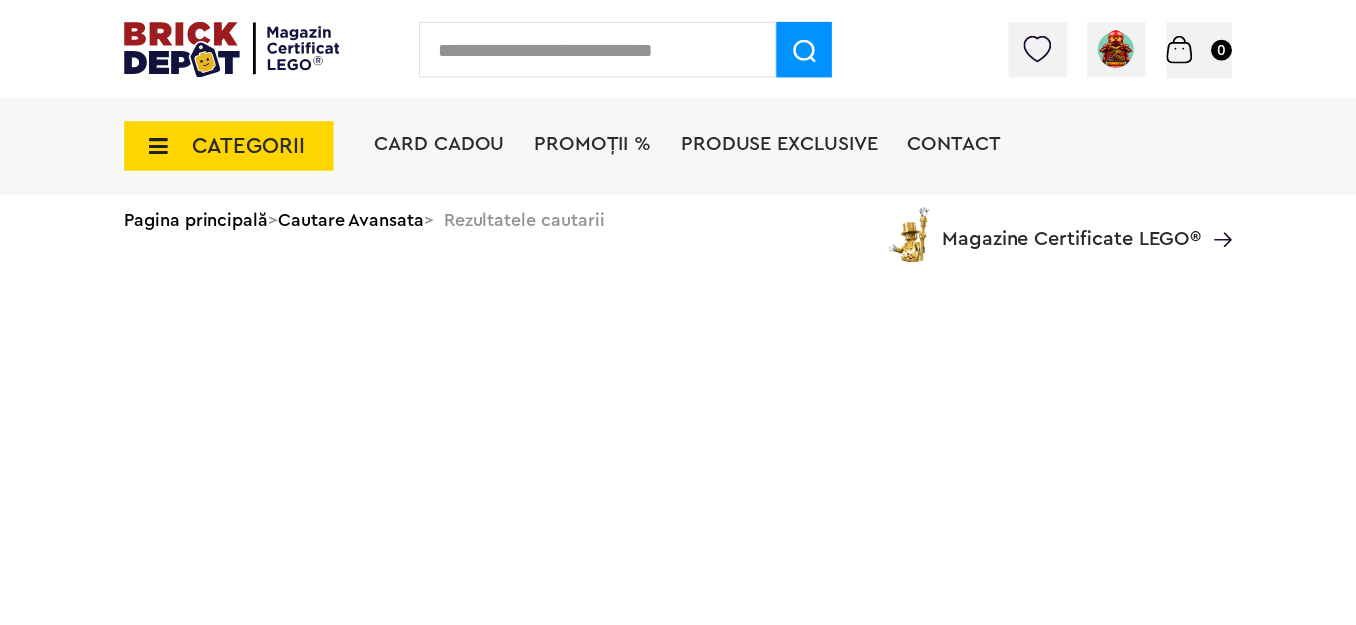 scroll, scrollTop: 0, scrollLeft: 0, axis: both 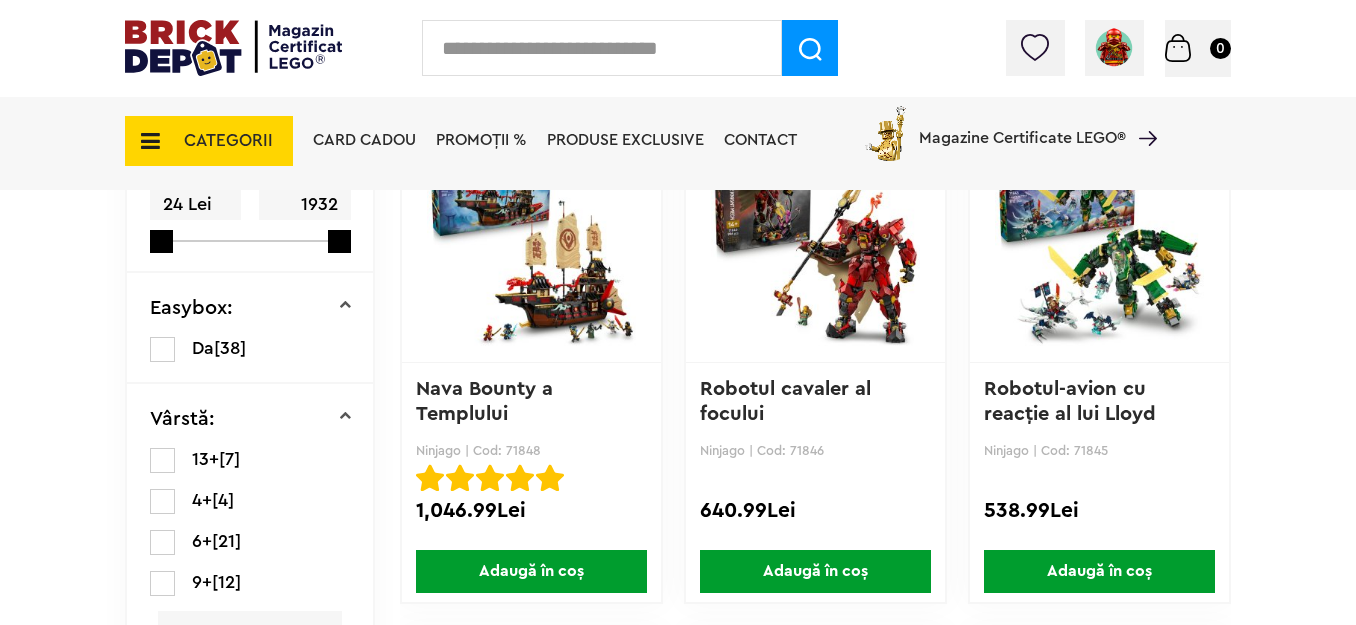 click on "CATEGORII" at bounding box center (209, 141) 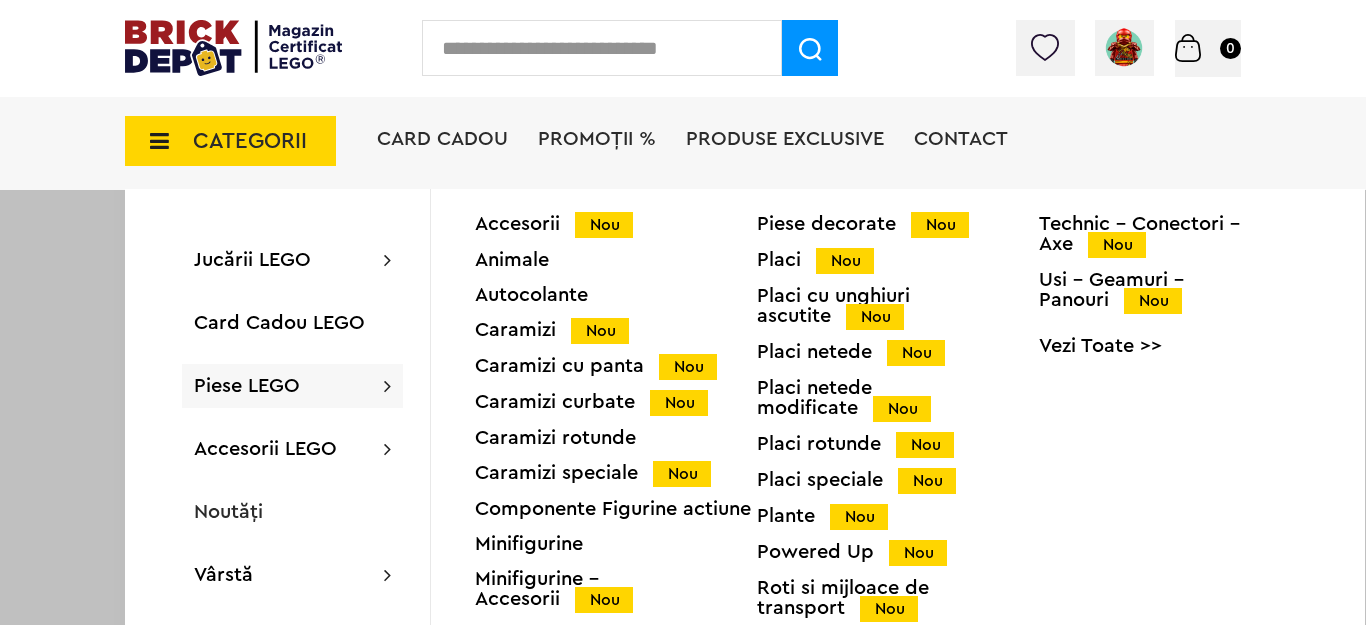 click on "Piese LEGO" at bounding box center [247, 386] 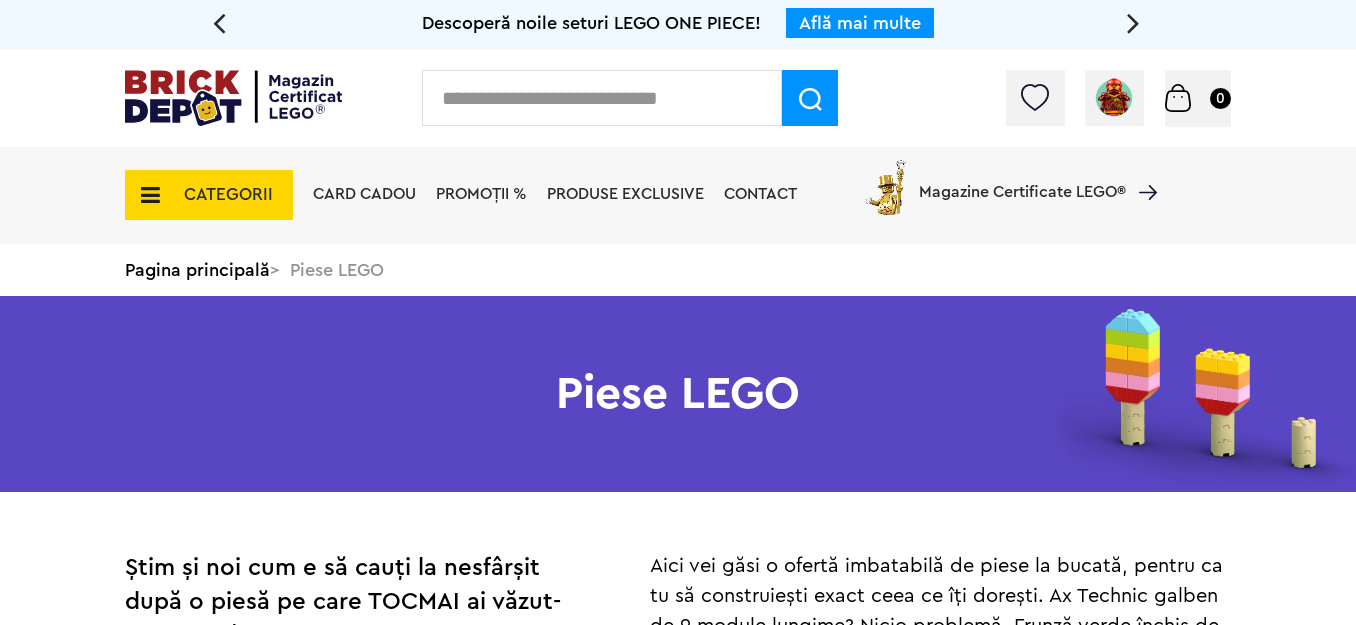 scroll, scrollTop: 0, scrollLeft: 0, axis: both 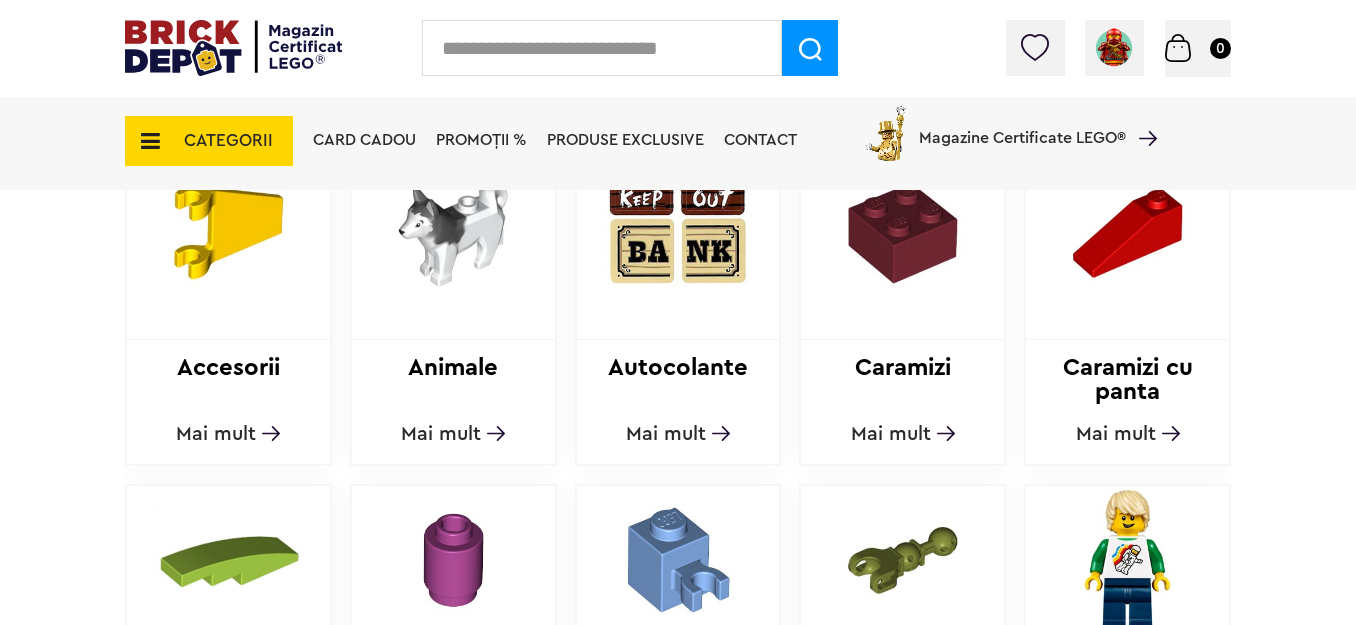click on "Autocolante" at bounding box center [678, 380] 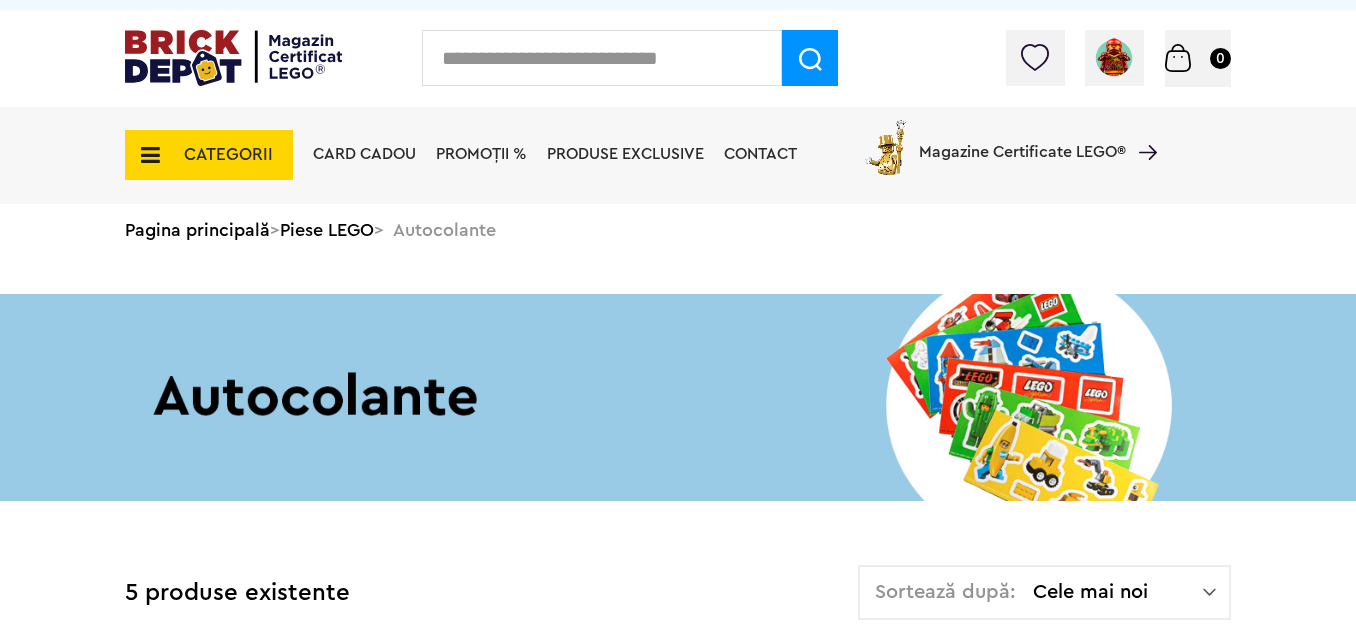 scroll, scrollTop: 80, scrollLeft: 0, axis: vertical 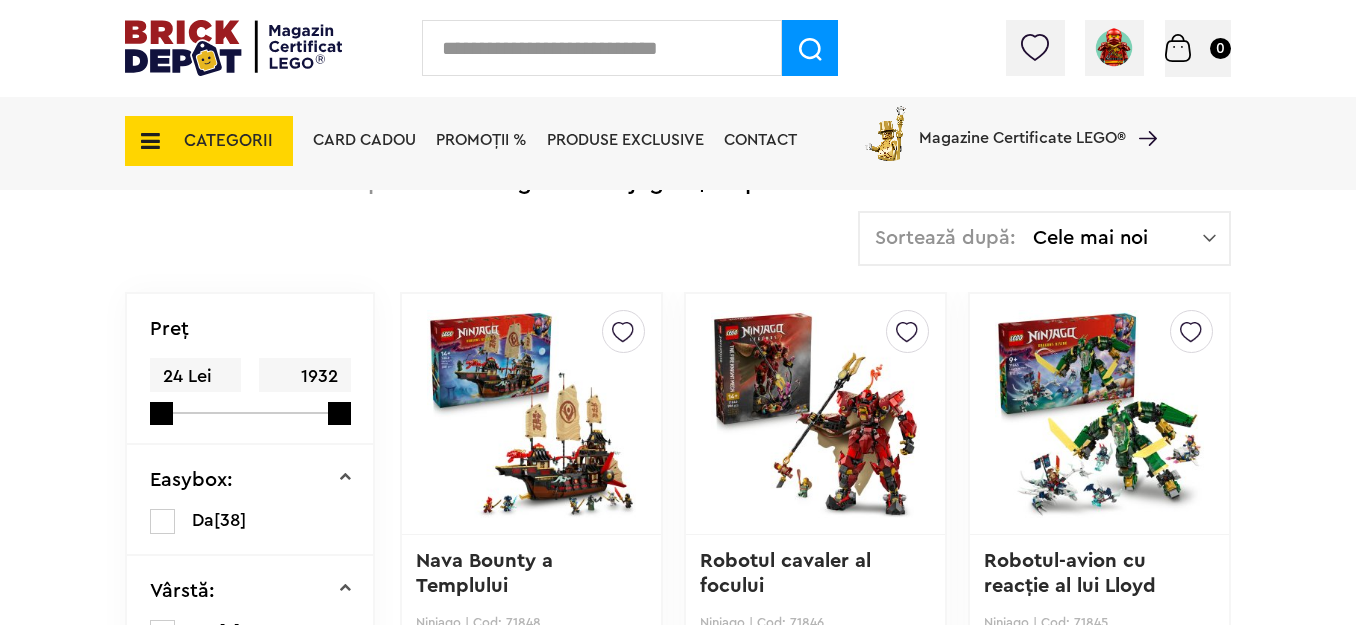 click on "24 [MONTH] 1932 [MONTH]" at bounding box center (239, 385) 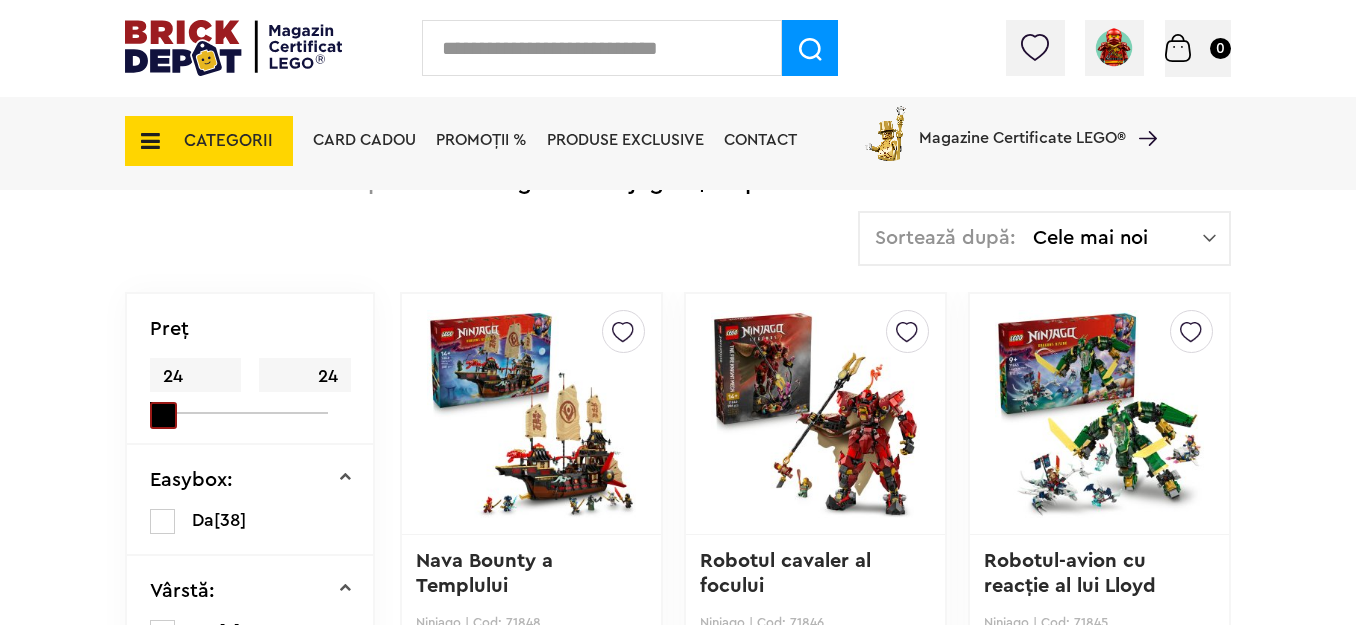 drag, startPoint x: 301, startPoint y: 403, endPoint x: 47, endPoint y: 377, distance: 255.32724 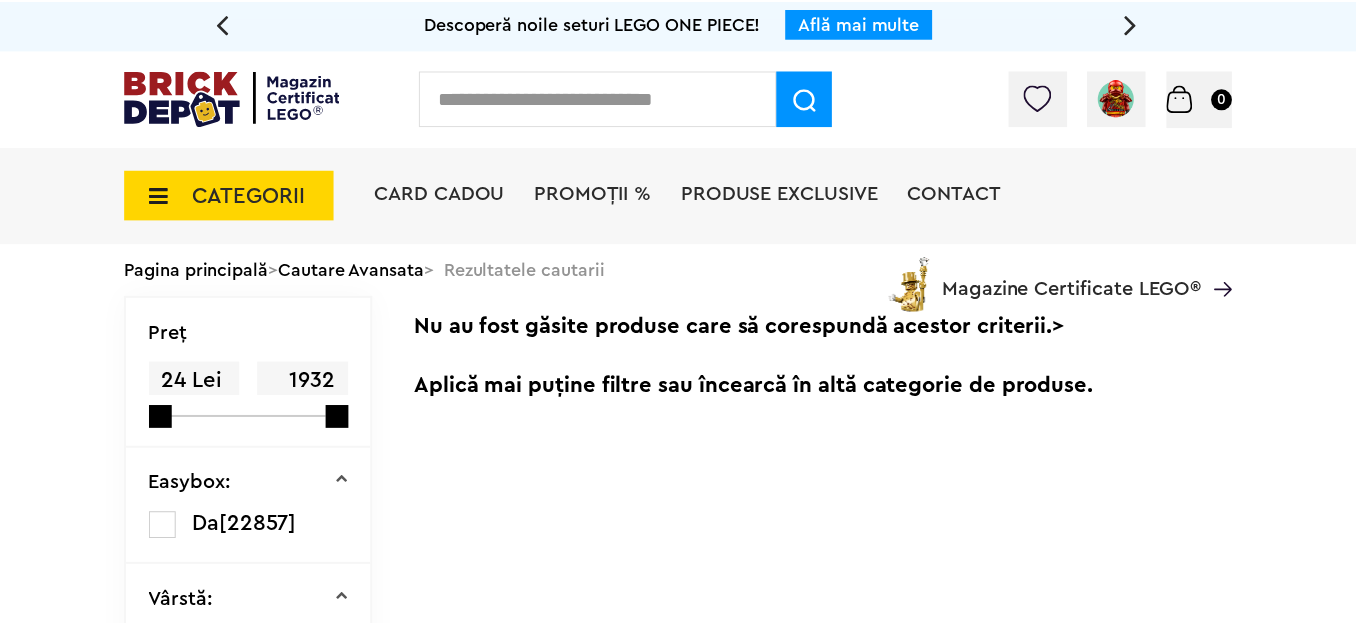 scroll, scrollTop: 0, scrollLeft: 0, axis: both 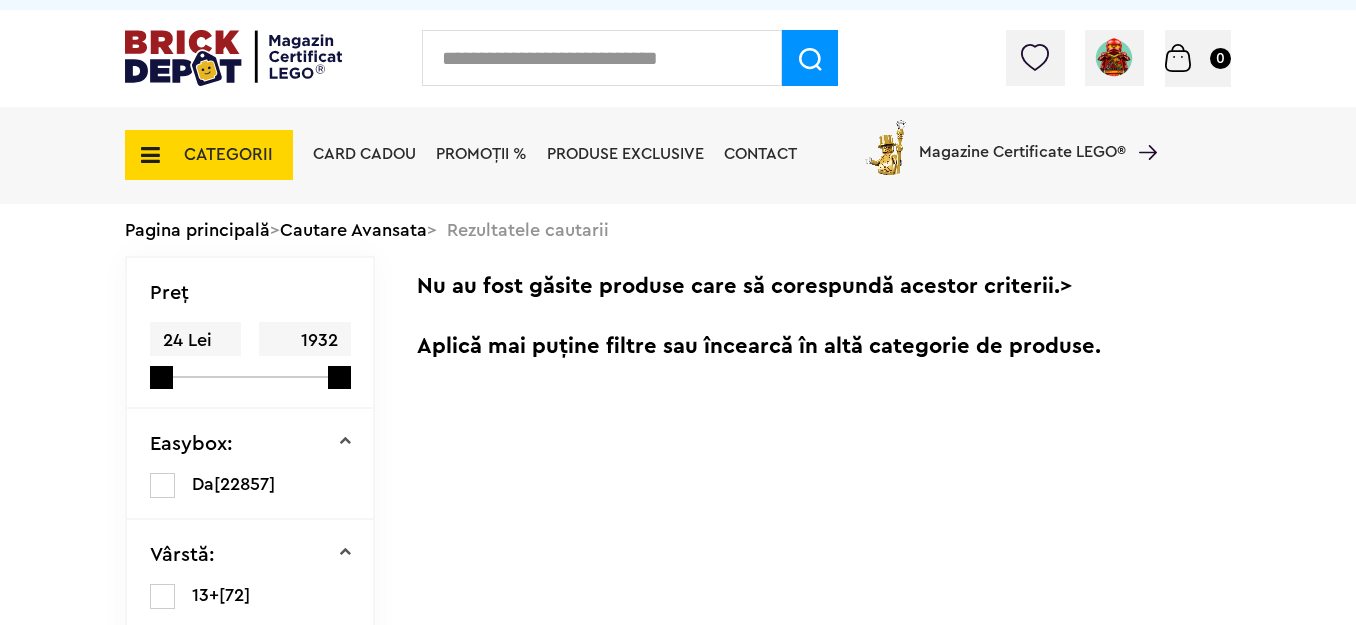 click on "24 Lei 1932 Lei" at bounding box center [239, 349] 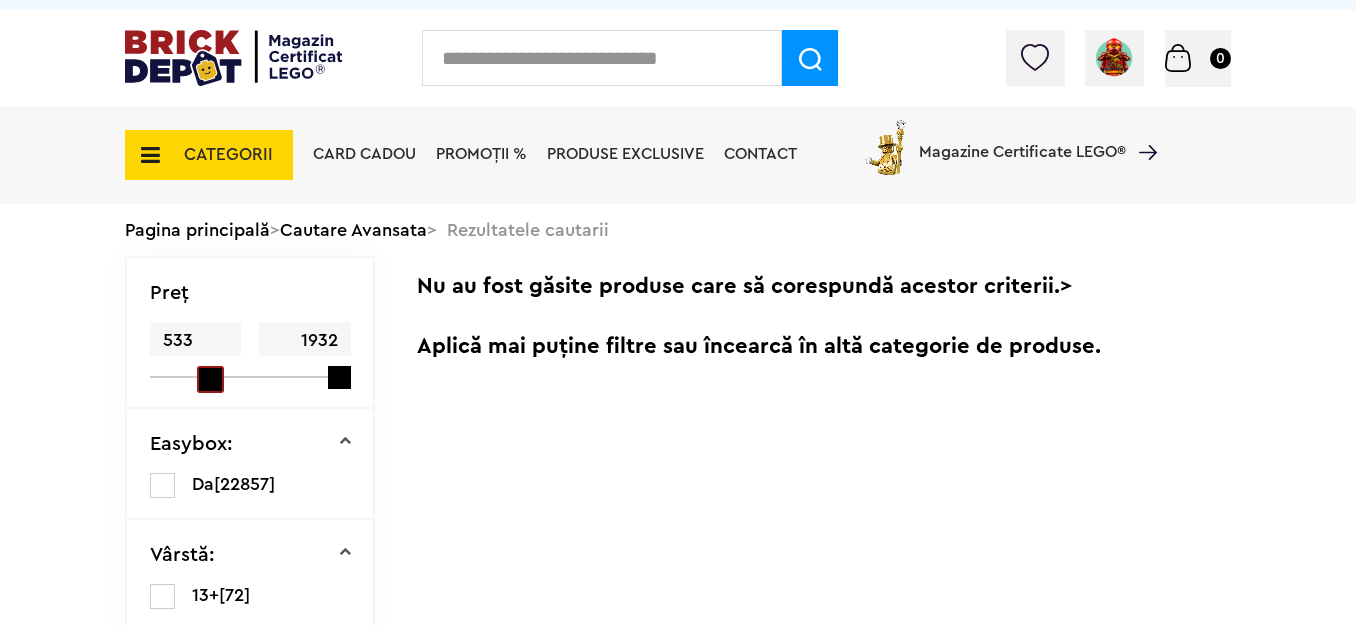 drag, startPoint x: 161, startPoint y: 374, endPoint x: 130, endPoint y: 389, distance: 34.43835 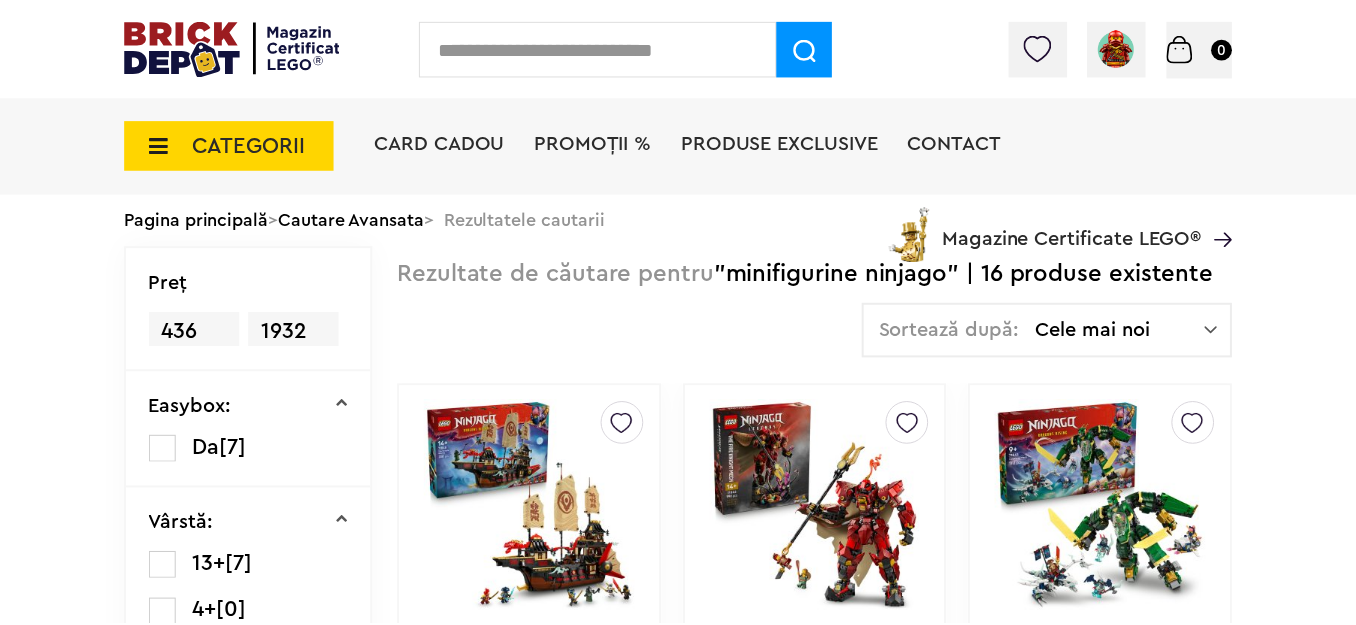 scroll, scrollTop: 0, scrollLeft: 0, axis: both 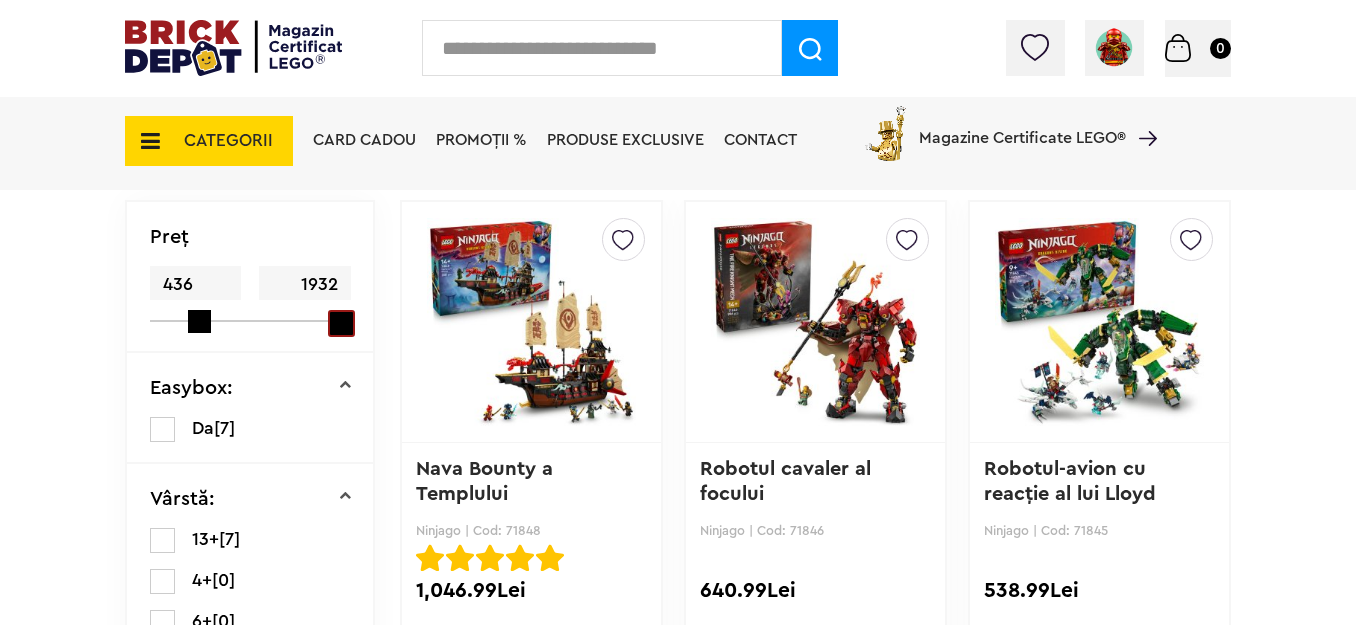 drag, startPoint x: 341, startPoint y: 323, endPoint x: 645, endPoint y: 433, distance: 323.28934 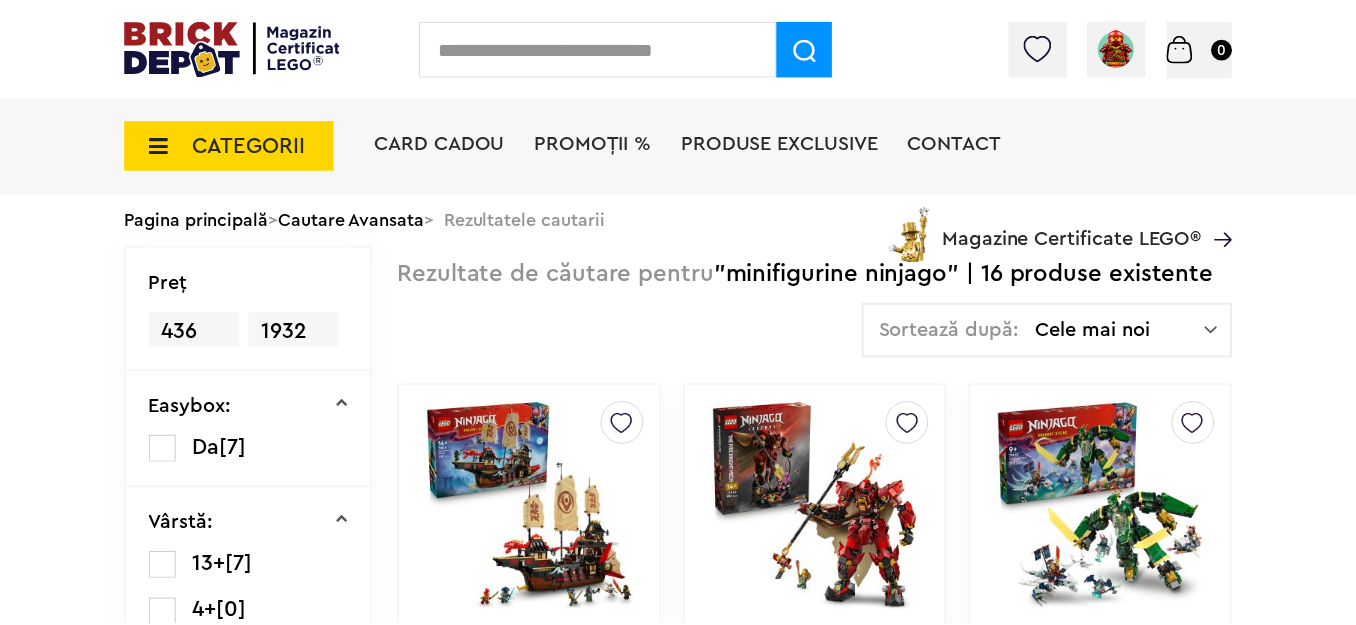 scroll, scrollTop: 0, scrollLeft: 0, axis: both 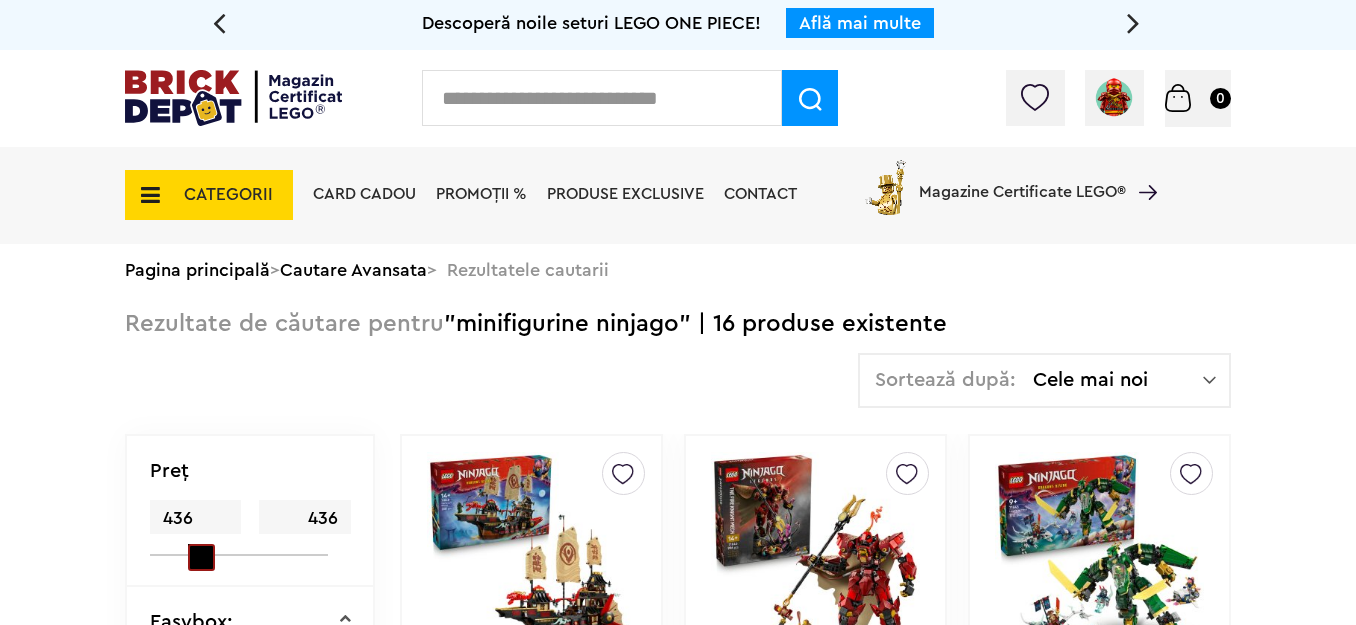 drag, startPoint x: 319, startPoint y: 551, endPoint x: 0, endPoint y: 537, distance: 319.30707 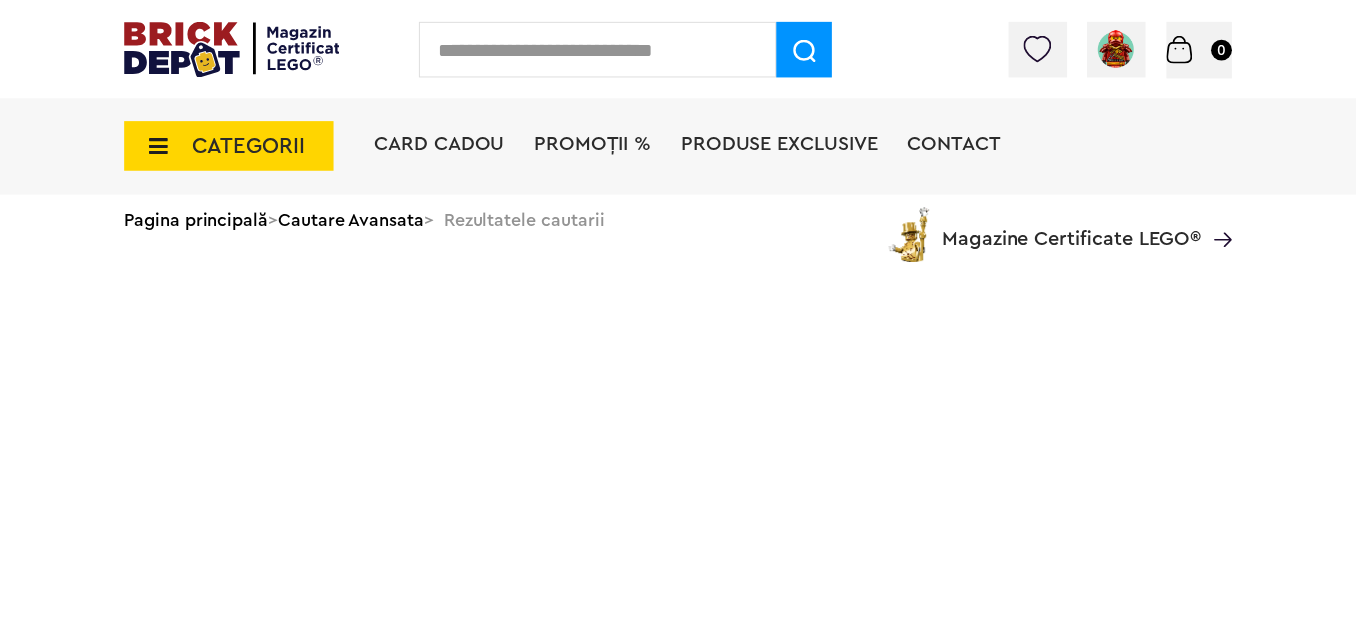 scroll, scrollTop: 0, scrollLeft: 0, axis: both 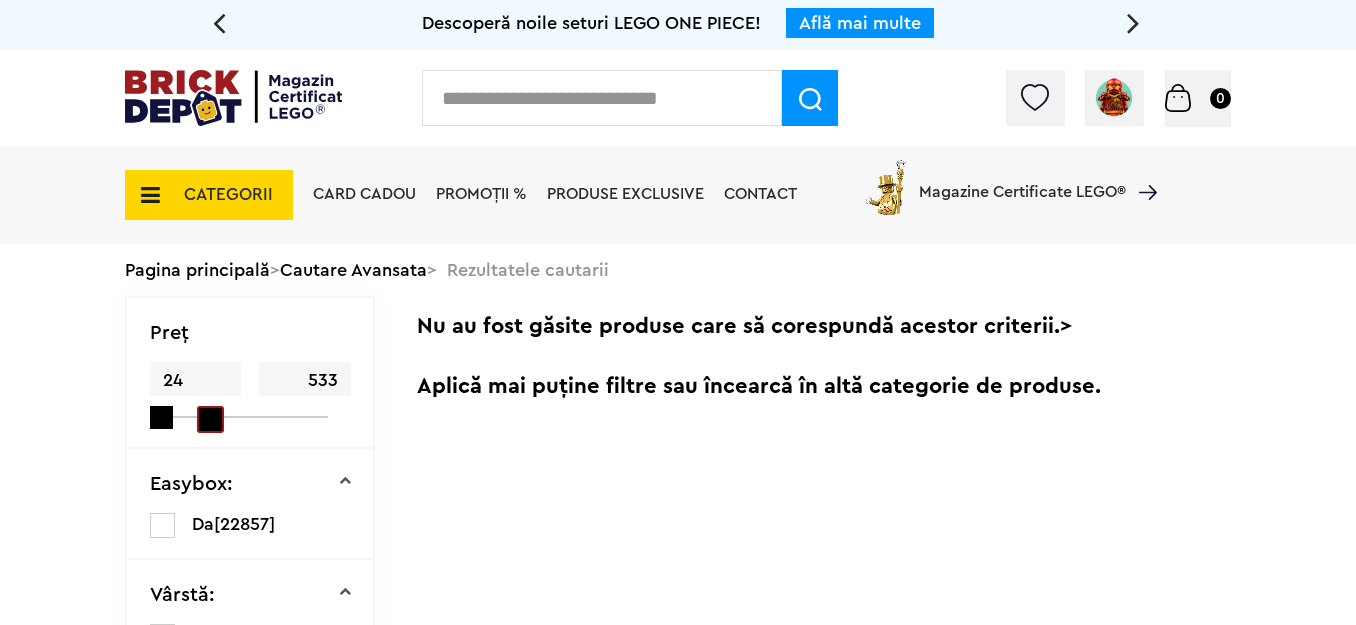 drag, startPoint x: 339, startPoint y: 424, endPoint x: 468, endPoint y: 377, distance: 137.2953 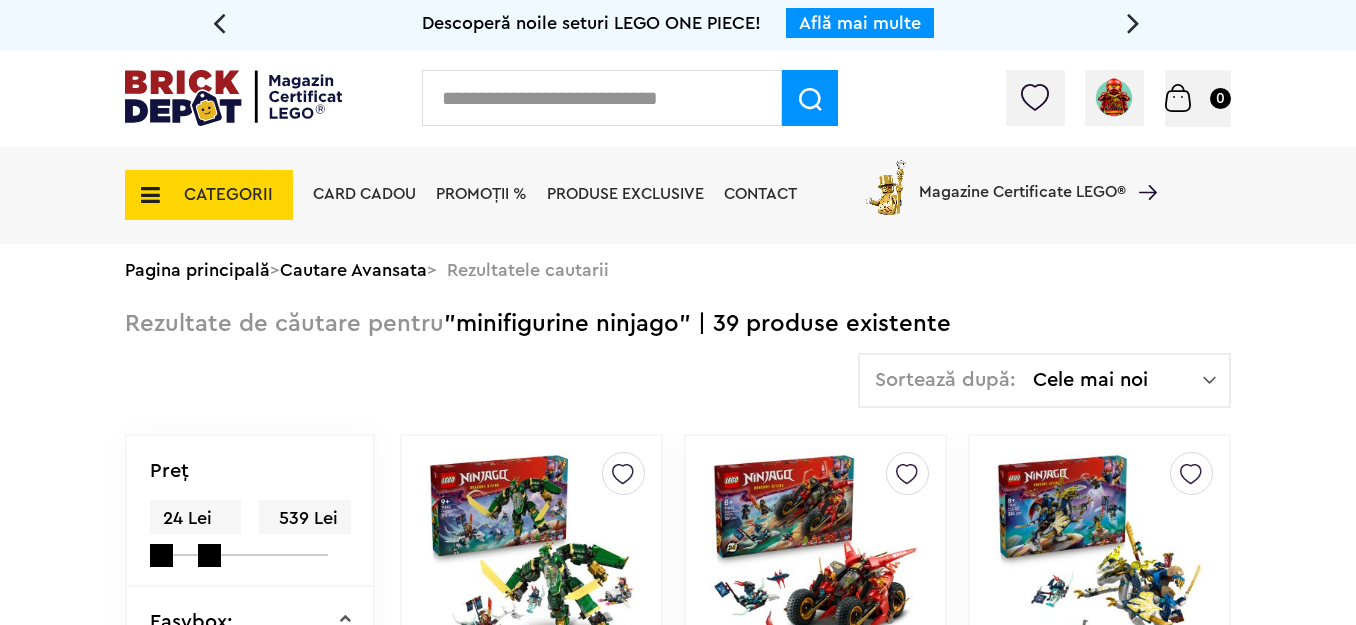 scroll, scrollTop: 0, scrollLeft: 0, axis: both 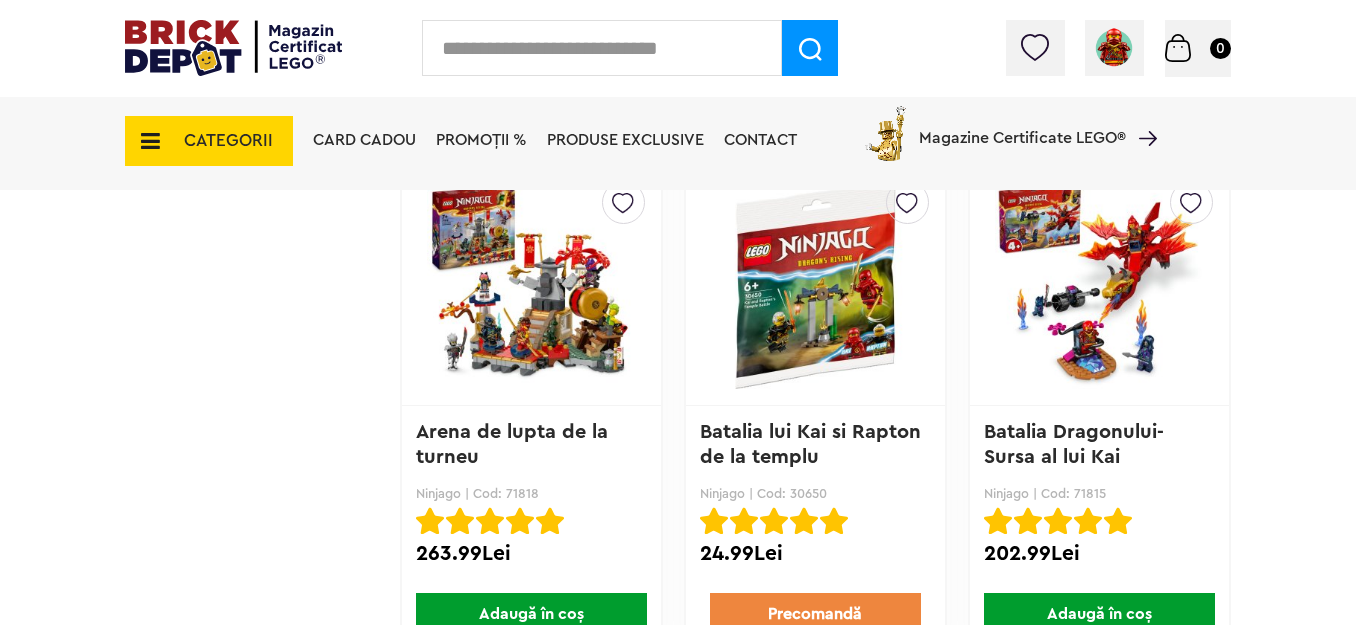 click at bounding box center [1099, 285] 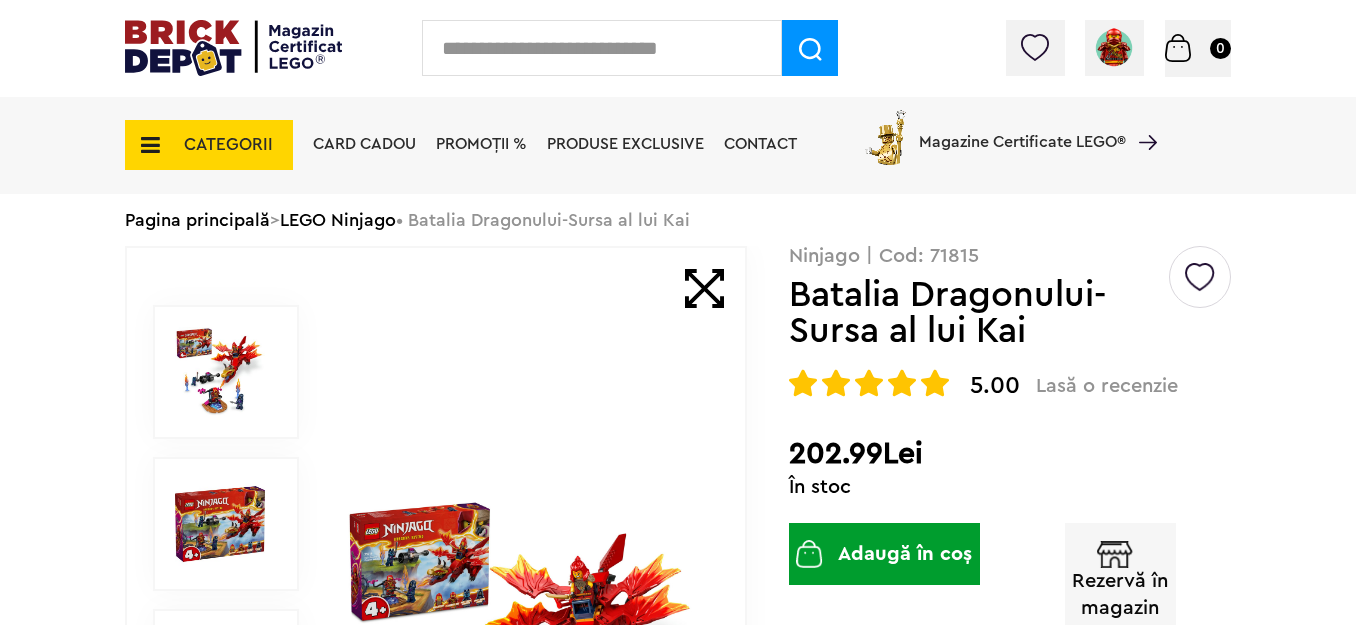 scroll, scrollTop: 0, scrollLeft: 0, axis: both 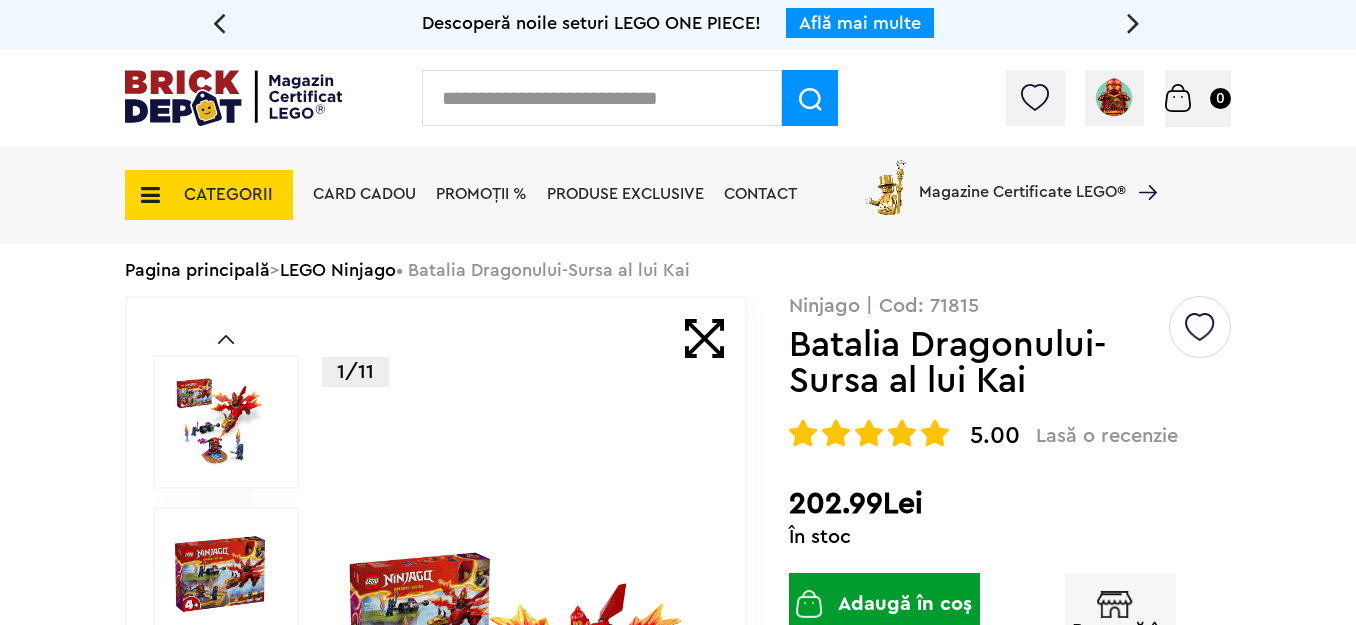 click on "1/11" at bounding box center [522, 726] 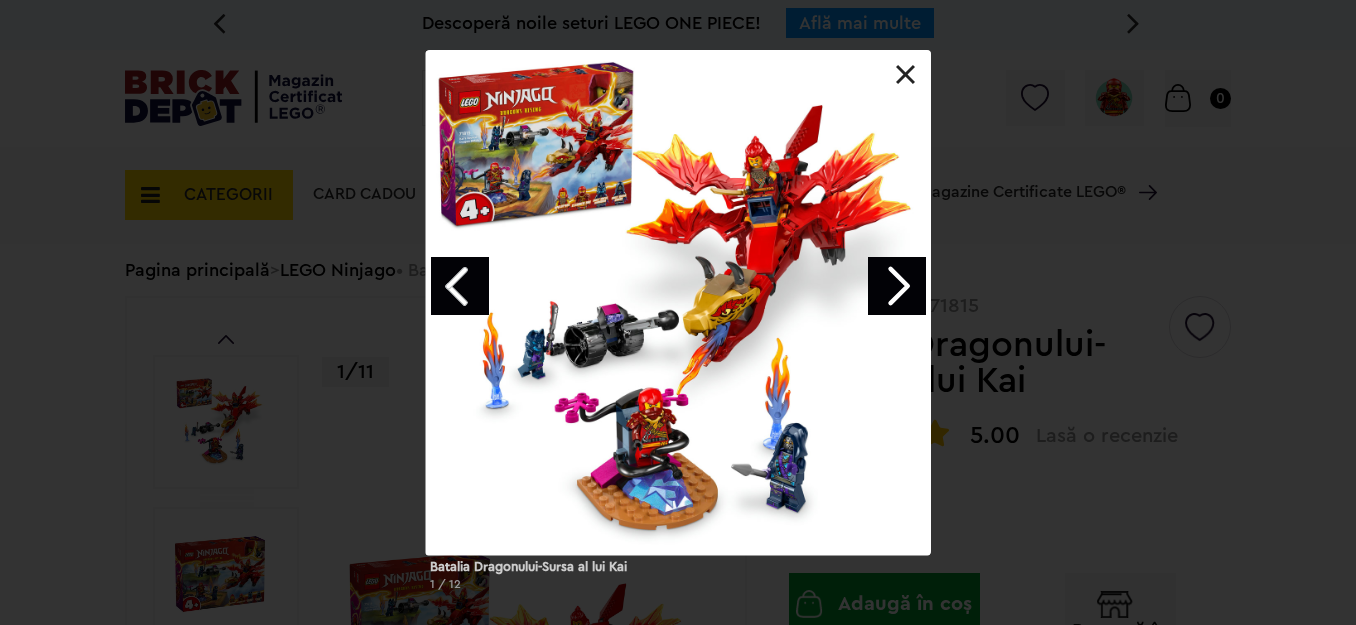 click at bounding box center [897, 286] 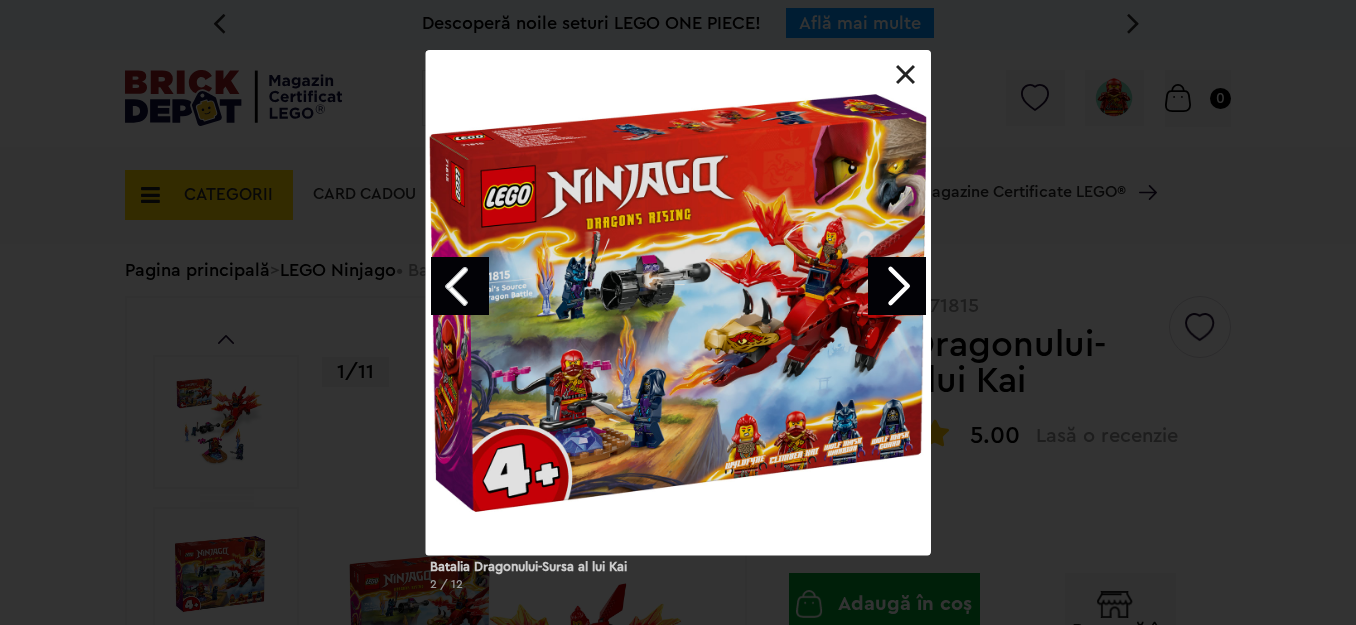 click at bounding box center (897, 286) 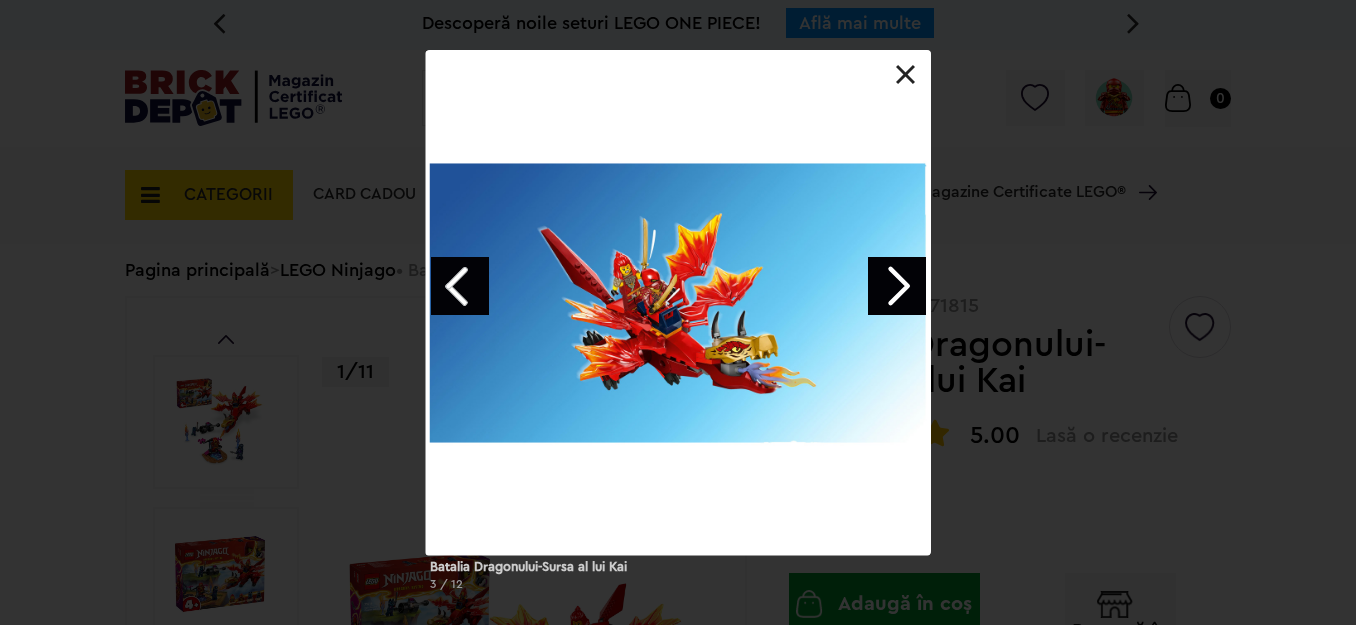 click at bounding box center (897, 286) 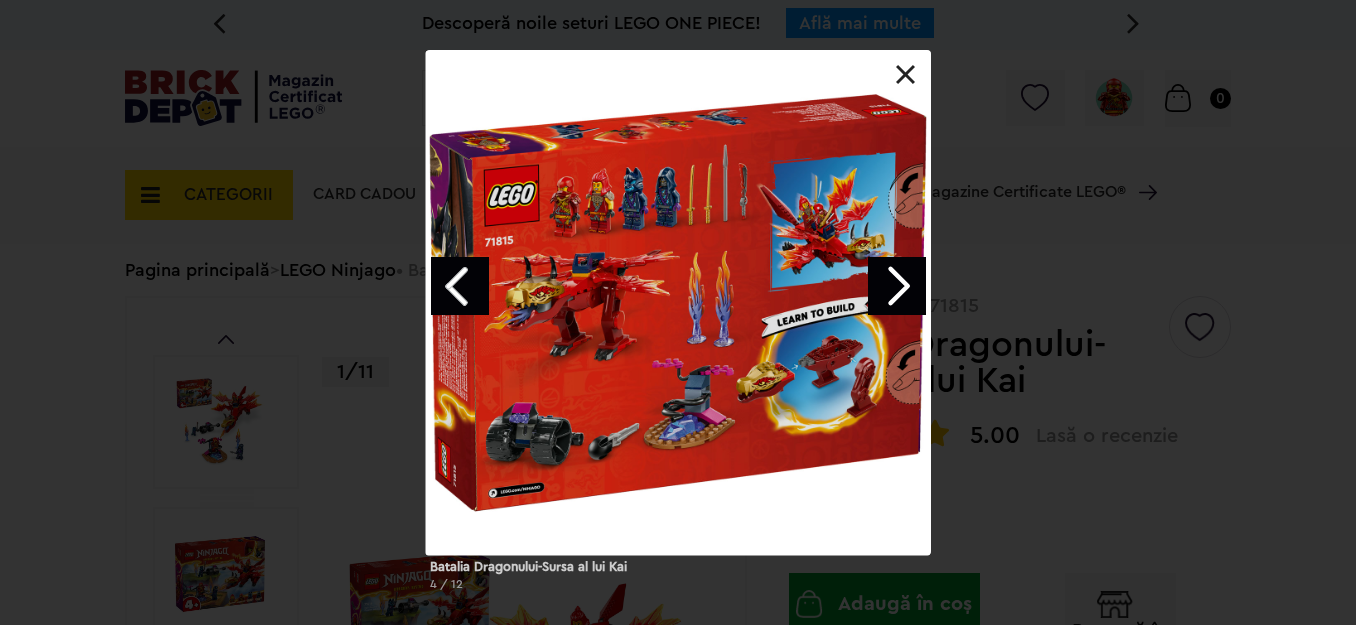 click at bounding box center [897, 286] 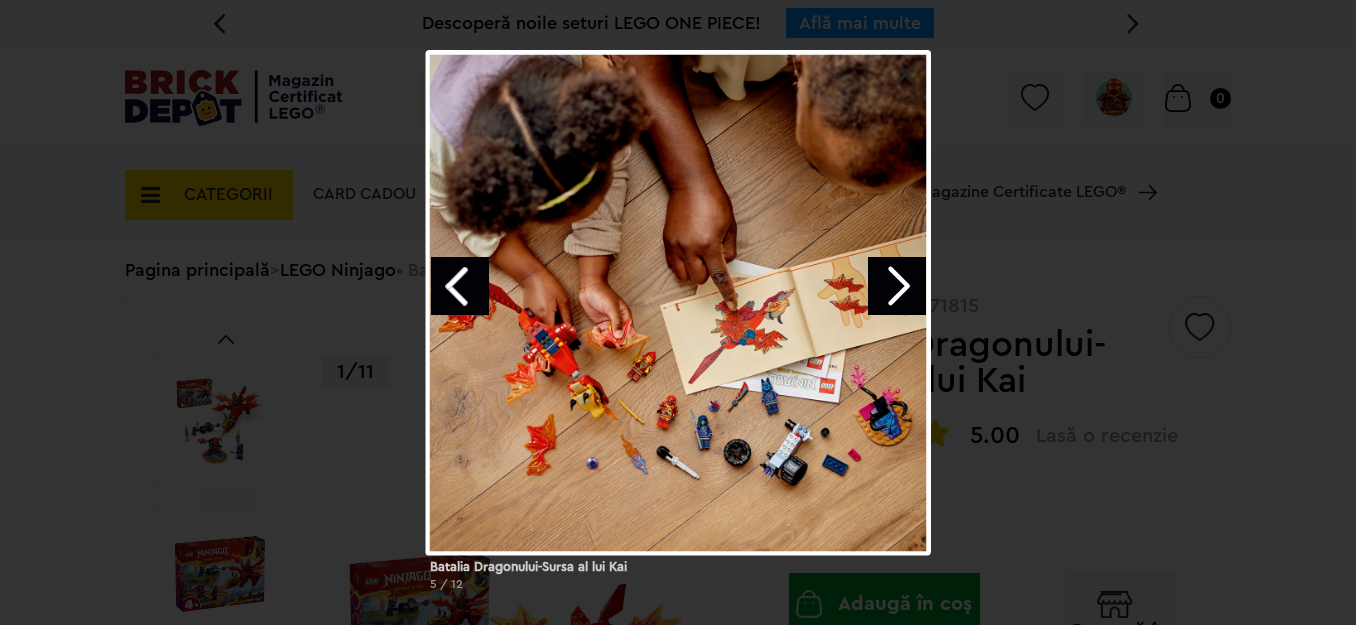 click at bounding box center [897, 286] 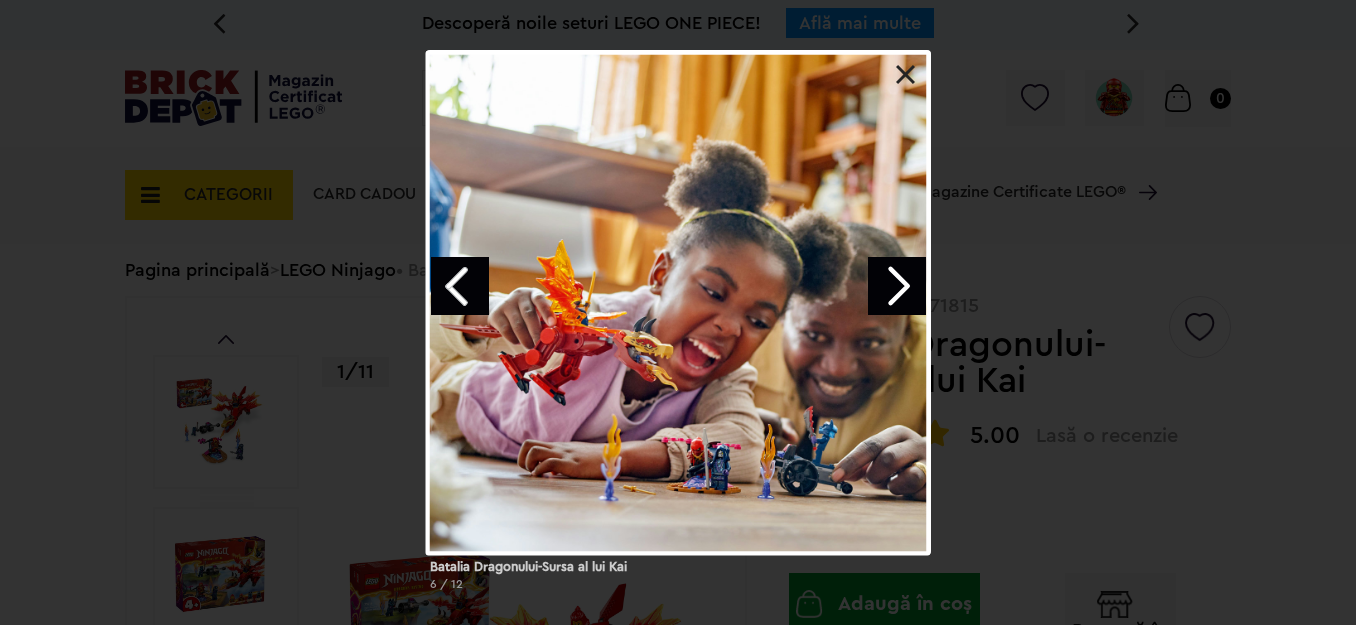 click at bounding box center [897, 286] 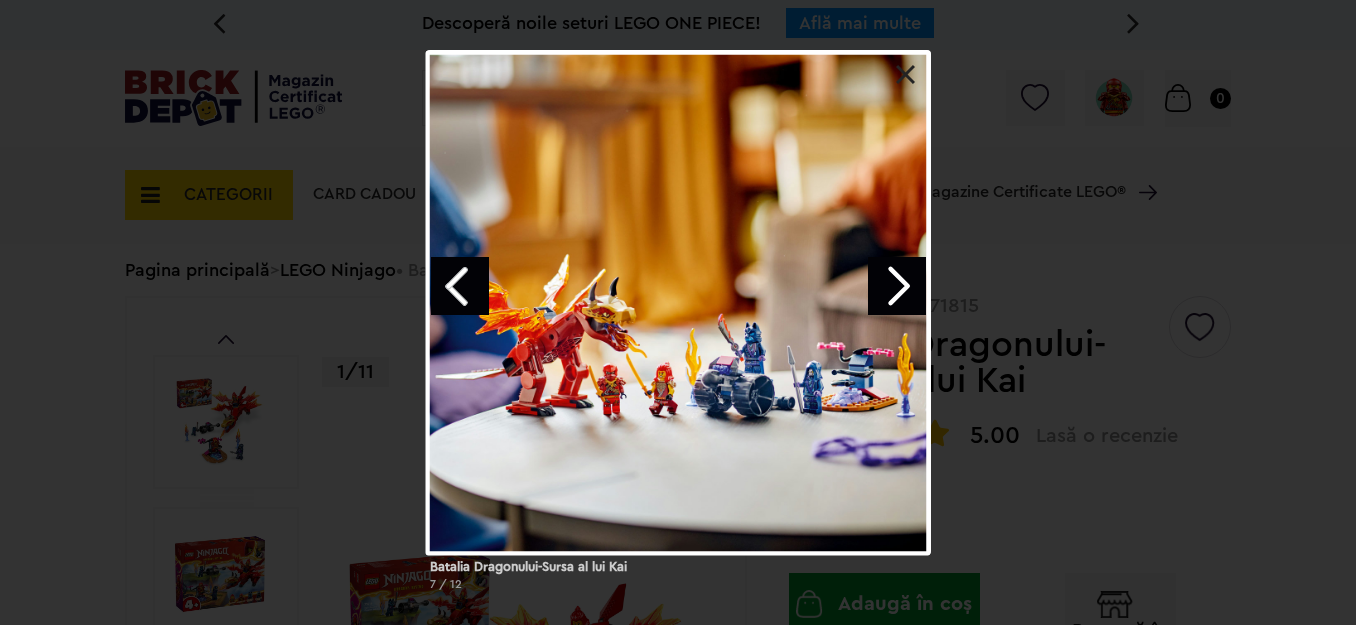 click at bounding box center [897, 286] 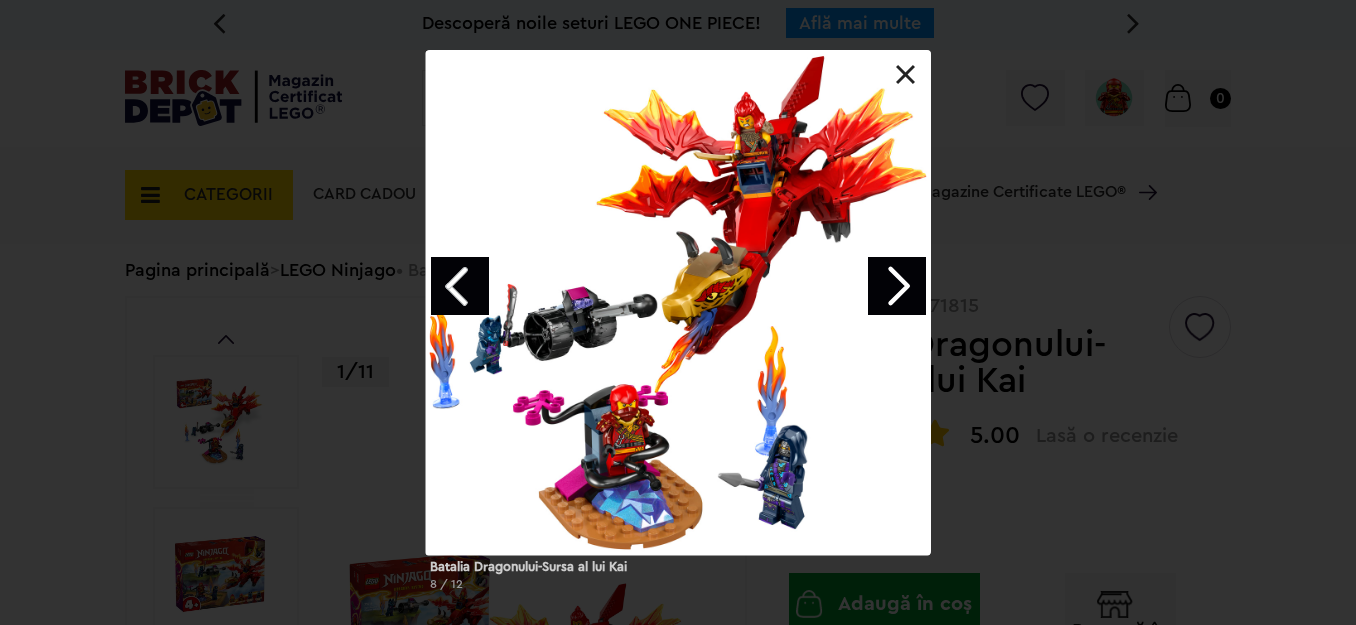 click at bounding box center [906, 75] 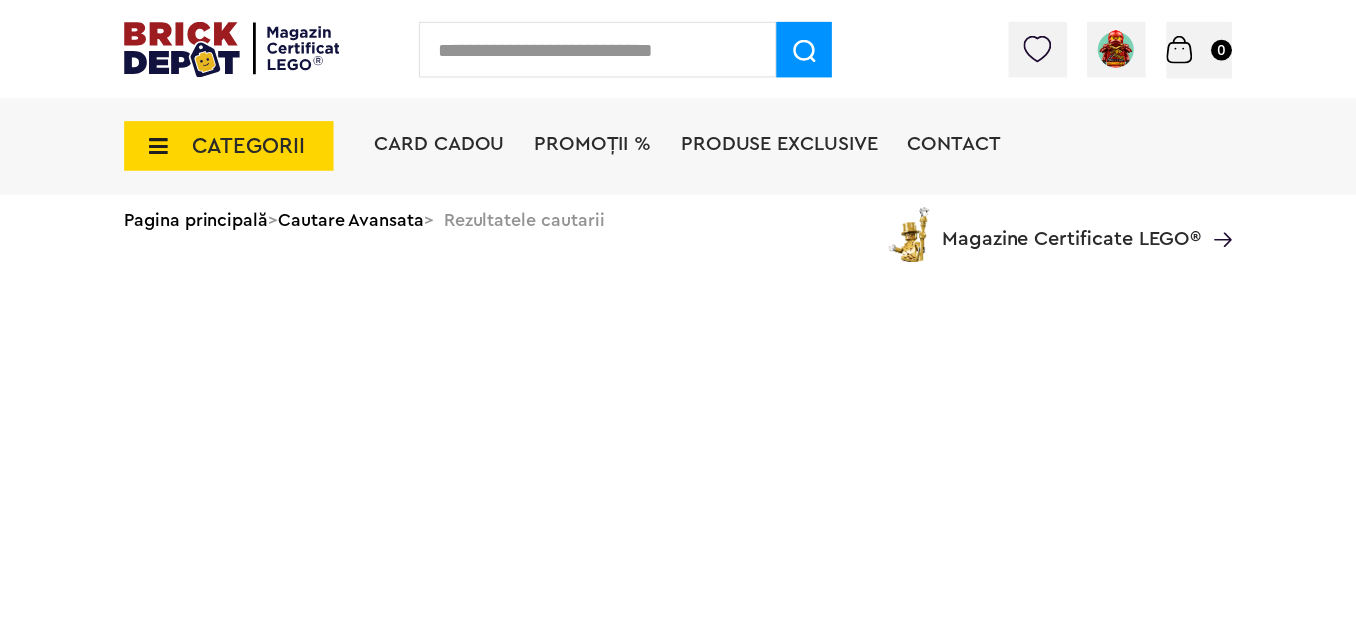 scroll, scrollTop: 0, scrollLeft: 0, axis: both 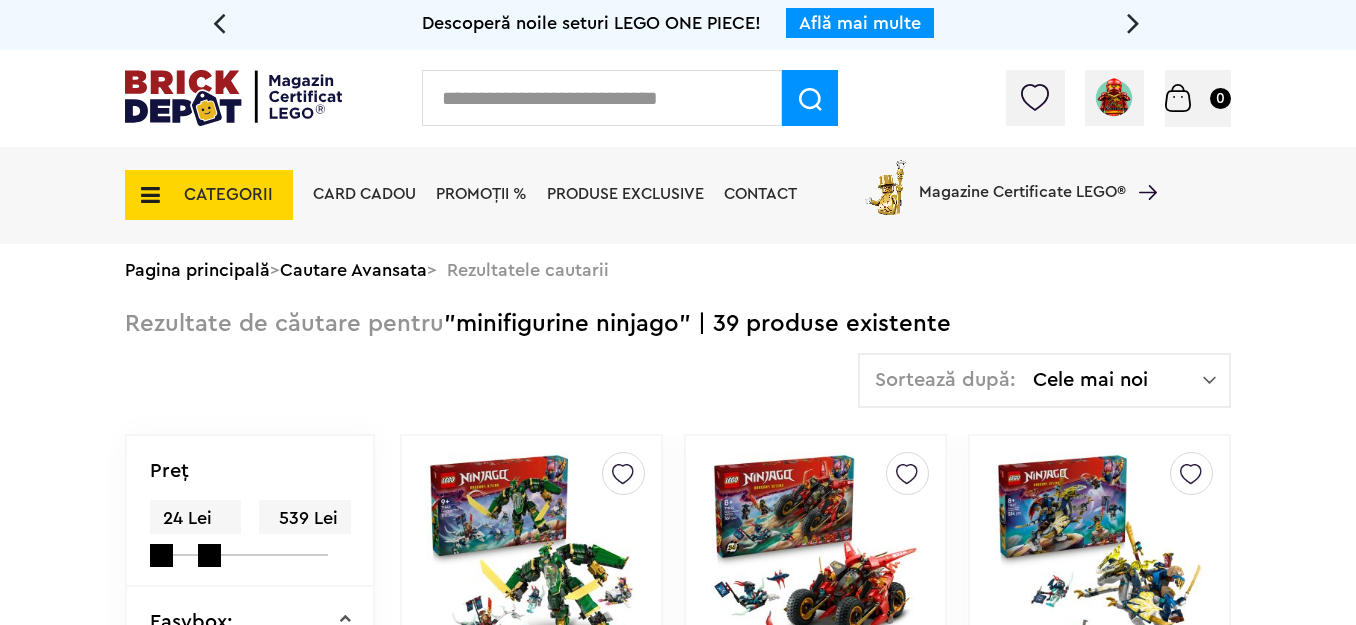 click on "24 Lei 539 Lei" at bounding box center [239, 527] 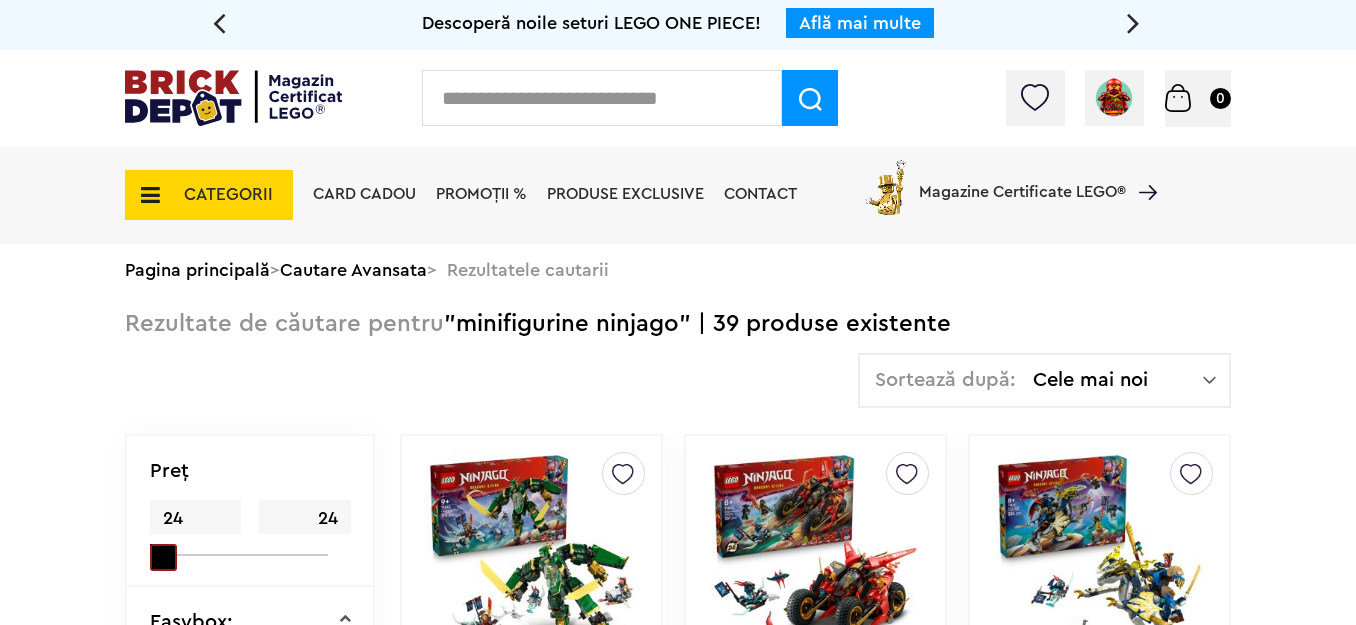 drag, startPoint x: 208, startPoint y: 560, endPoint x: 140, endPoint y: 429, distance: 147.59743 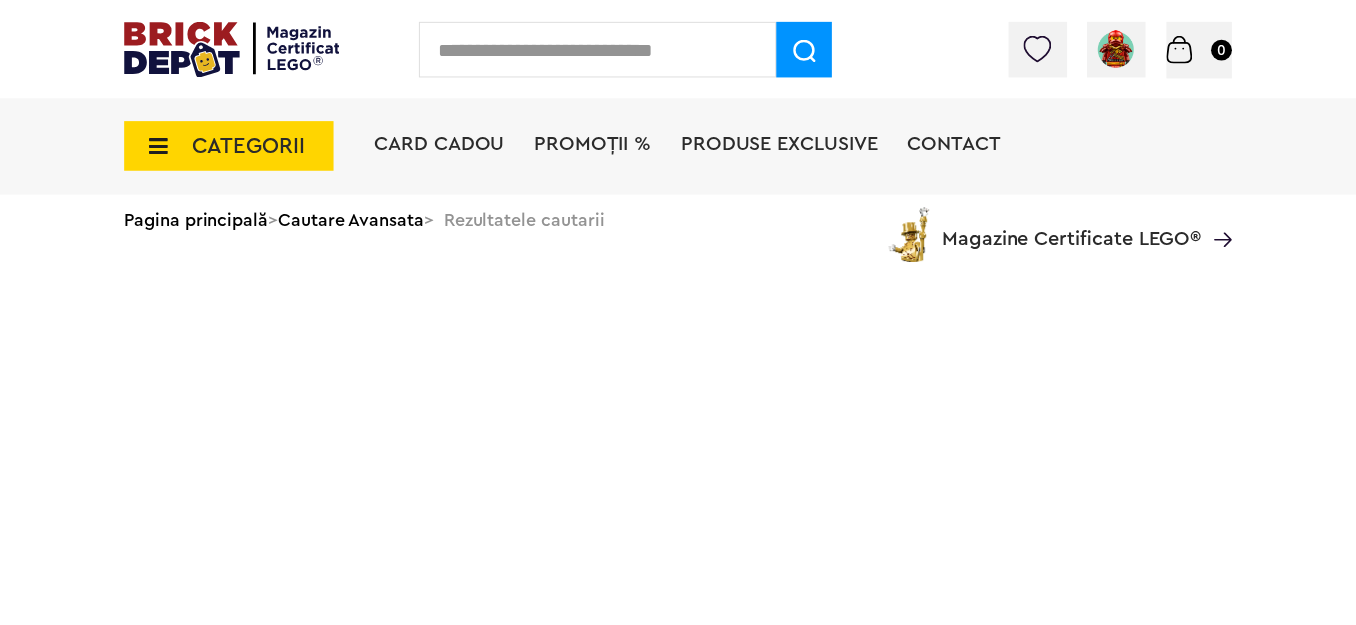 scroll, scrollTop: 0, scrollLeft: 0, axis: both 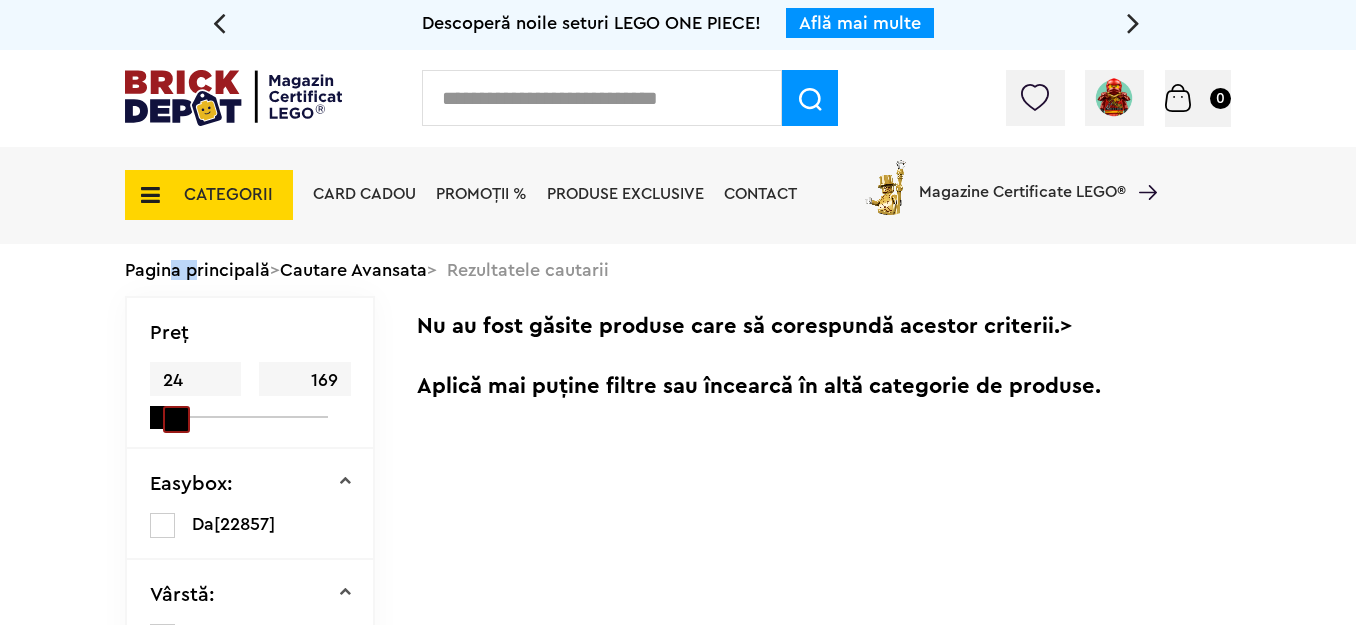 drag, startPoint x: 332, startPoint y: 420, endPoint x: 156, endPoint y: 410, distance: 176.28386 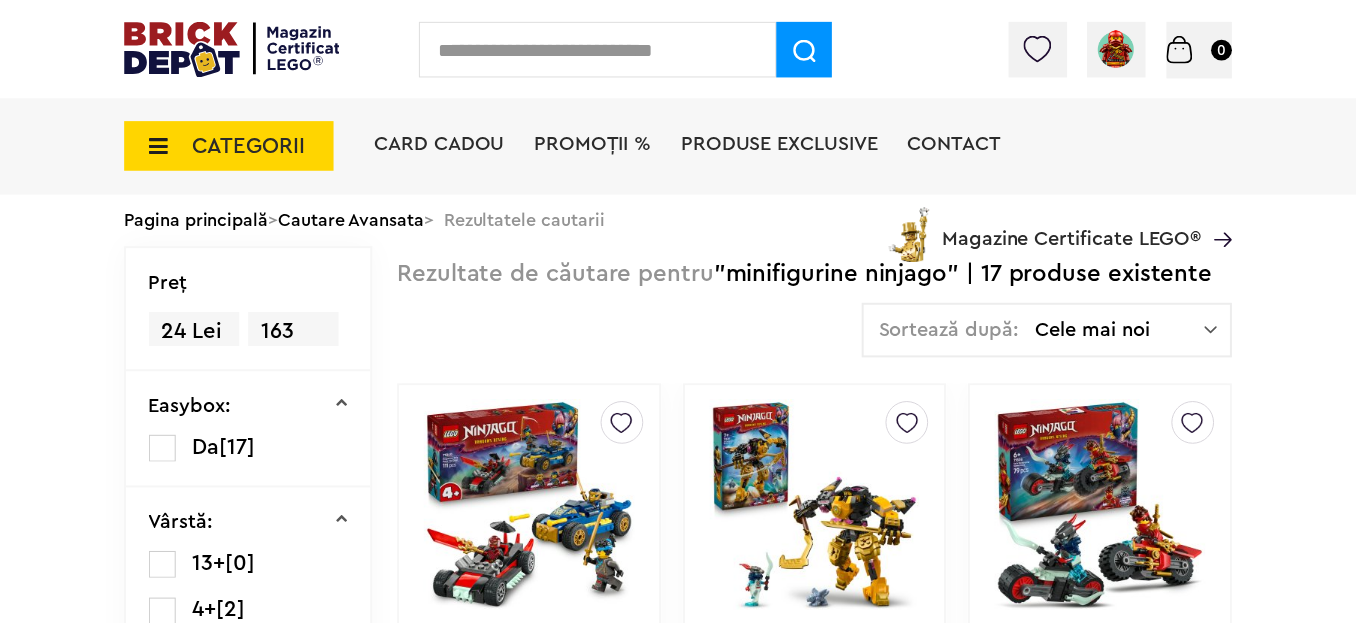 scroll, scrollTop: 0, scrollLeft: 0, axis: both 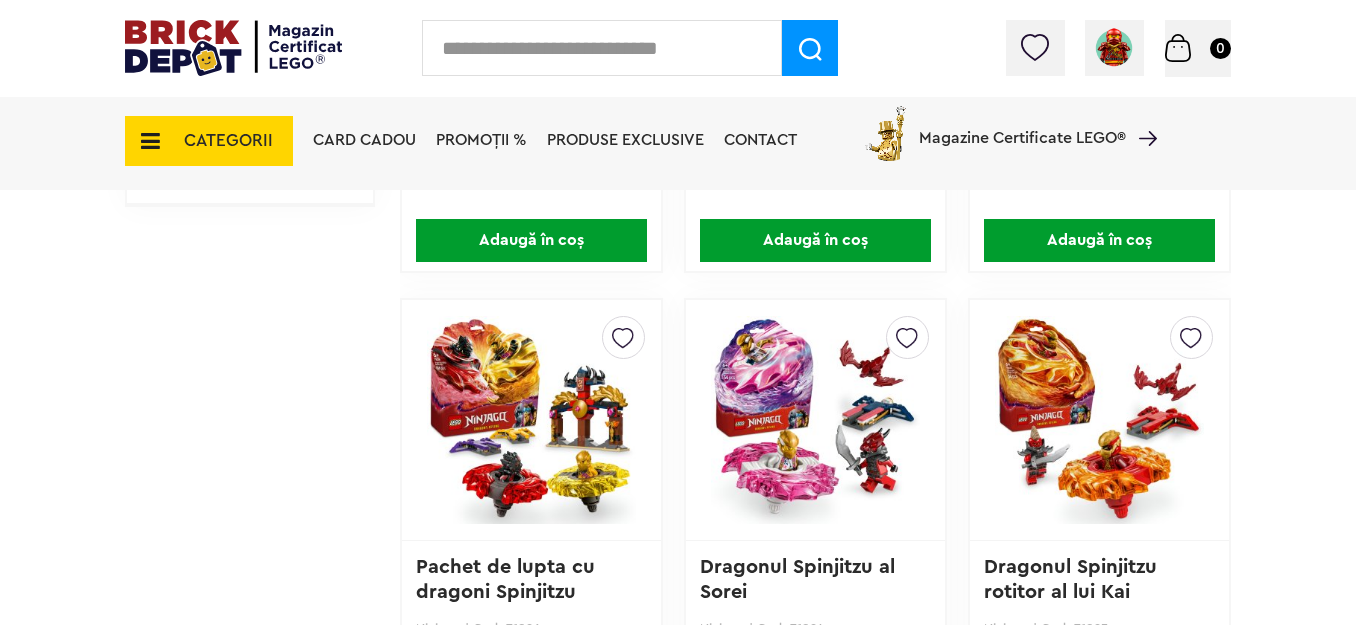 click on "CATEGORII
Jucării LEGO
Card Cadou LEGO Animal Crossing Nou Architecture Nou Art Bluey Brickheadz Nou City Classic Colecția Botanică Nou Creator Nou DC Super Heroes Nou Disney DOTS DREAMZzz DUPLO Education Festivaluri Tradiţionale Chinezesti Fortnite Nou Friends Gabby s Dollhouse Nou Harry Potter Icons (Creator Expert) Nou Ideas Indiana Jones Jurassic World Marvel Super Heroes Nou Minecraft Minifigurine Minions Monkie Kid NIKE Nou Ninjago One Piece Nou Sonic the Hedgehog Nou Speed Champions Nou Star Wars Nou Super Mario Nou Technic Nou The Legend of Zelda Wednesday Nou Wicked Vezi Toate >> Card Cadou LEGO
Piese LEGO
Accesorii Nou Animale Autocolante Caramizi Nou Caramizi cu panta Nou Caramizi curbate Nou Caramizi rotunde Caramizi speciale Nou Componente Figurine actiune Minifigurine Minifigurine - Accesorii Nou Minifigurine - Parti componente Piese decorate Nou Placi Nou Placi cu unghiuri ascutite Nou Placi netede Nou Placi netede modificate Nou Placi rotunde Nou" at bounding box center [678, 142] 